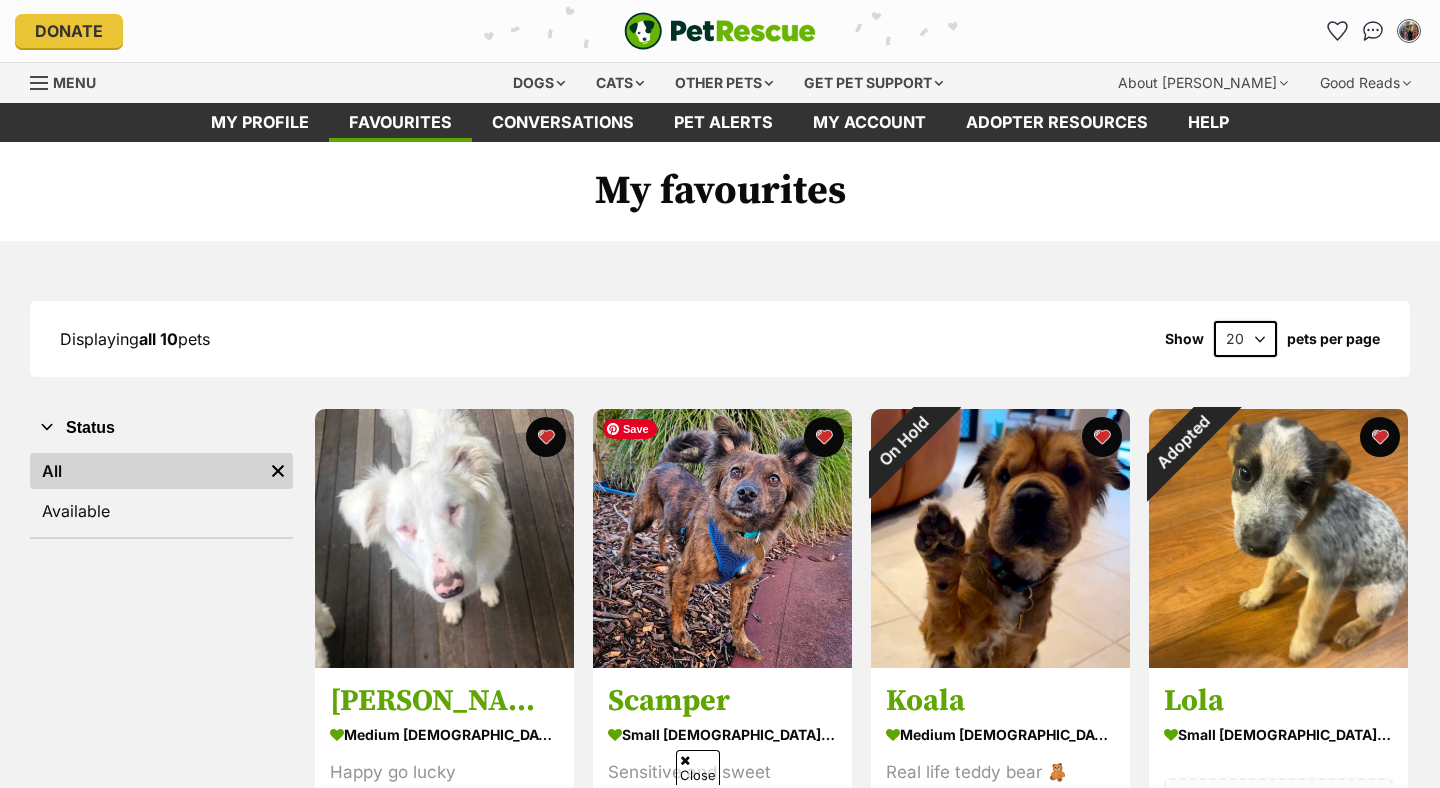 scroll, scrollTop: 392, scrollLeft: 0, axis: vertical 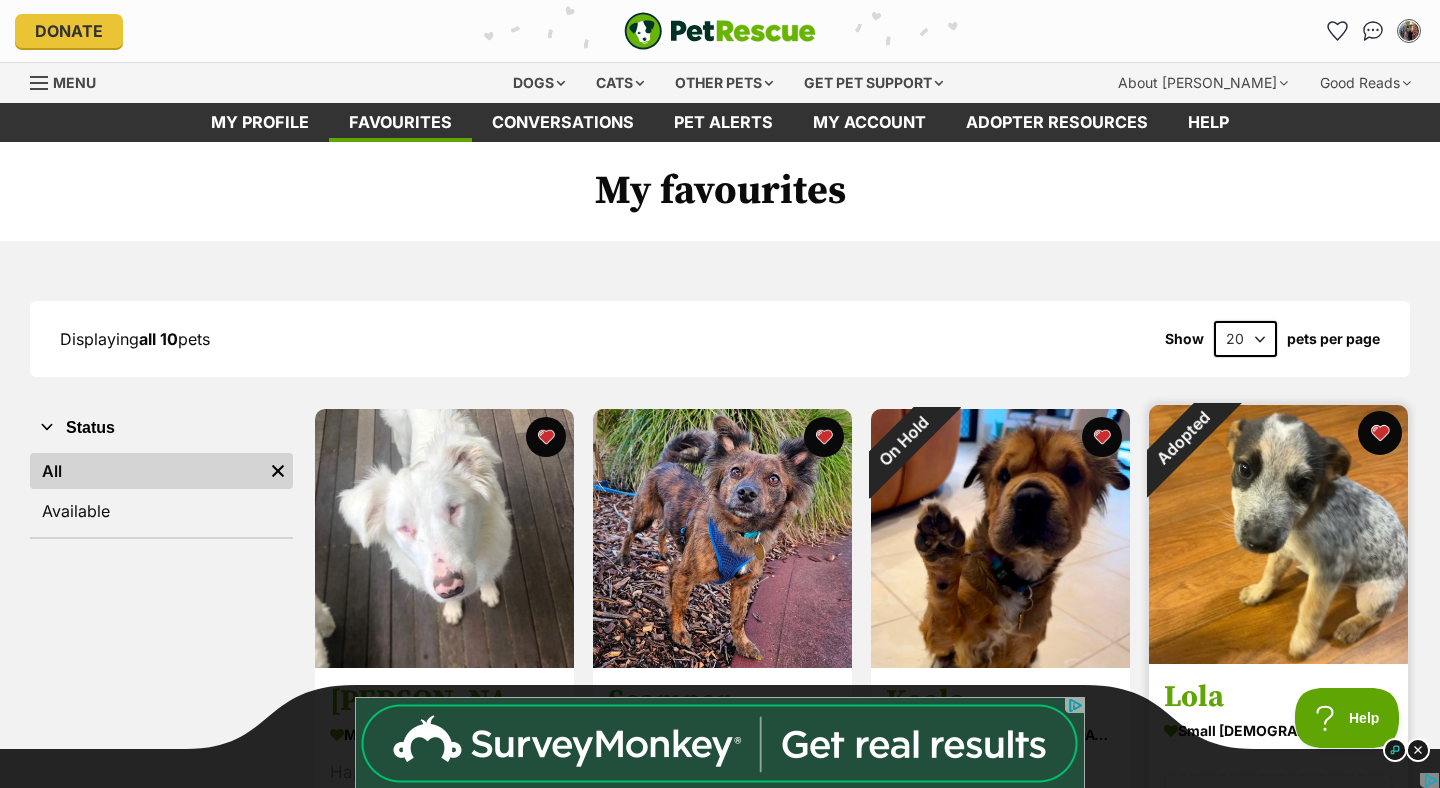 click at bounding box center [1380, 433] 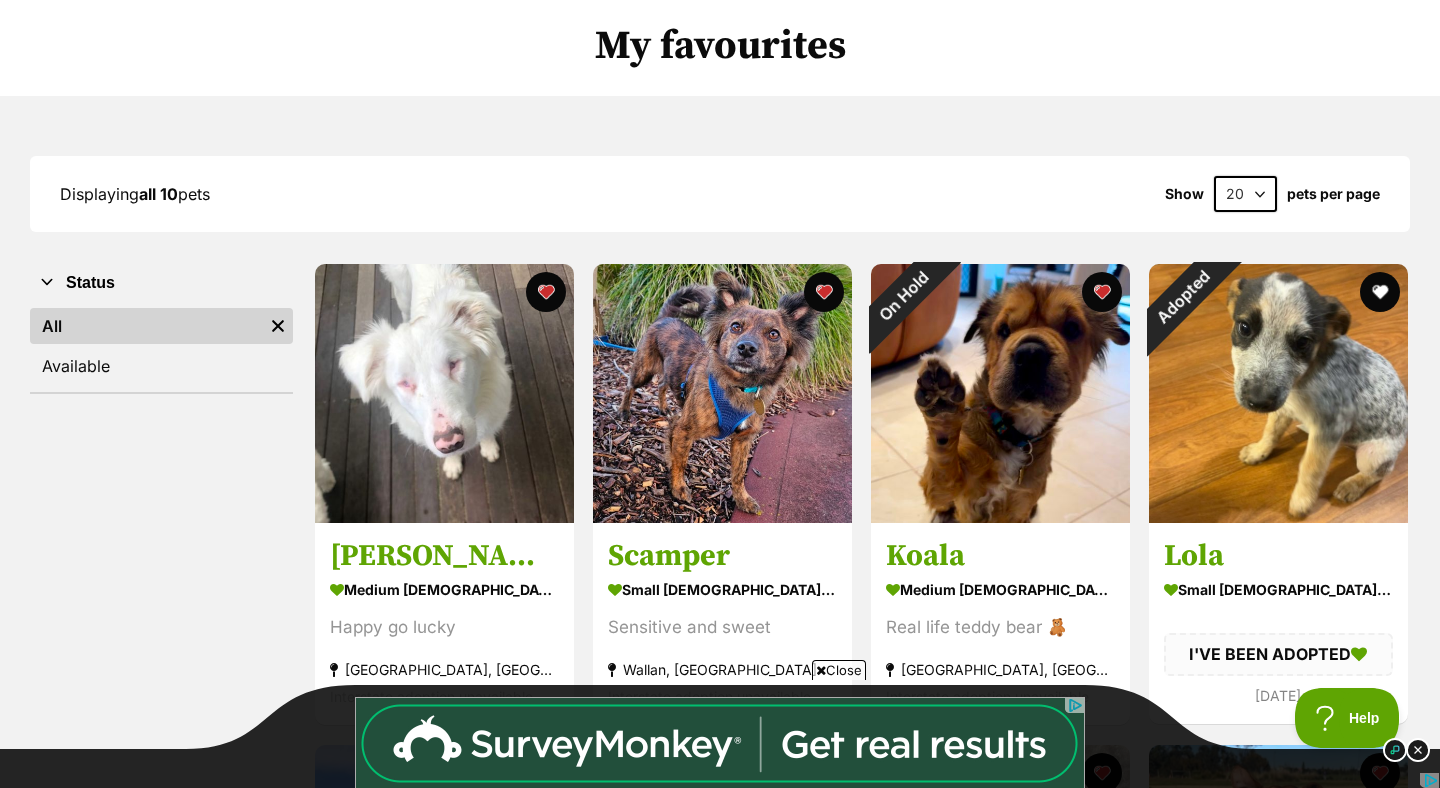 scroll, scrollTop: 0, scrollLeft: 0, axis: both 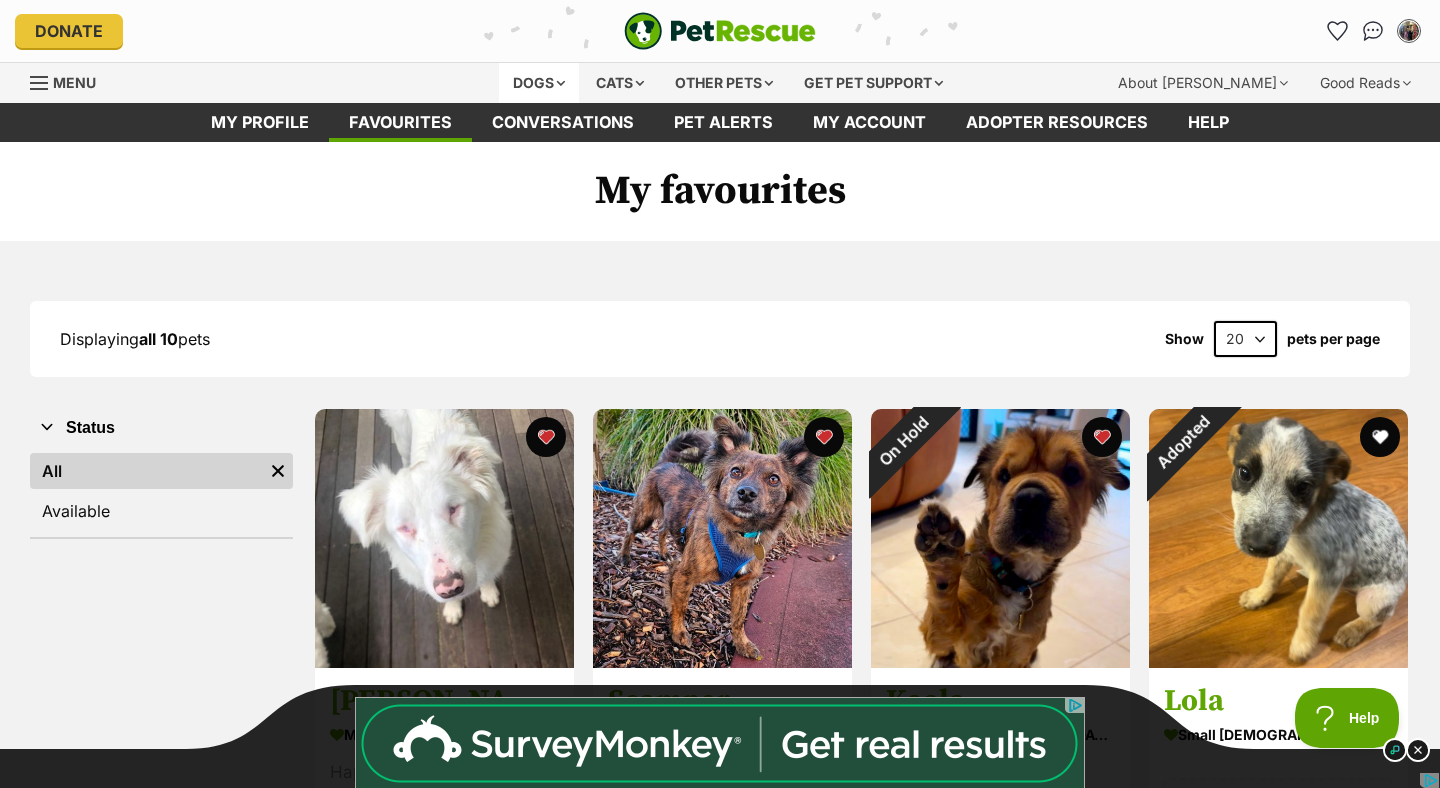click on "Dogs" at bounding box center [539, 83] 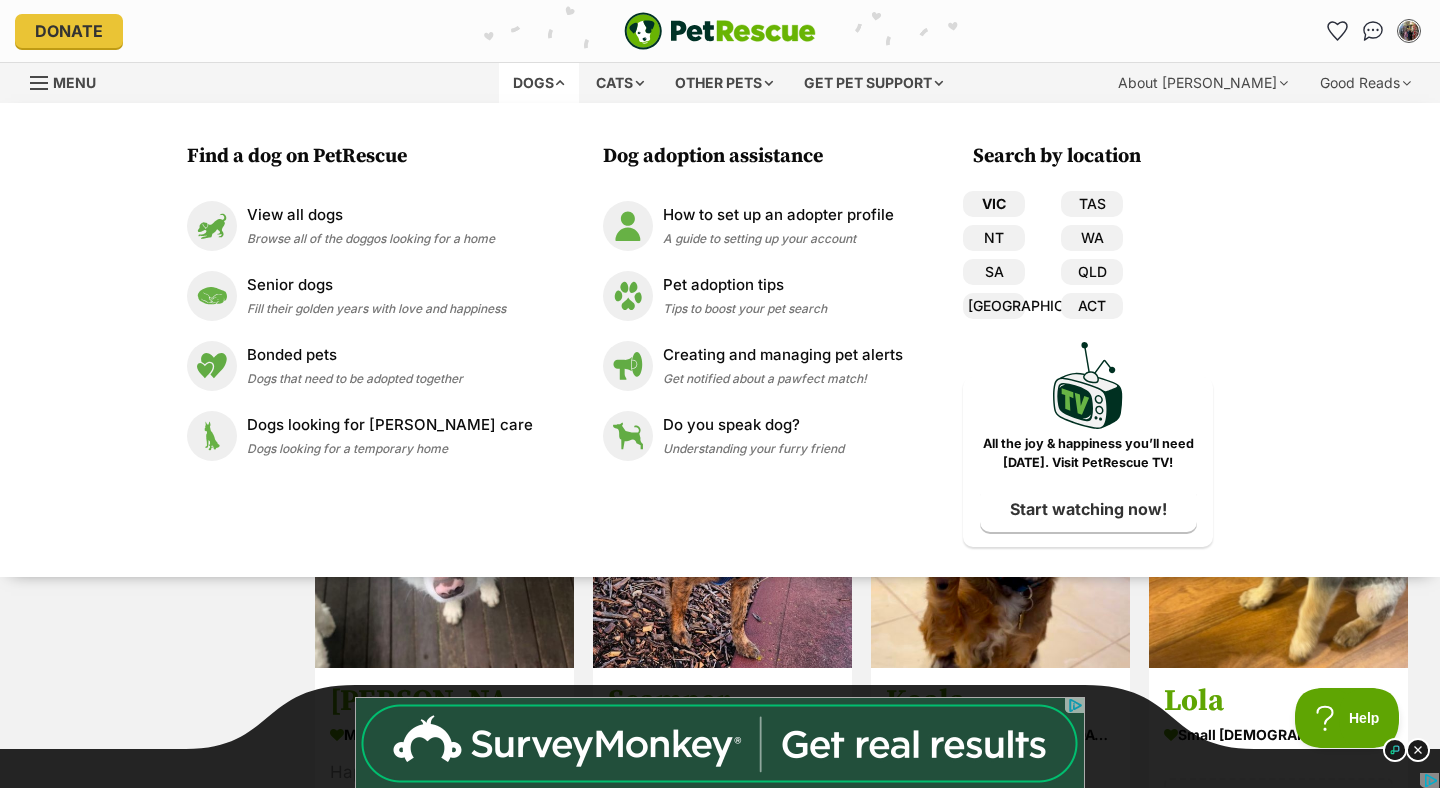 click on "VIC" at bounding box center [994, 204] 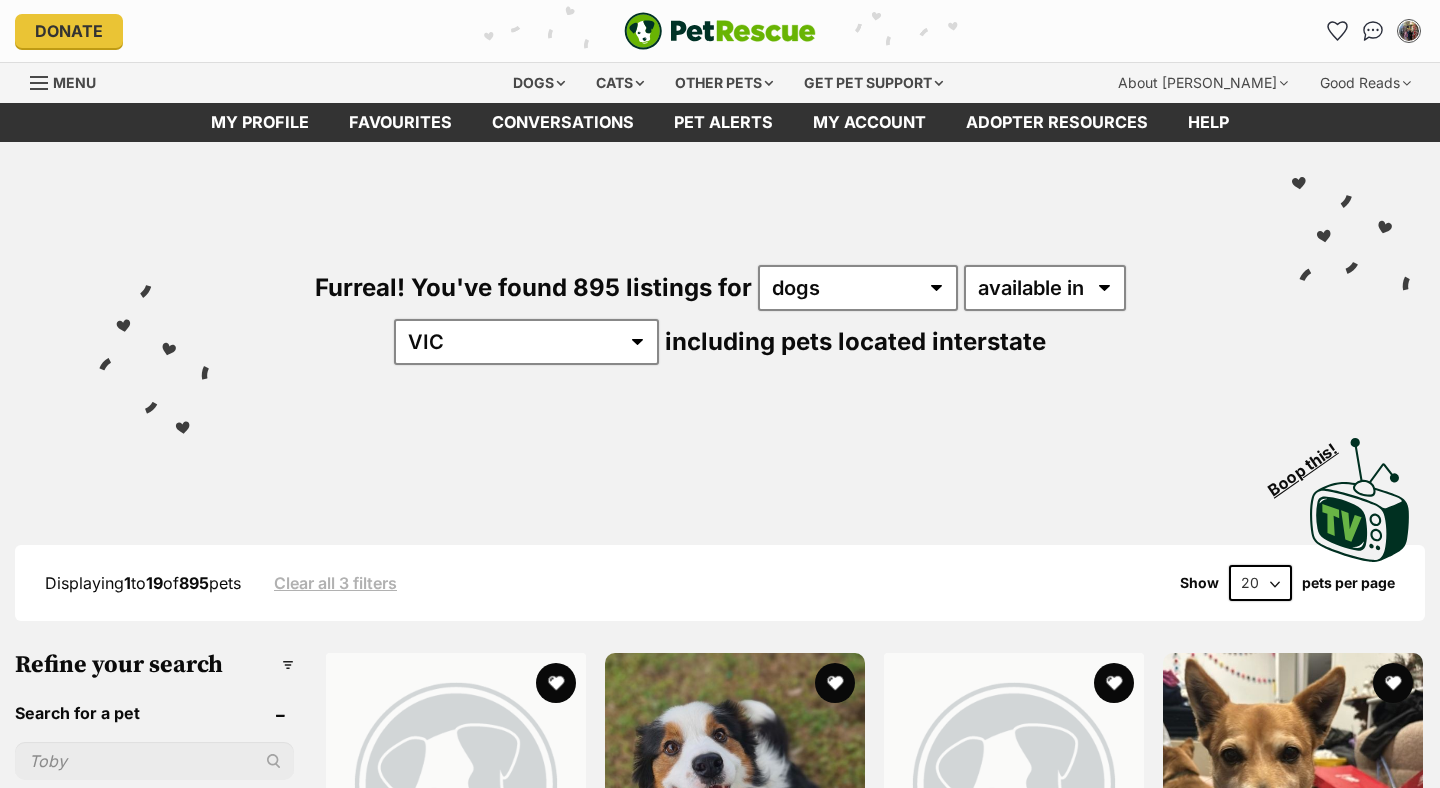 scroll, scrollTop: 0, scrollLeft: 0, axis: both 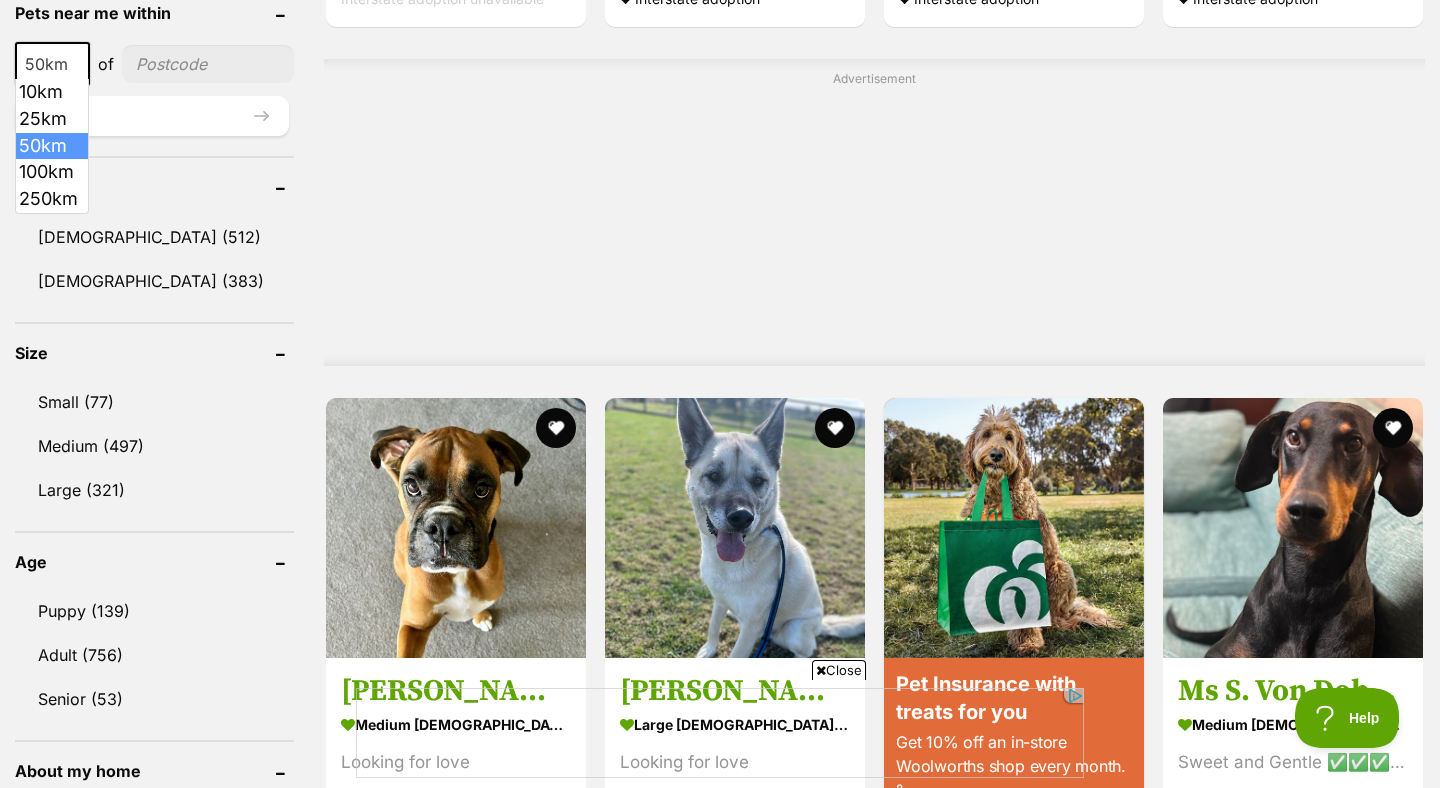 click at bounding box center (79, 64) 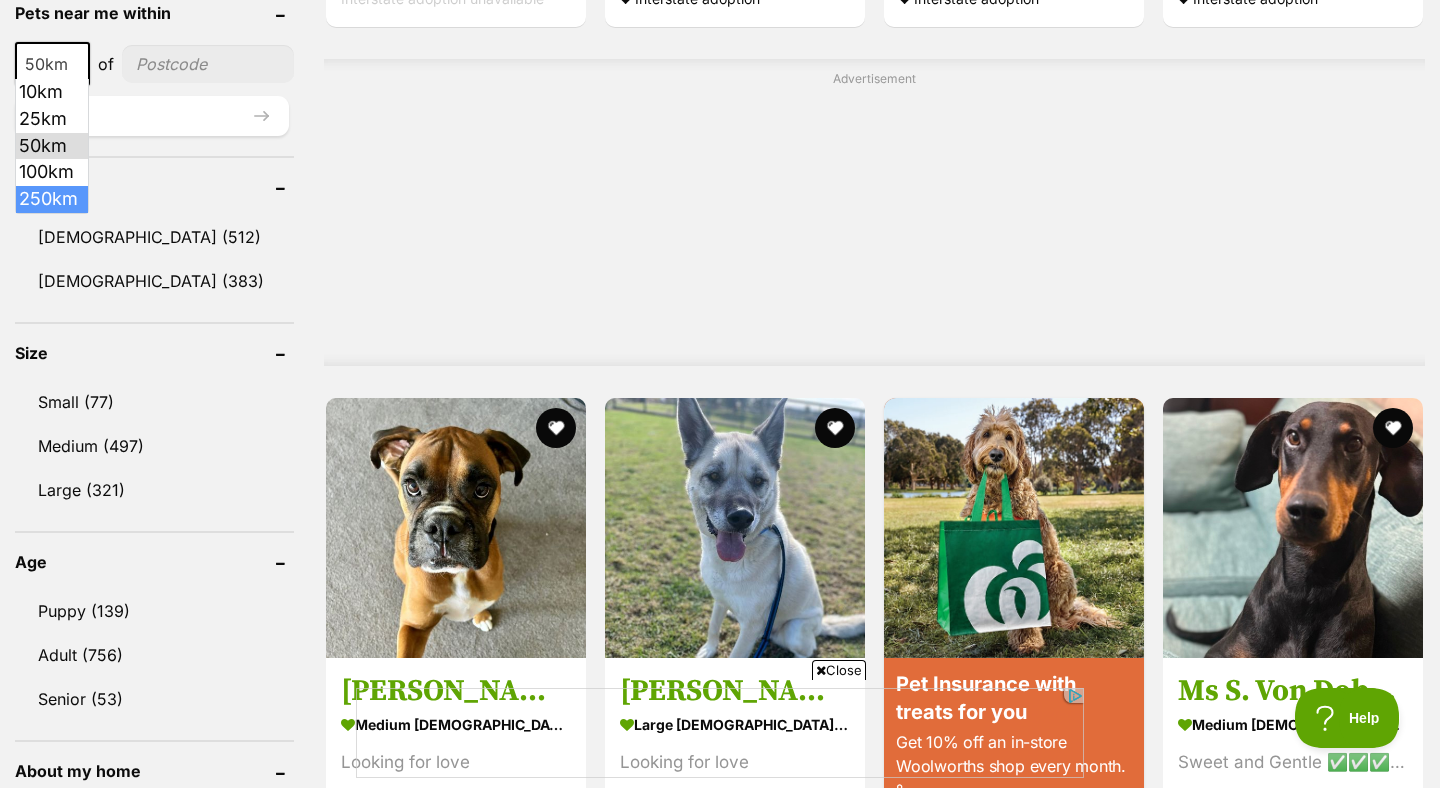 select on "250" 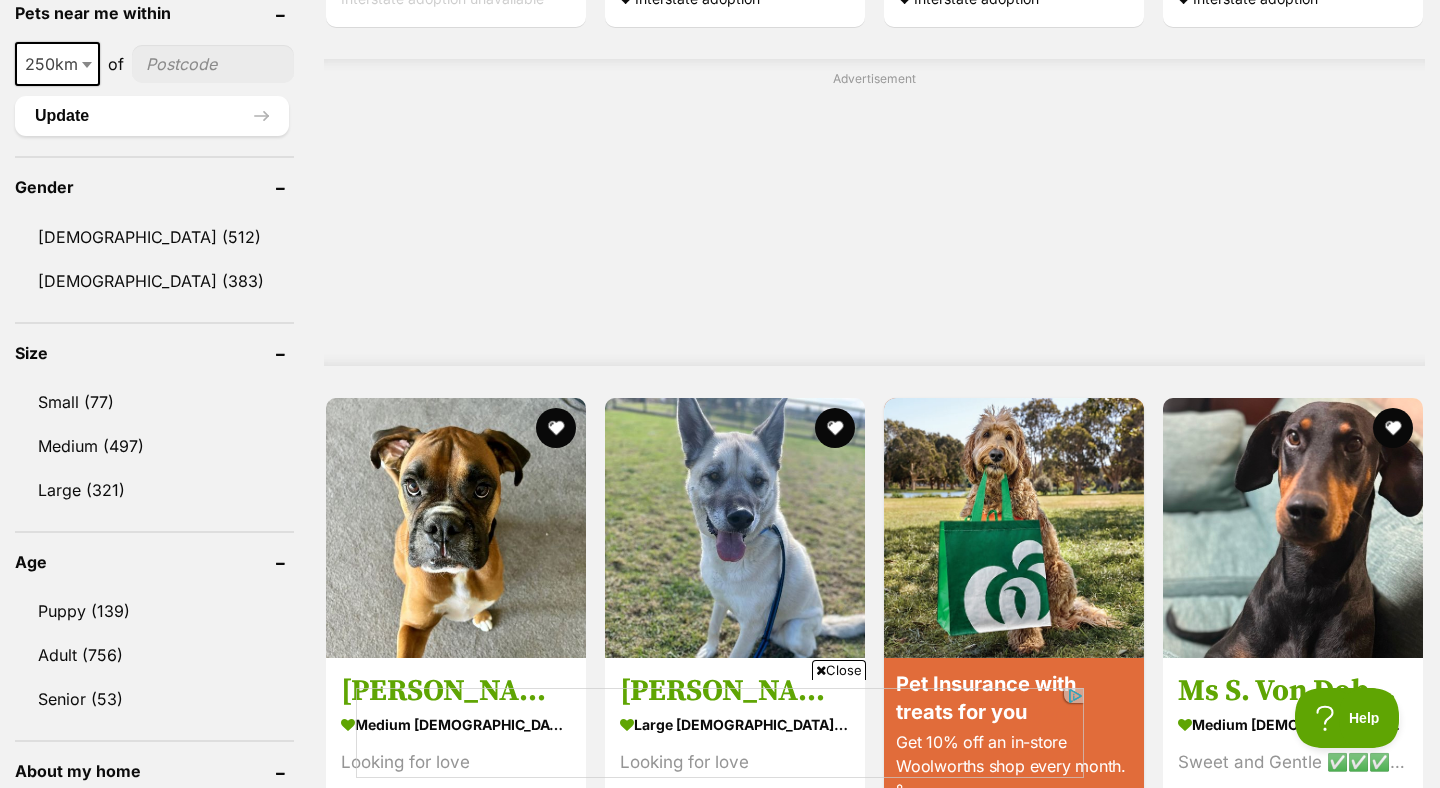 click at bounding box center [213, 64] 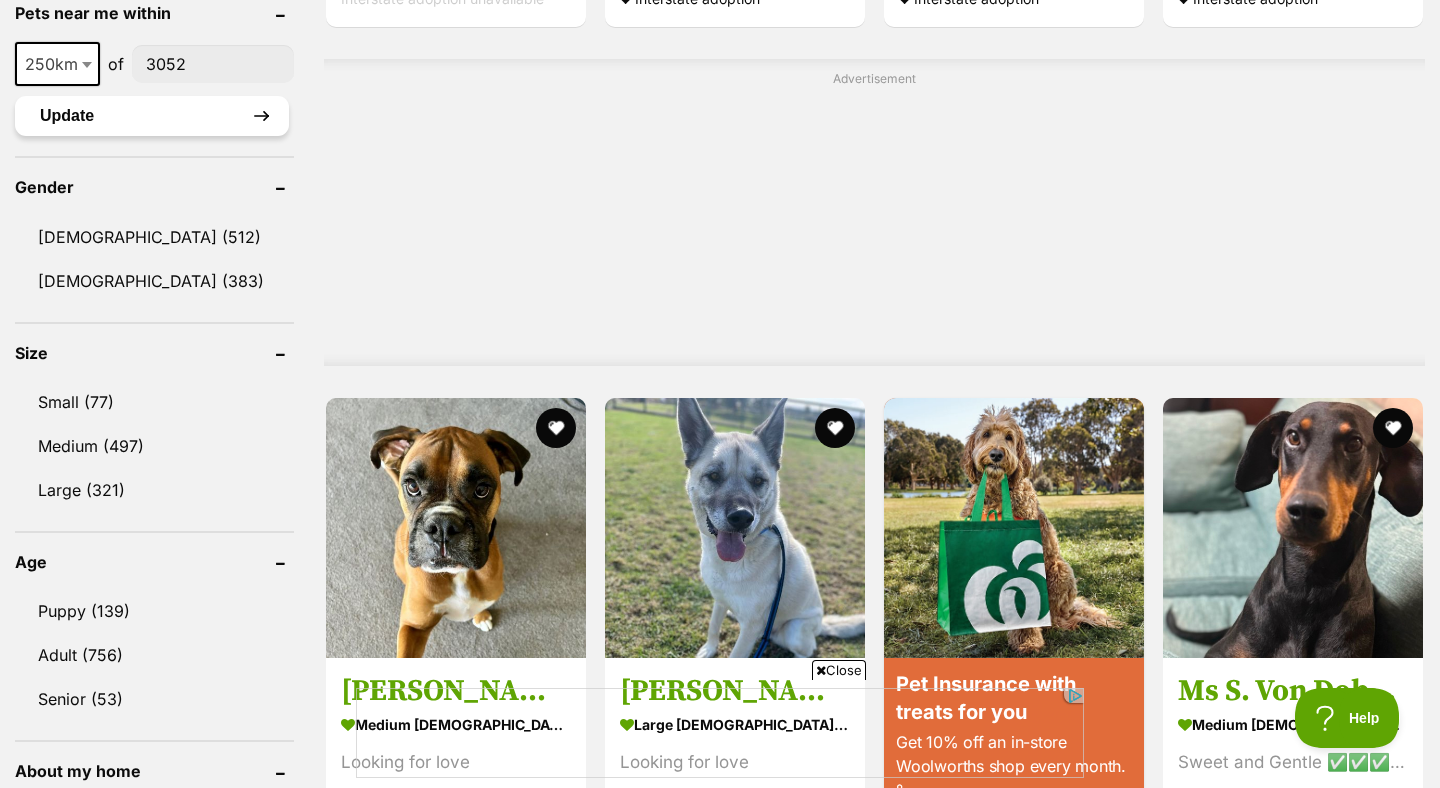 type on "3052" 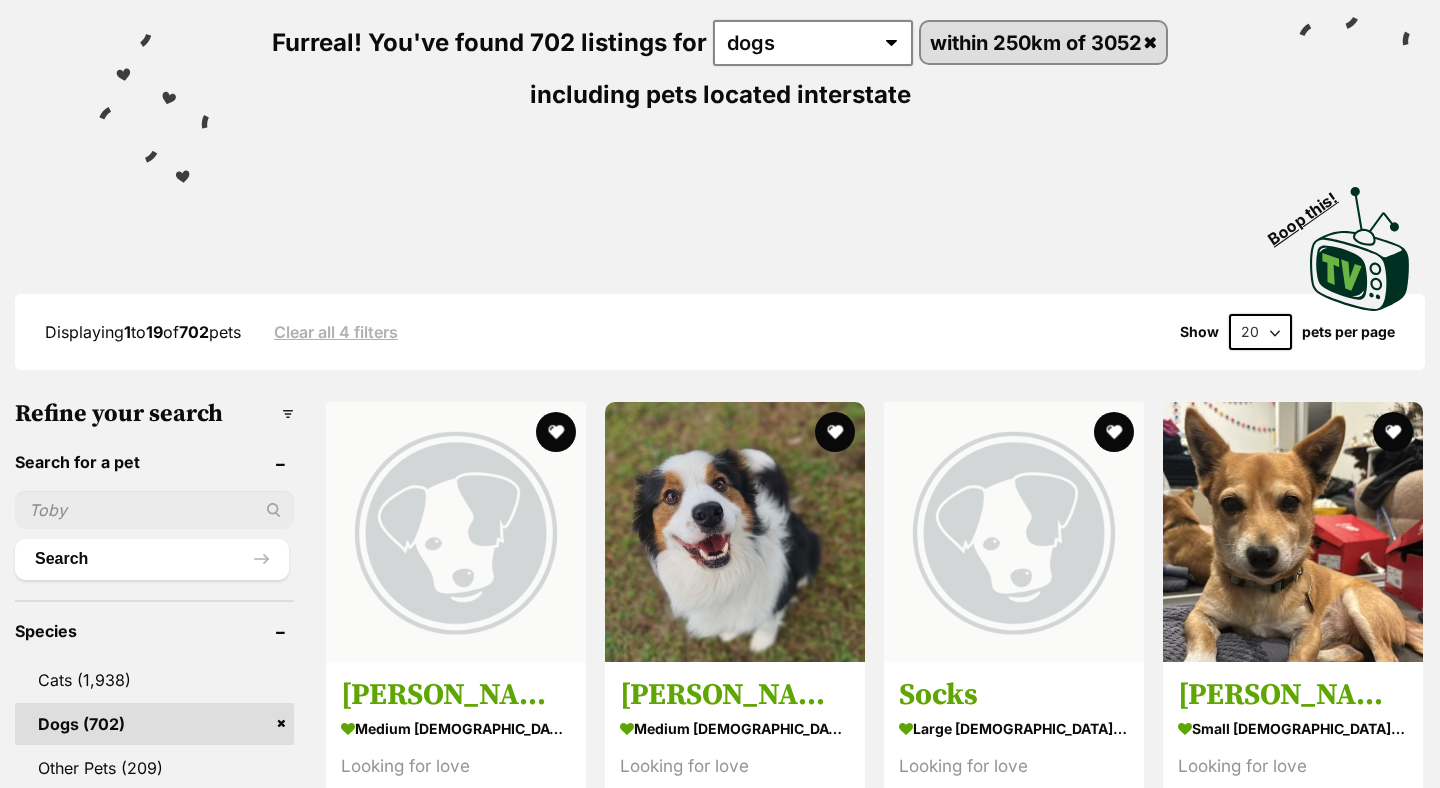 scroll, scrollTop: 0, scrollLeft: 0, axis: both 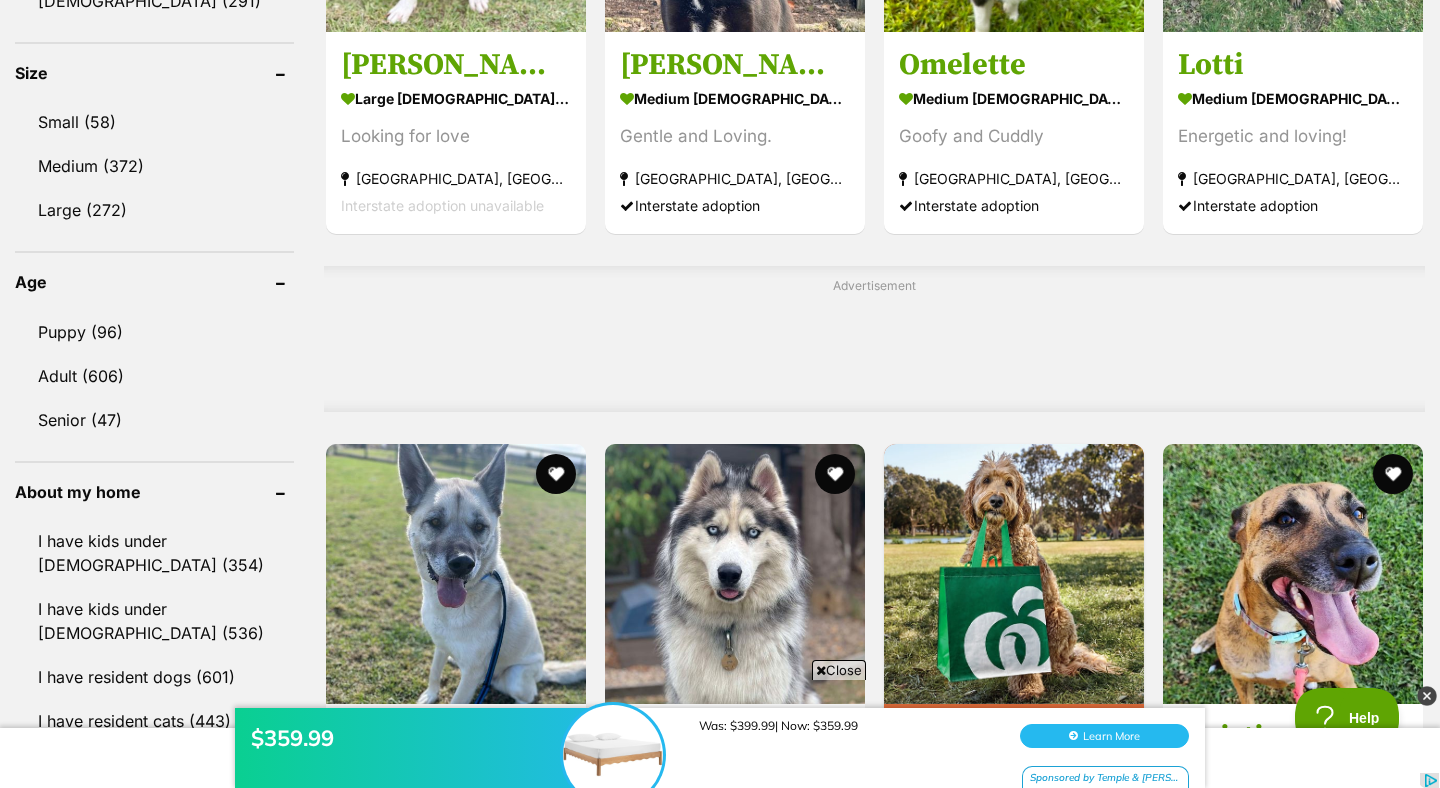 click on "Small (58)" at bounding box center (154, 122) 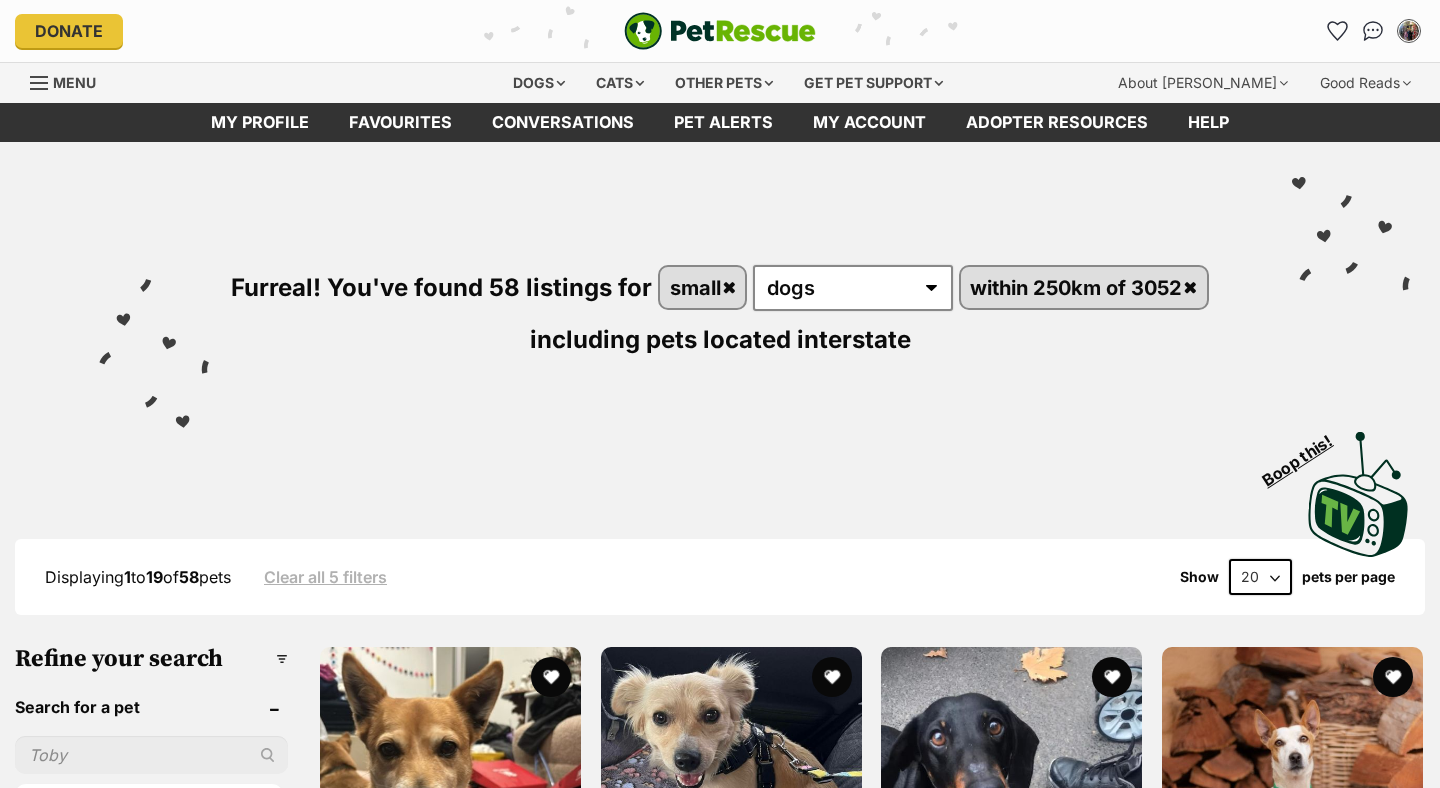 scroll, scrollTop: 0, scrollLeft: 0, axis: both 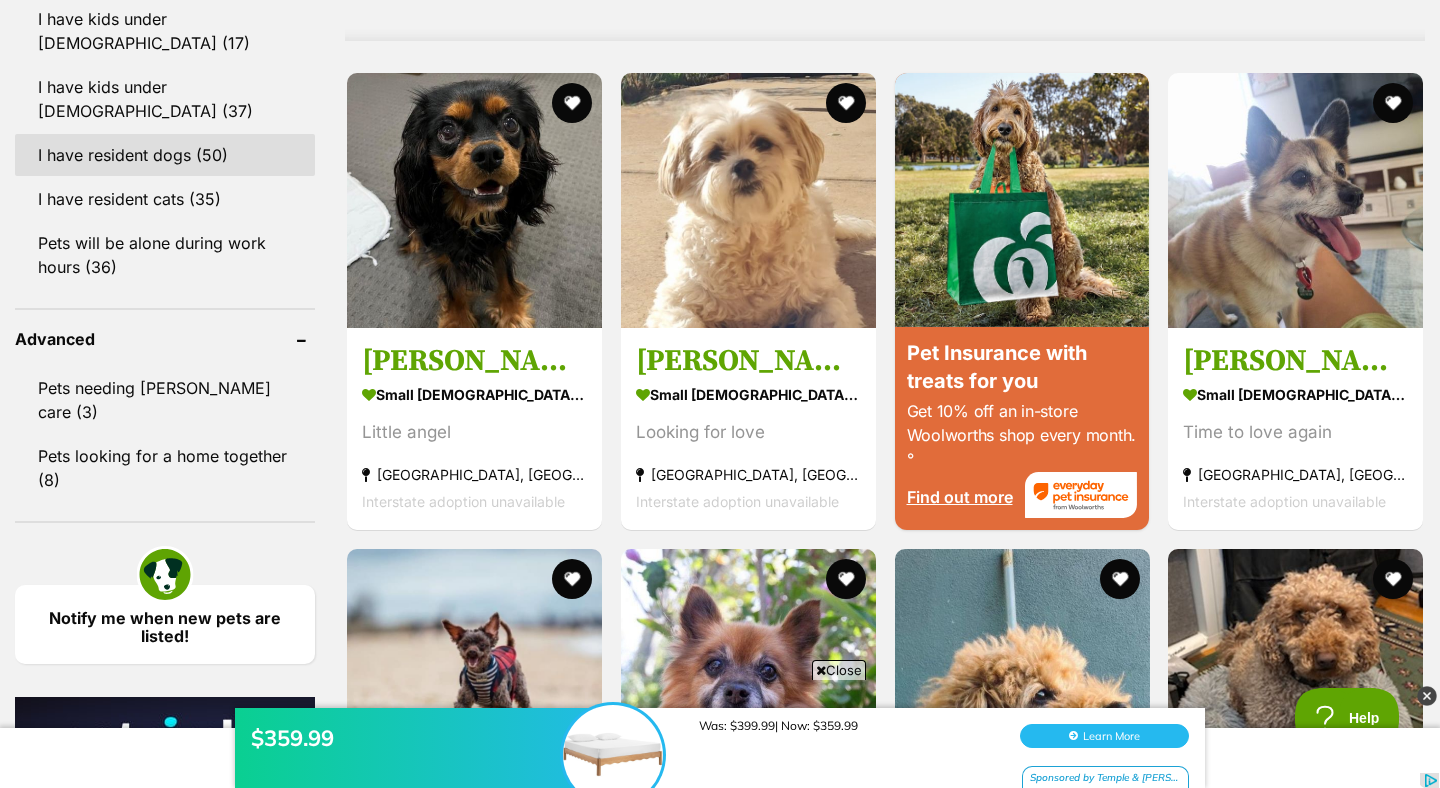 click on "I have resident dogs (50)" at bounding box center [165, 155] 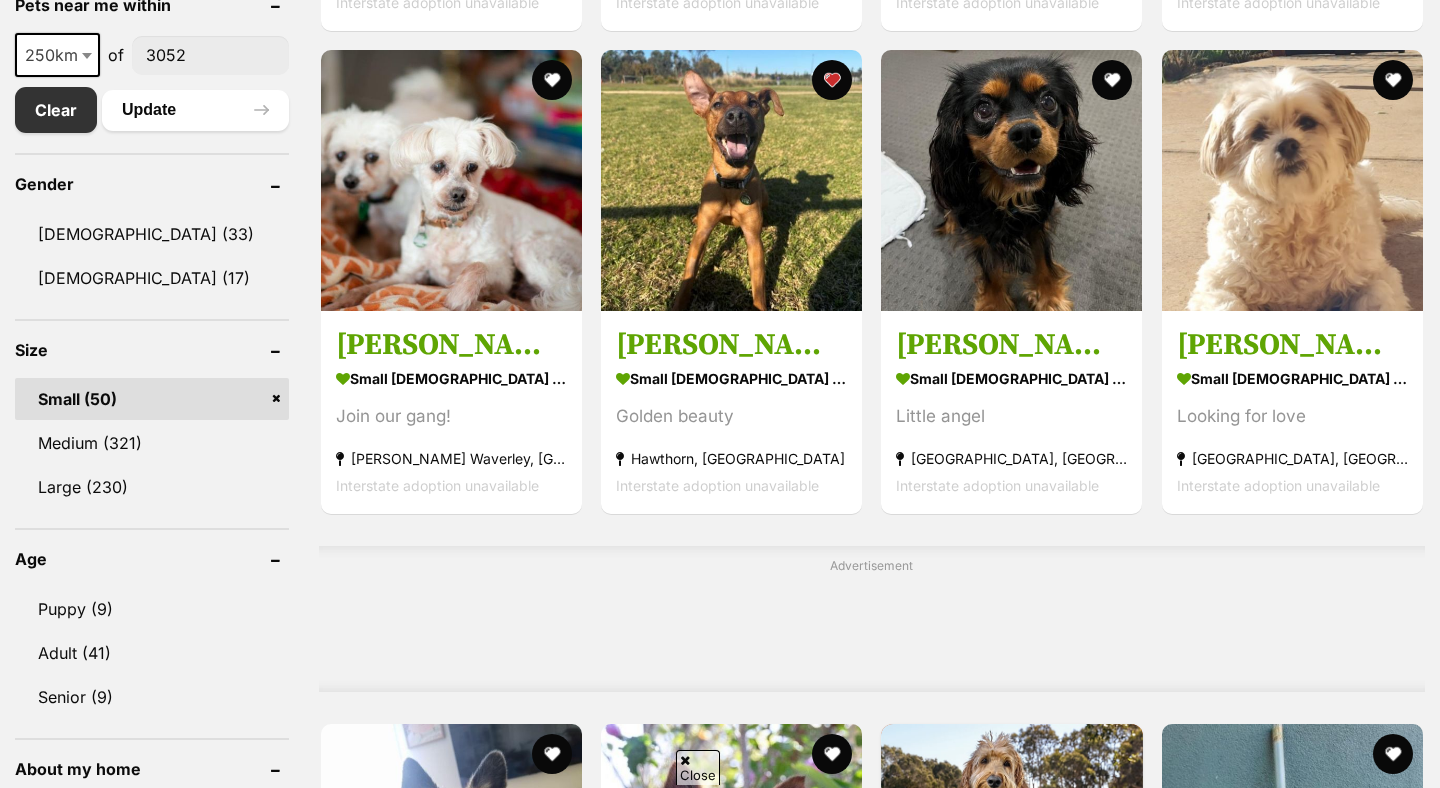 scroll, scrollTop: 1205, scrollLeft: 0, axis: vertical 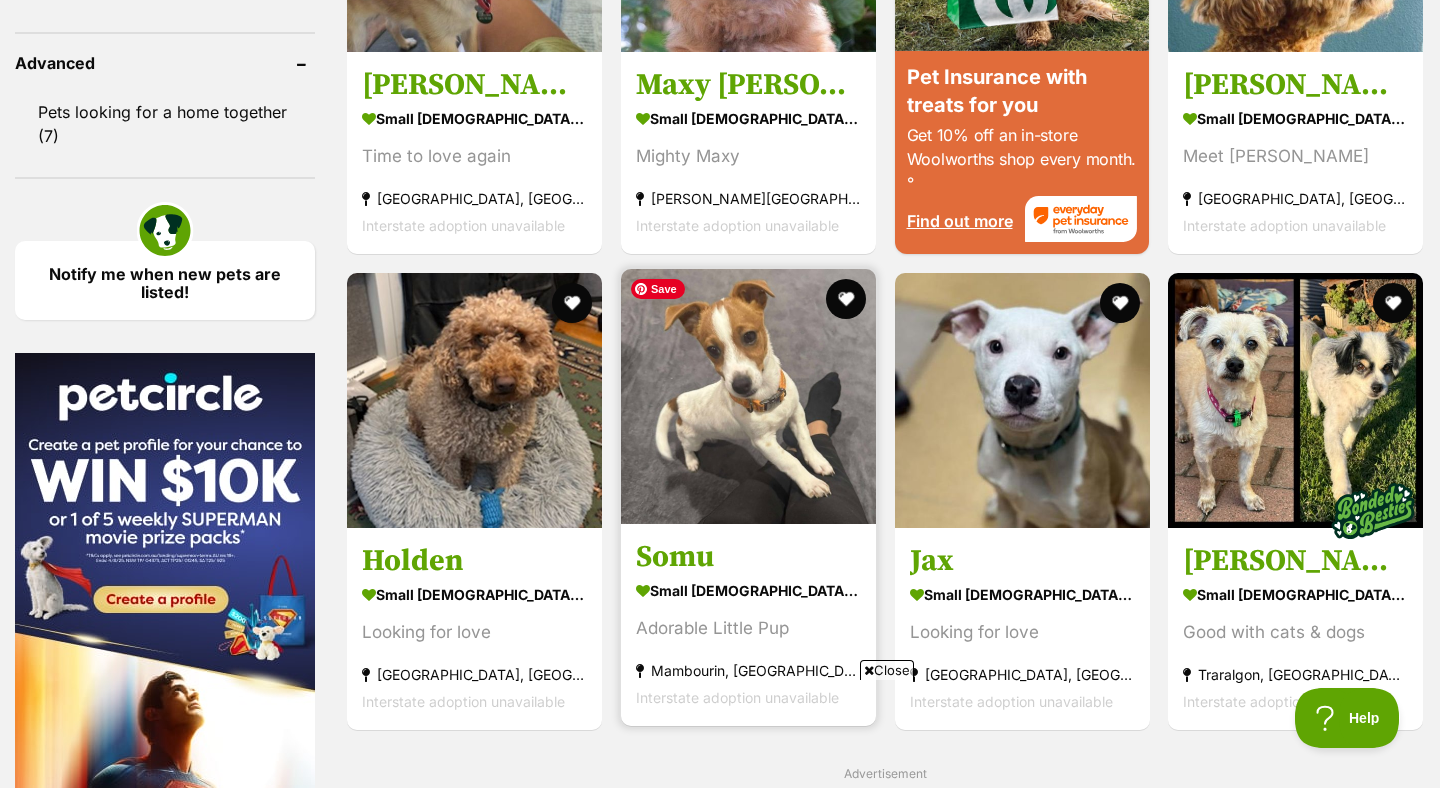 click at bounding box center [748, 396] 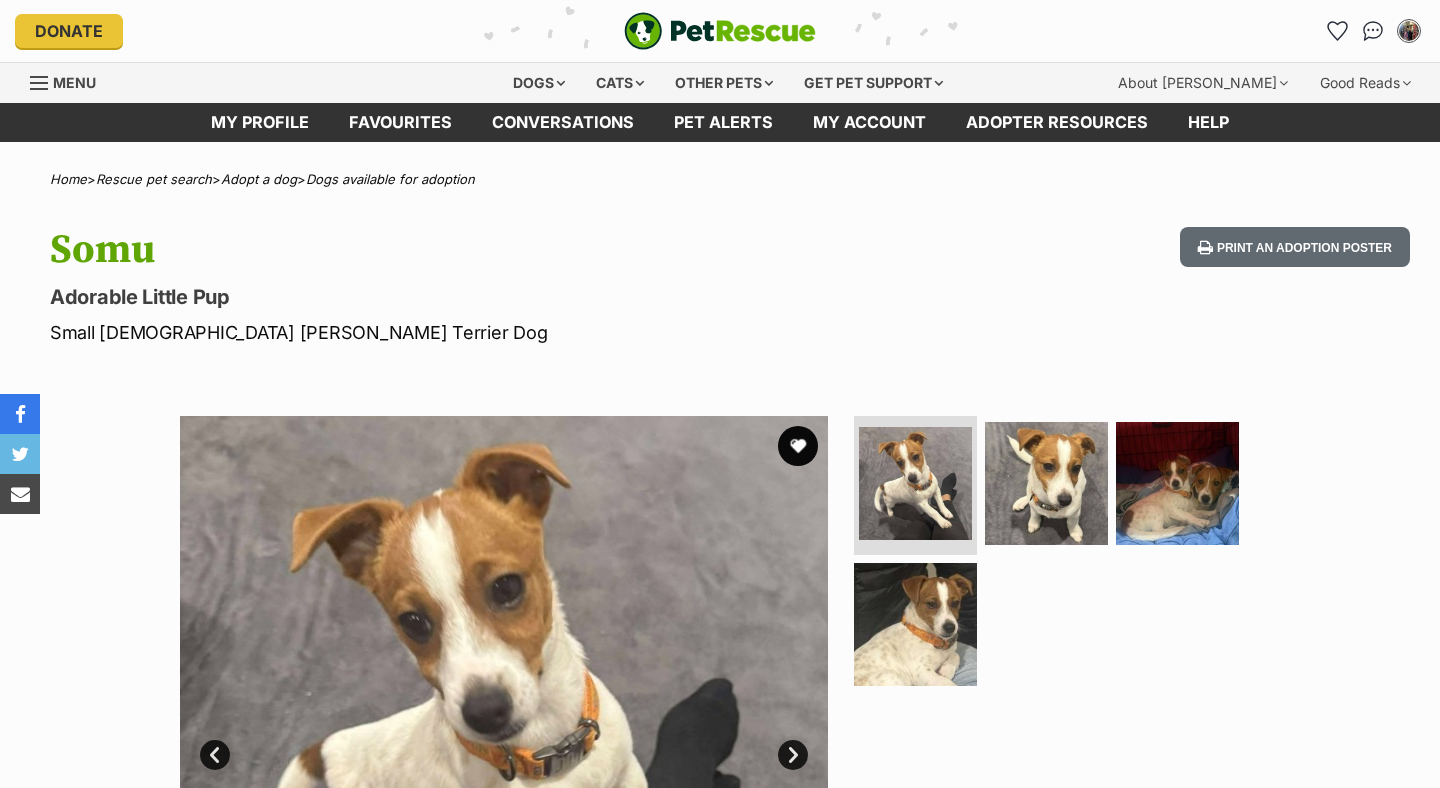 scroll, scrollTop: 0, scrollLeft: 0, axis: both 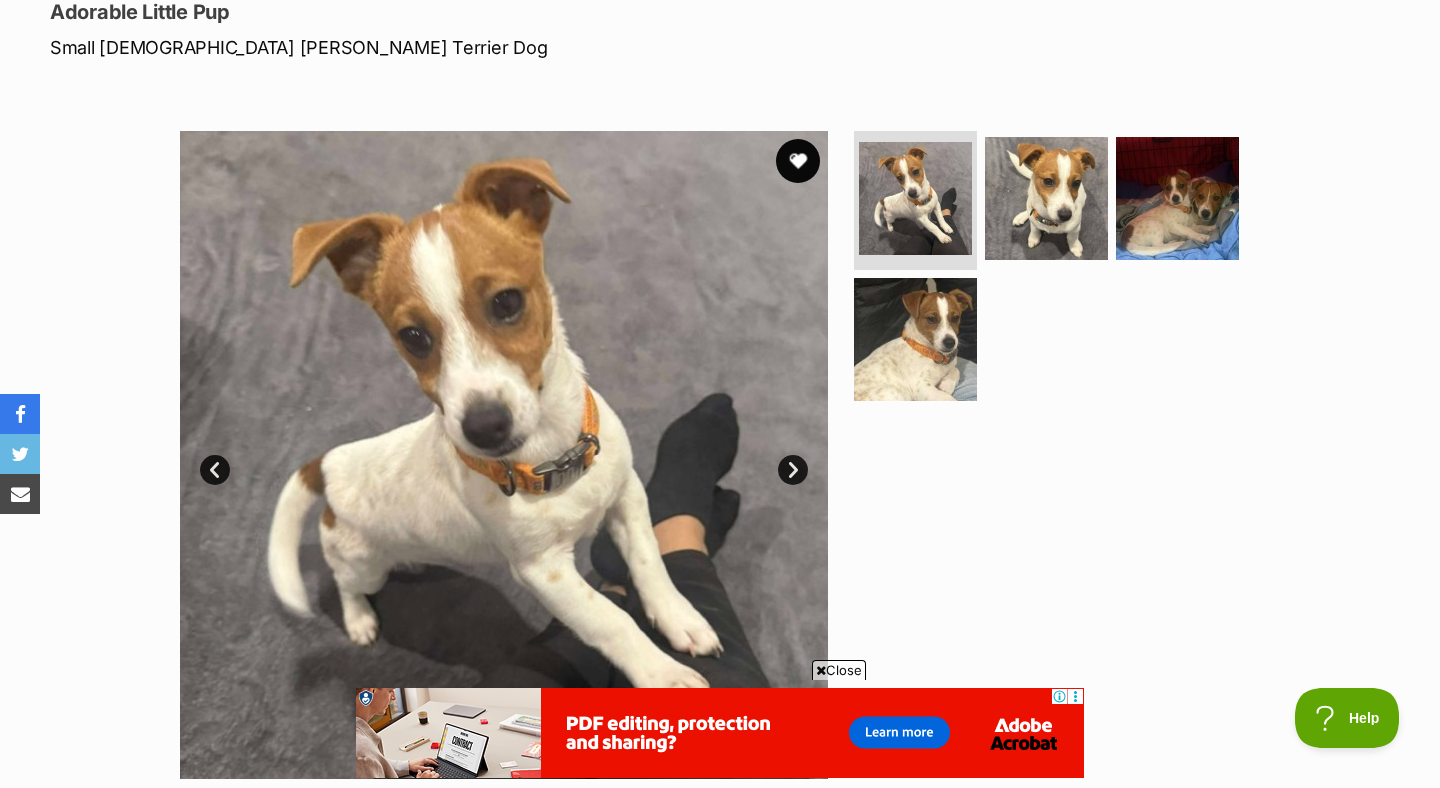 click at bounding box center (798, 161) 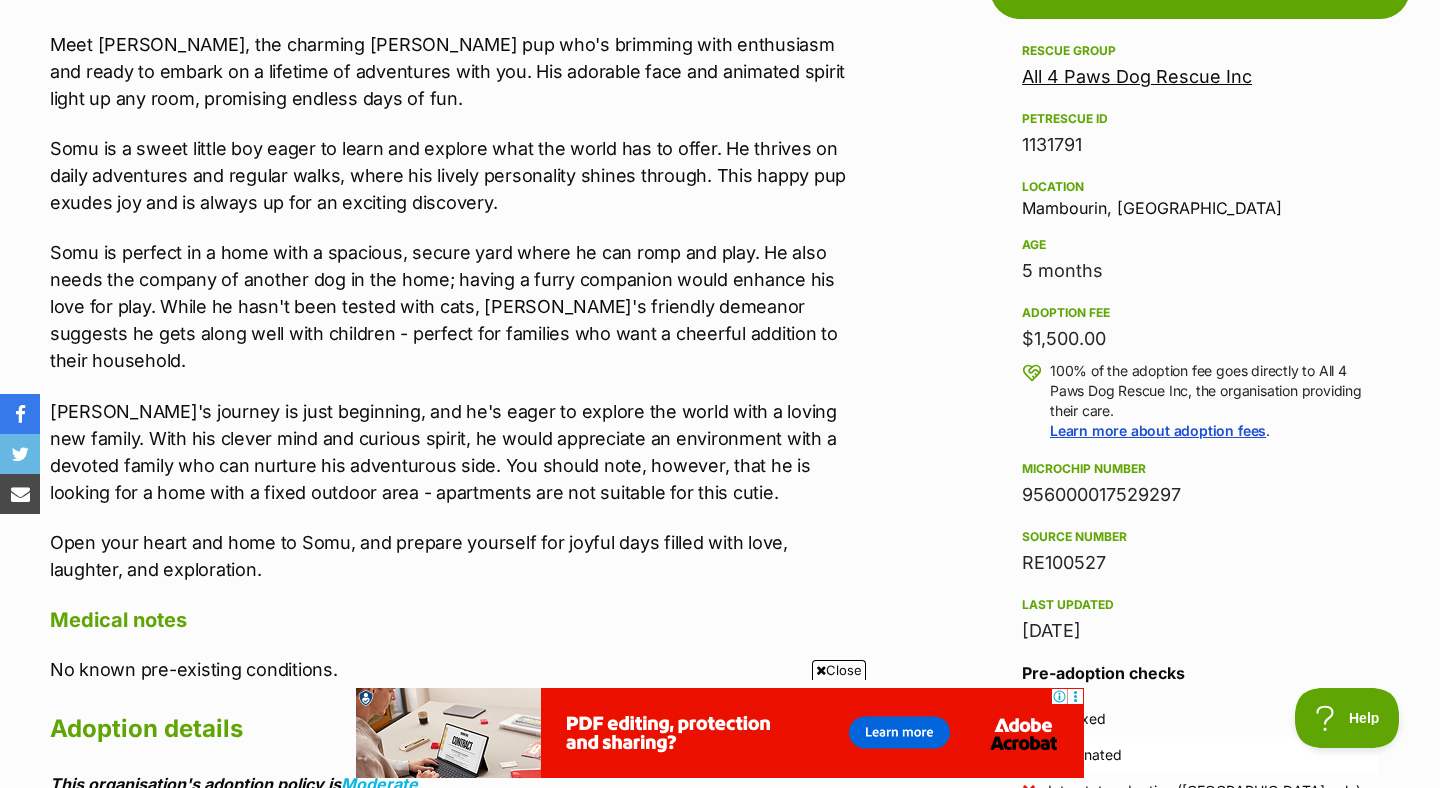 scroll, scrollTop: 1185, scrollLeft: 0, axis: vertical 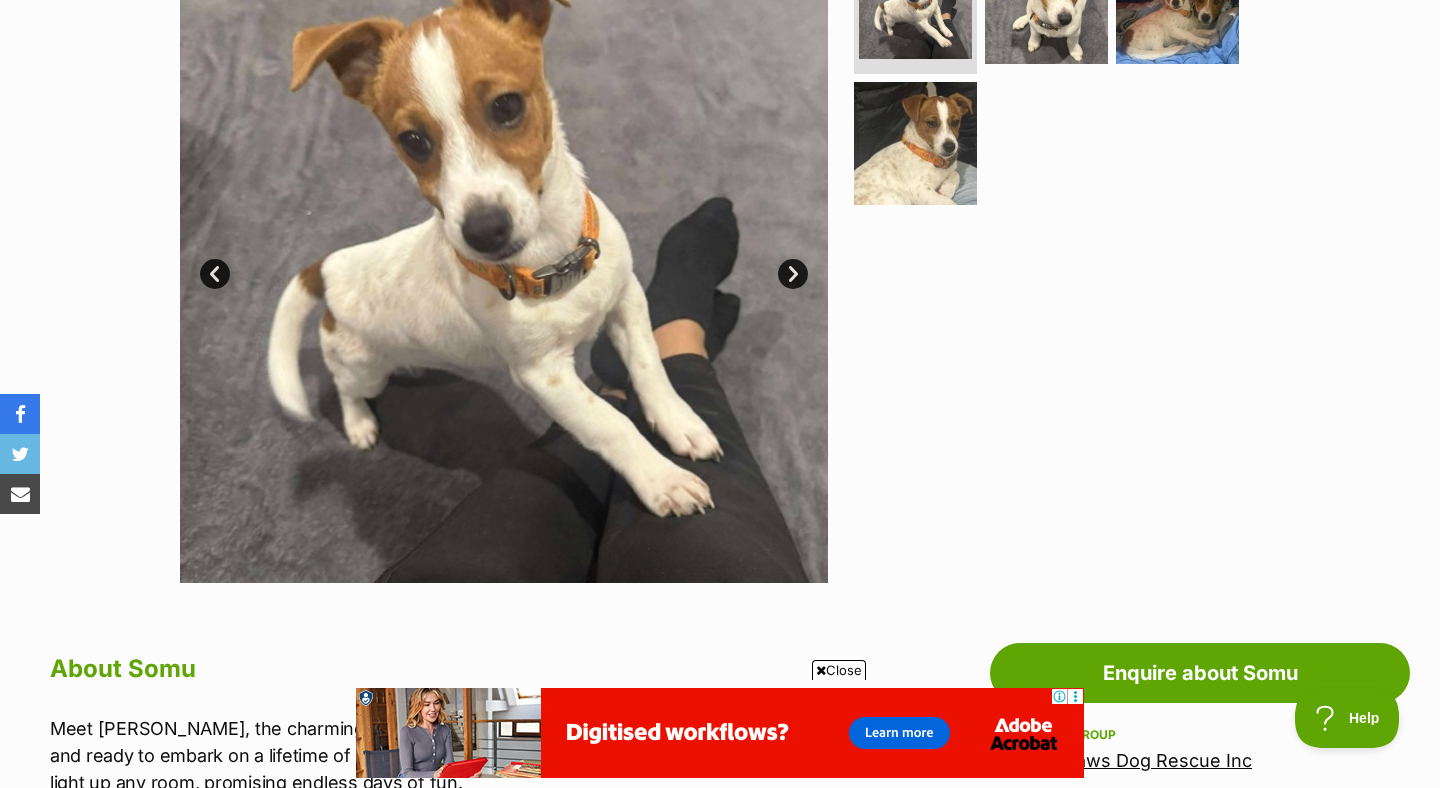 click on "Next" at bounding box center (793, 274) 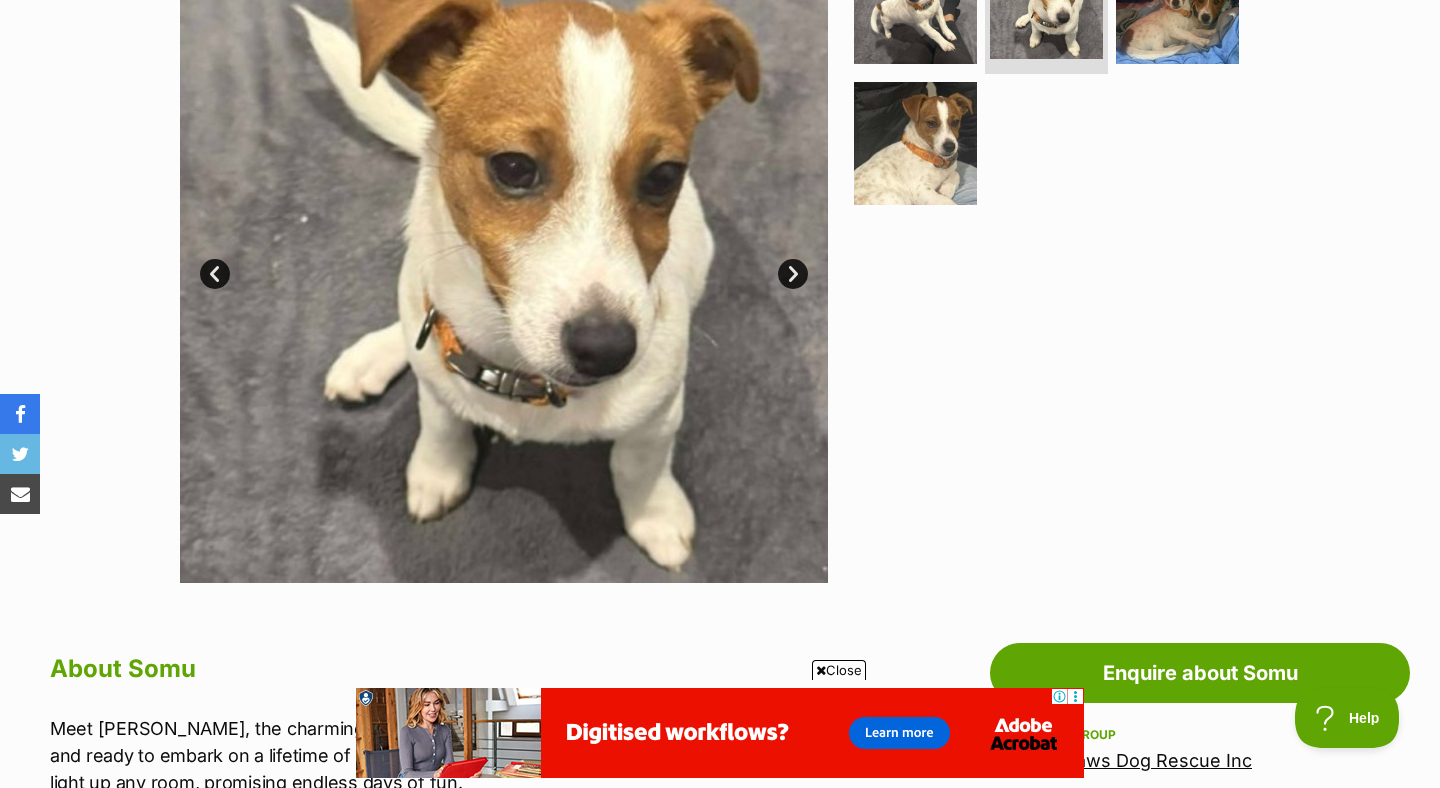 click on "Next" at bounding box center (793, 274) 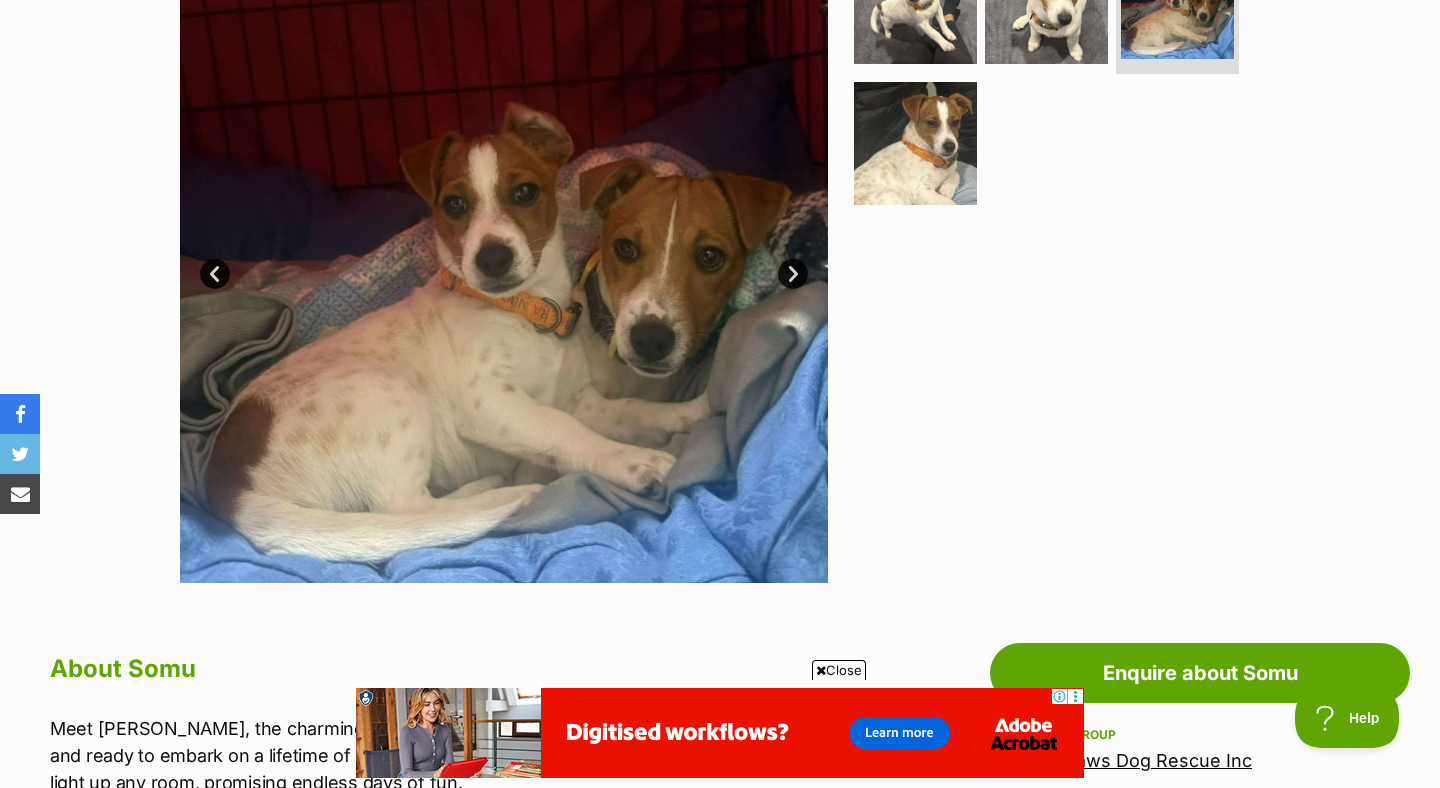 click on "Next" at bounding box center [793, 274] 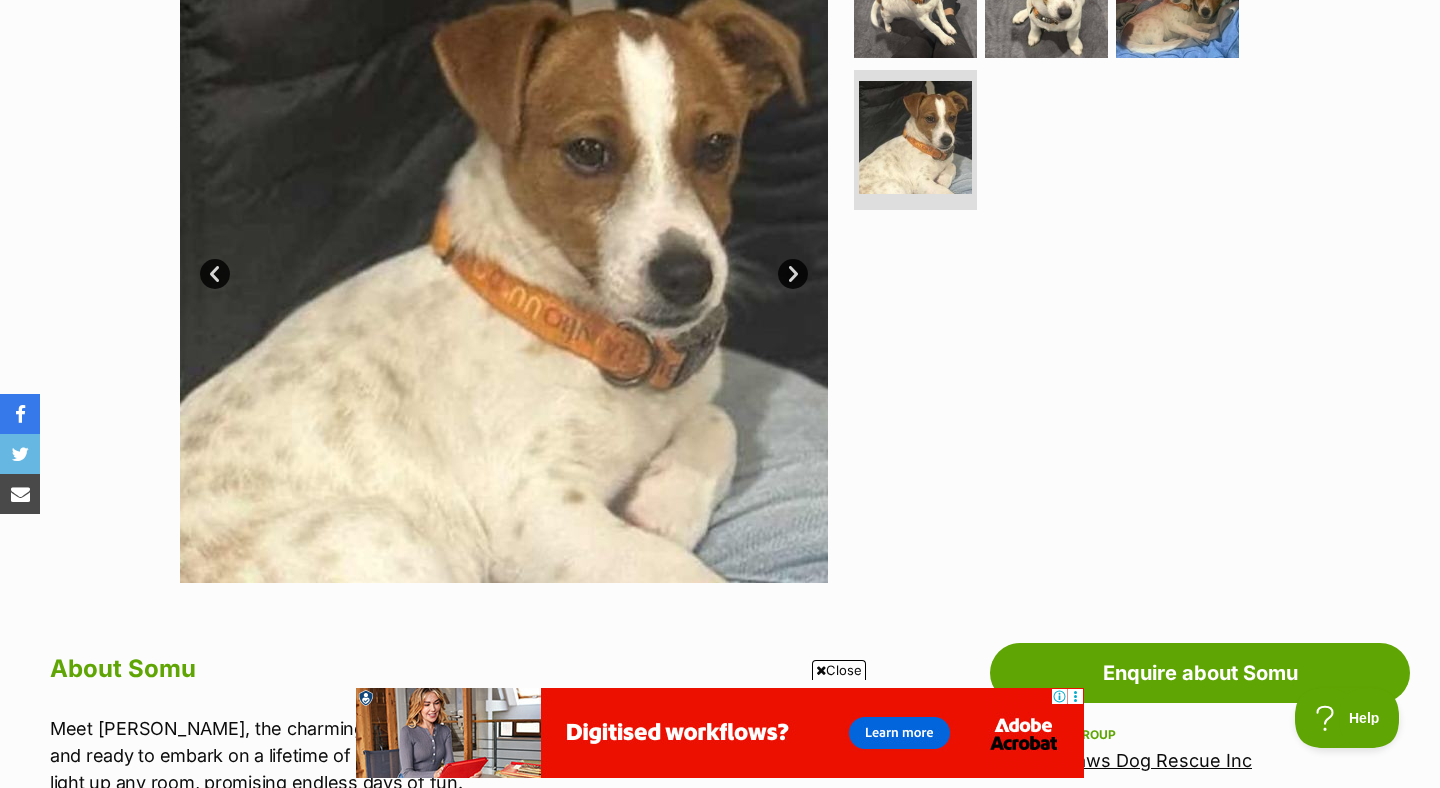 click on "Prev" at bounding box center [215, 274] 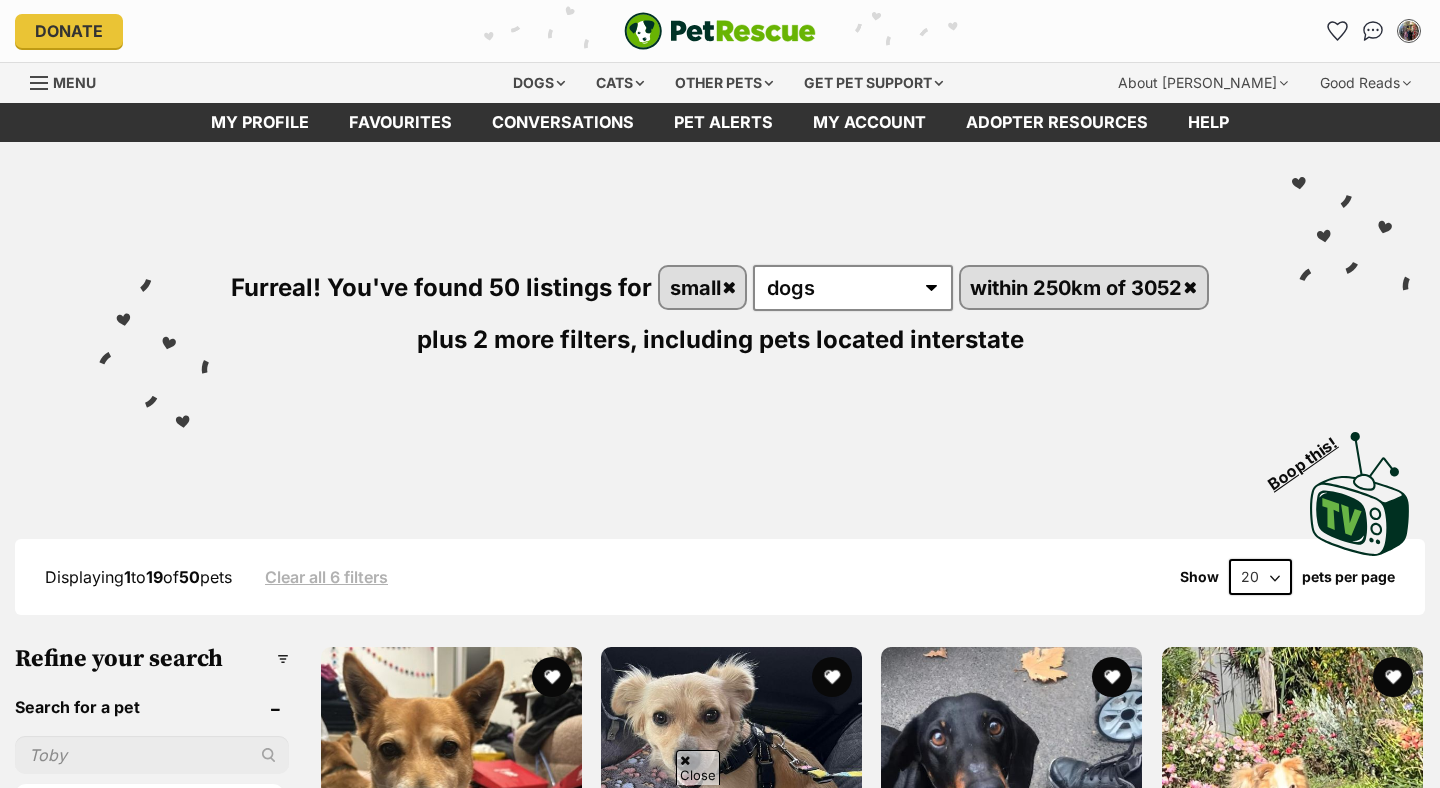 scroll, scrollTop: 2179, scrollLeft: 0, axis: vertical 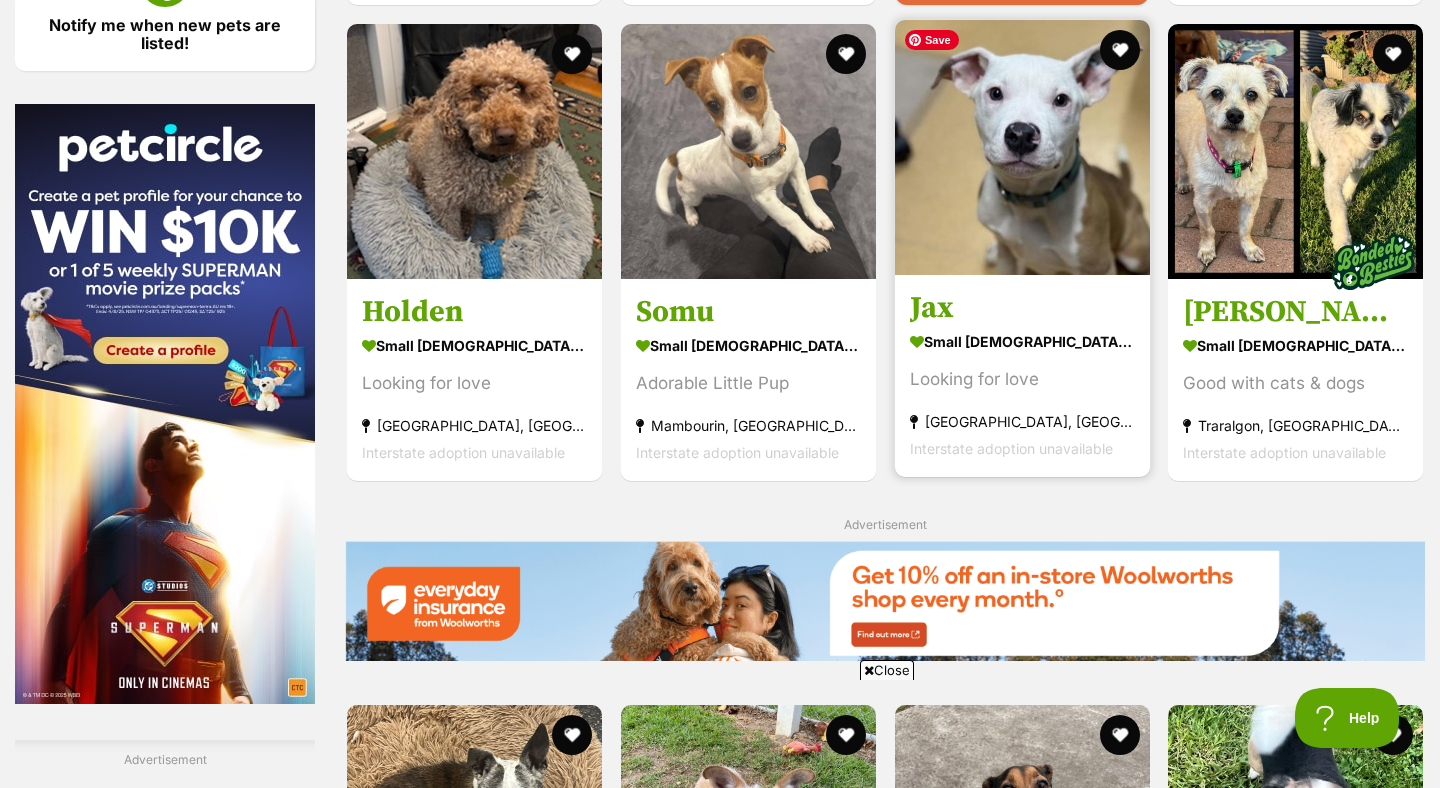 click at bounding box center (1022, 147) 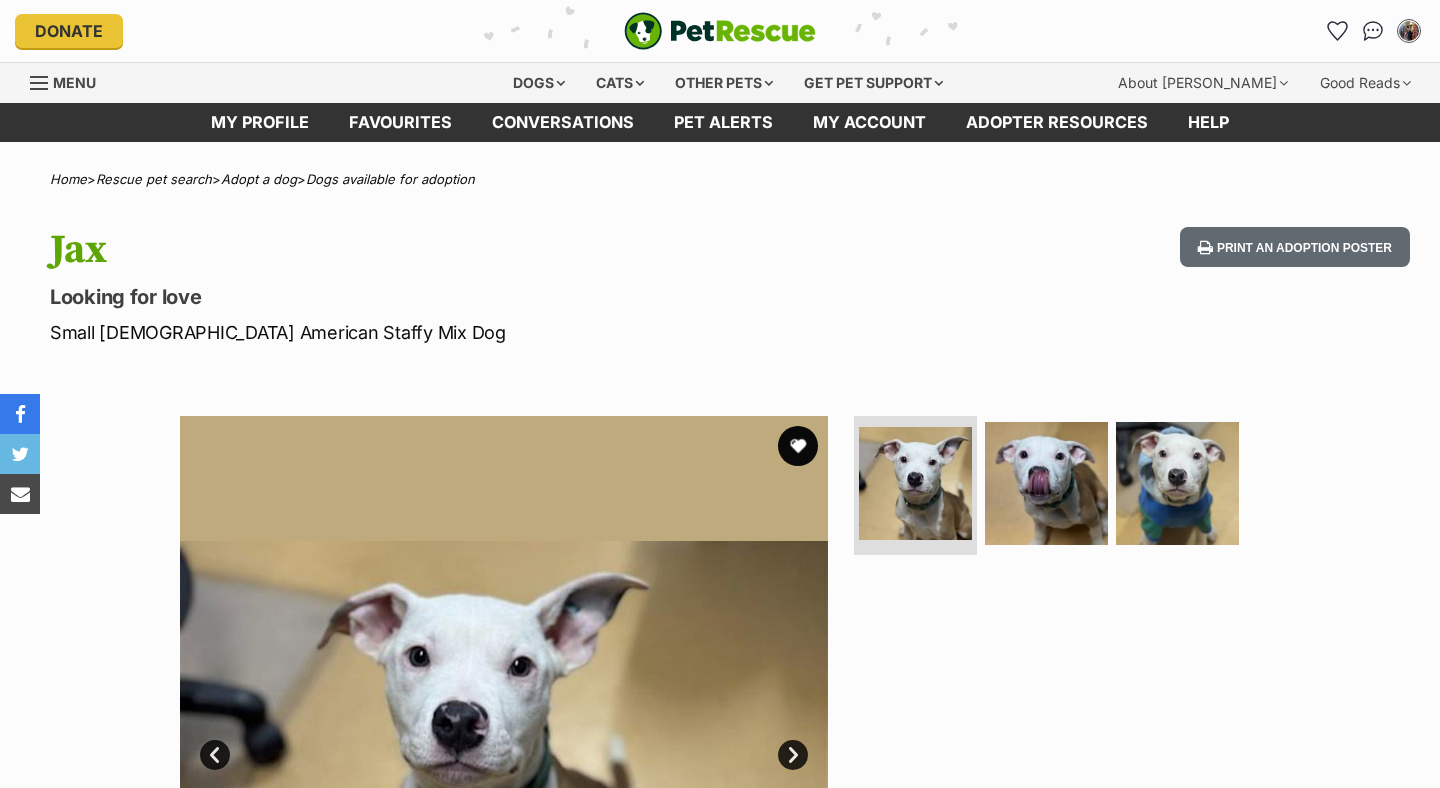 scroll, scrollTop: 0, scrollLeft: 0, axis: both 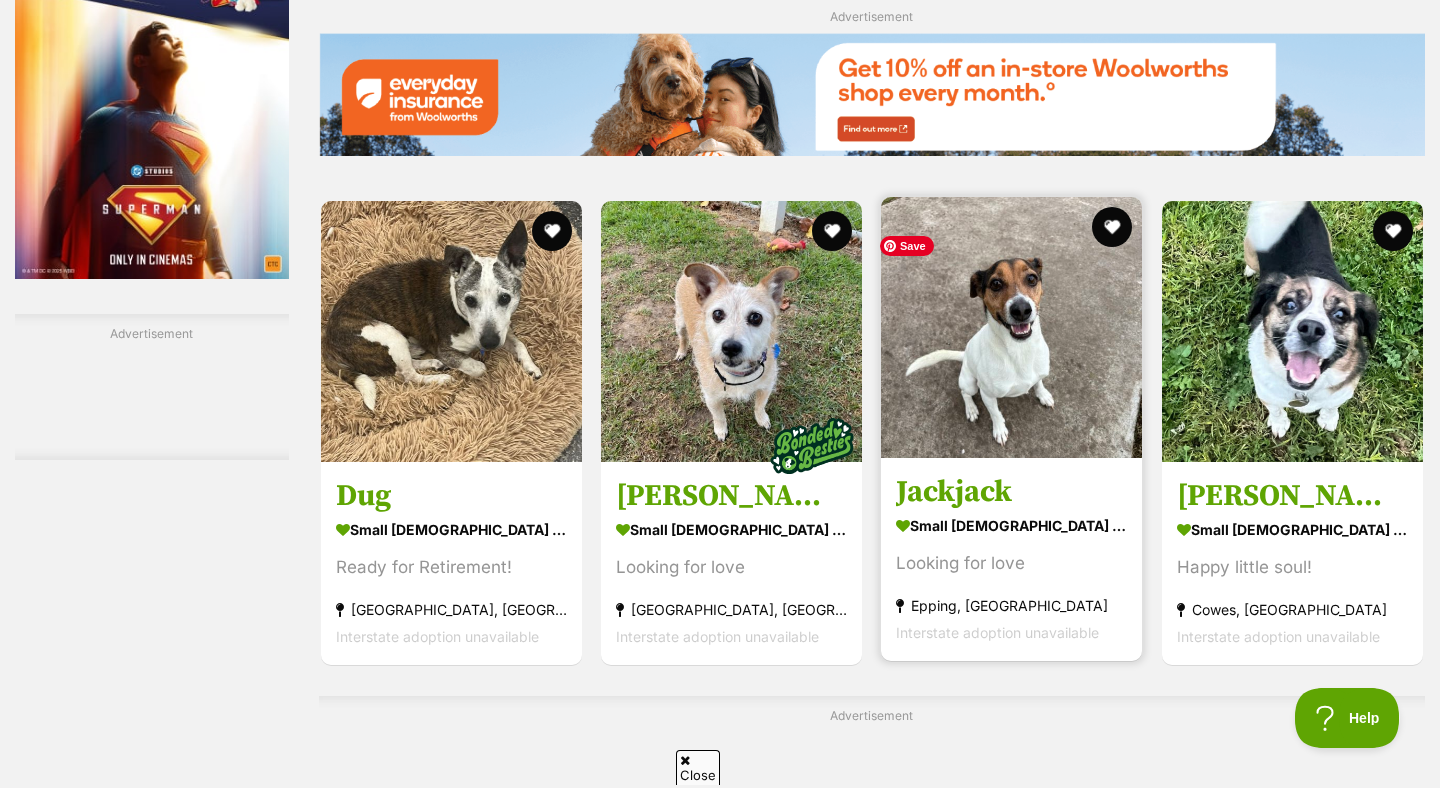 click at bounding box center [1011, 327] 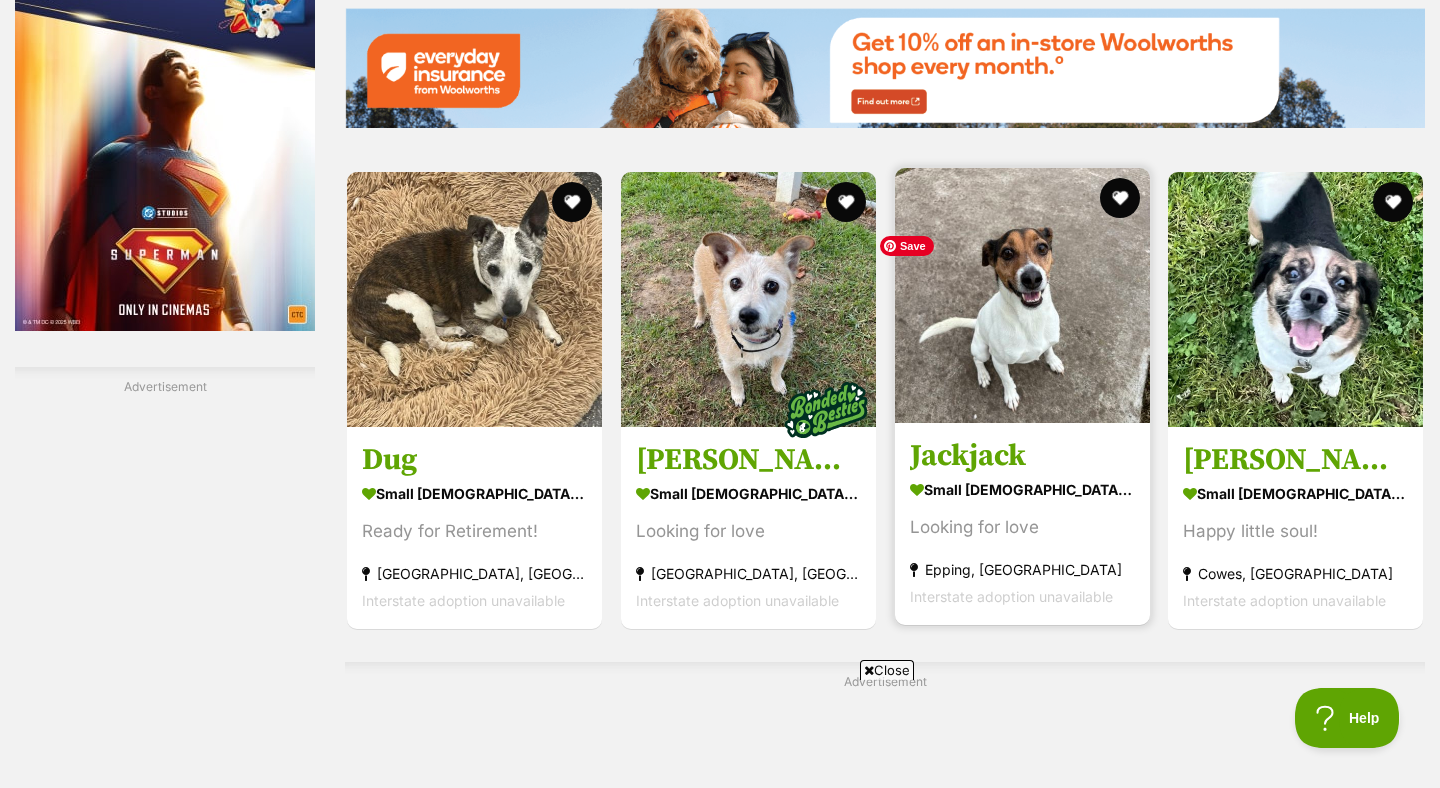 scroll, scrollTop: 2753, scrollLeft: 0, axis: vertical 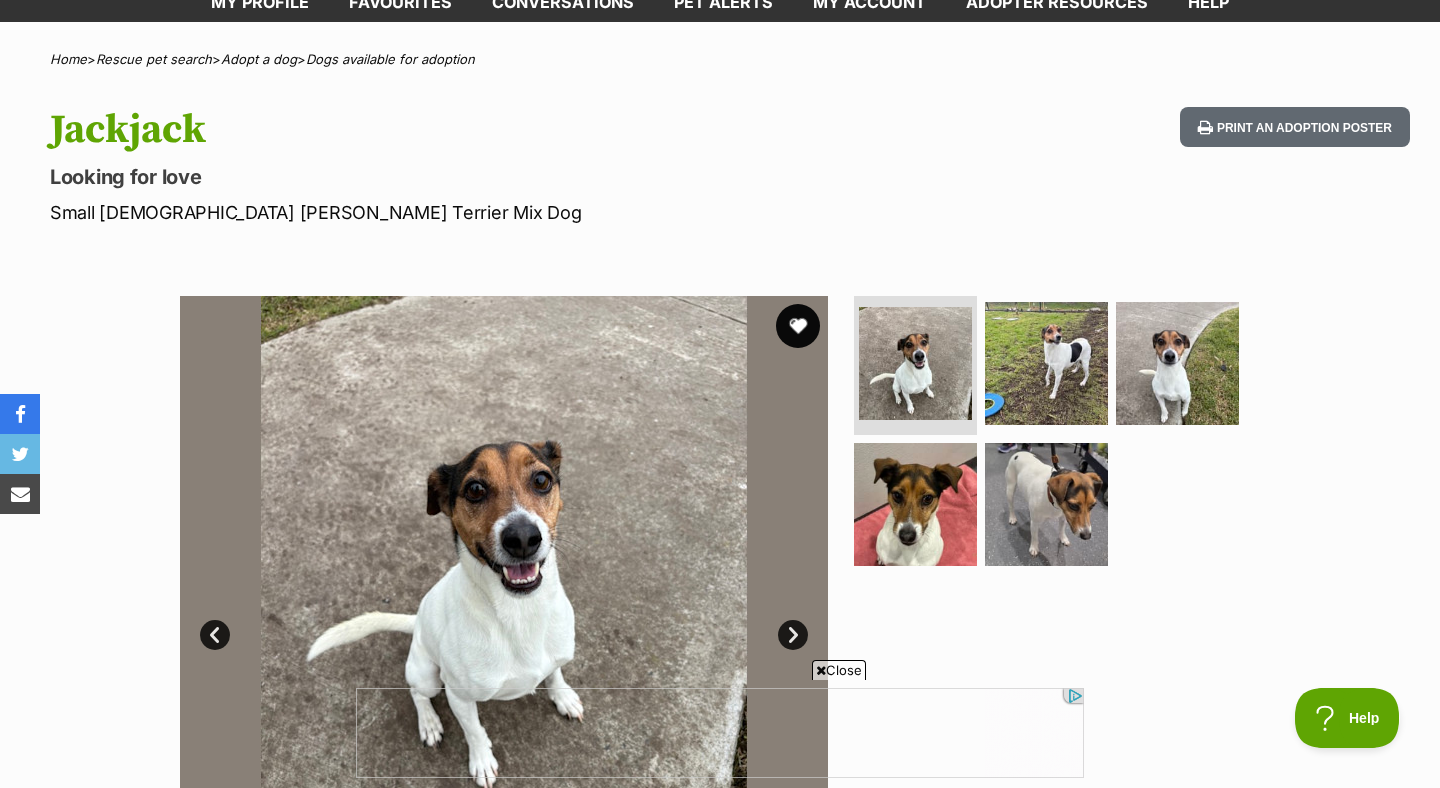 click at bounding box center [798, 326] 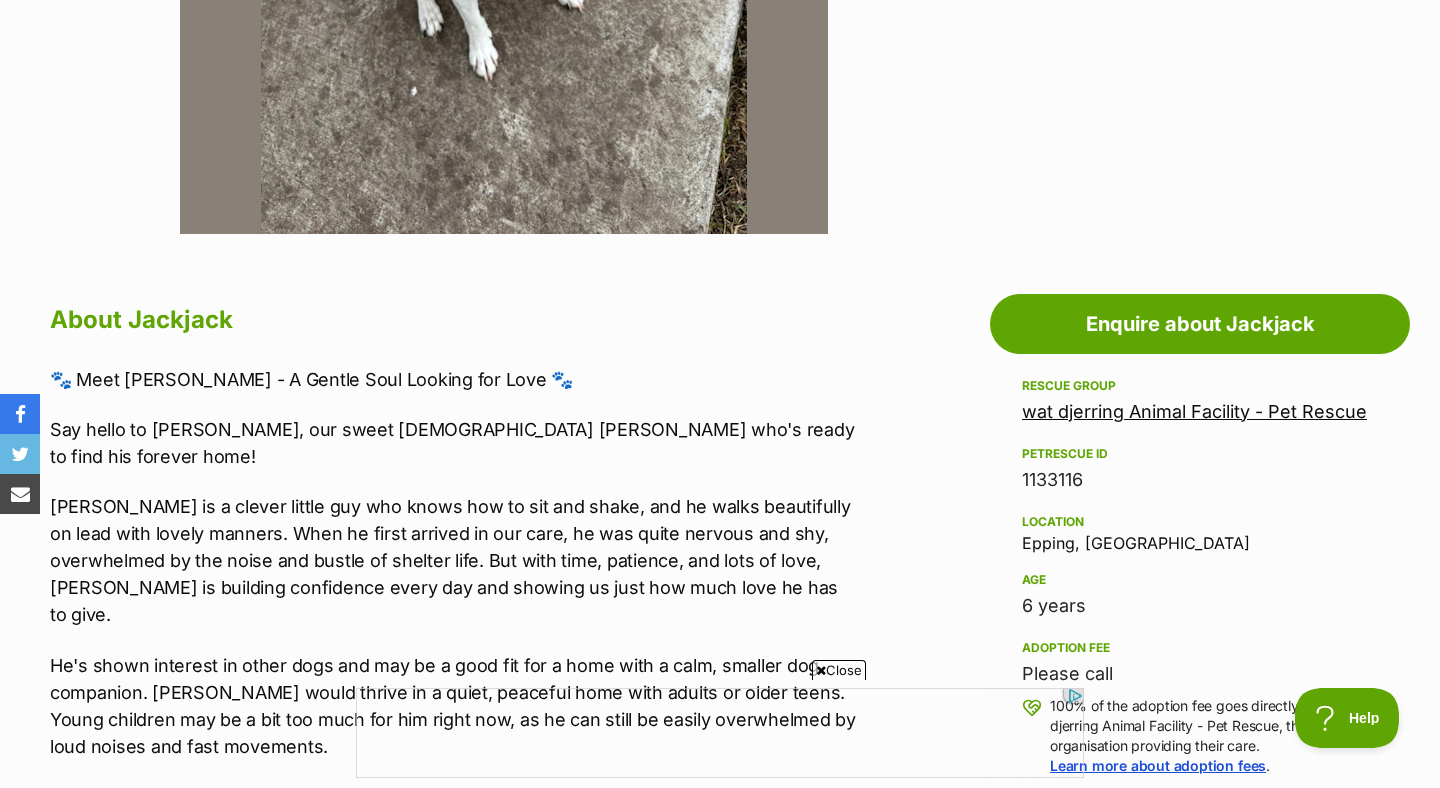 scroll, scrollTop: 950, scrollLeft: 0, axis: vertical 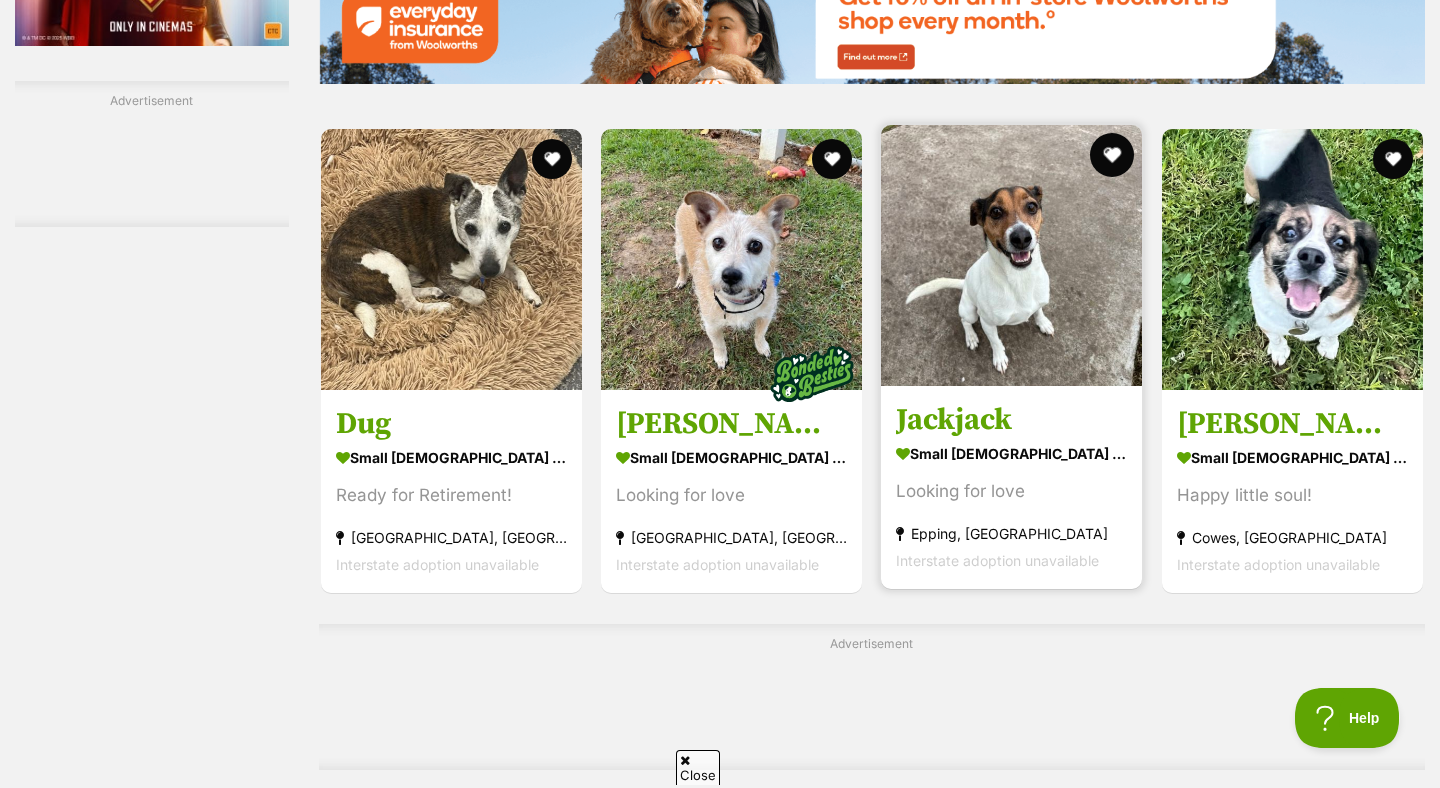 click at bounding box center (1113, 155) 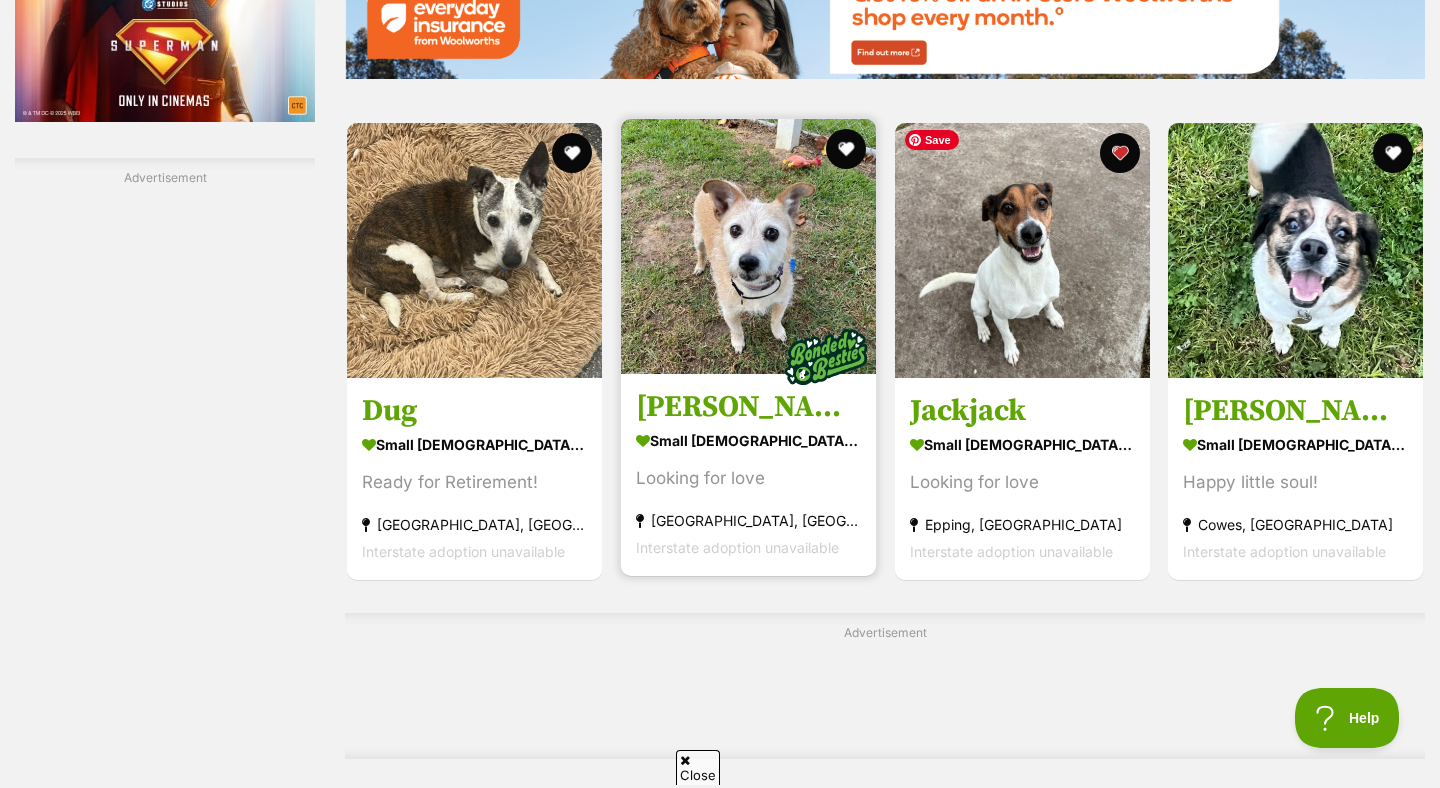 scroll, scrollTop: 0, scrollLeft: 0, axis: both 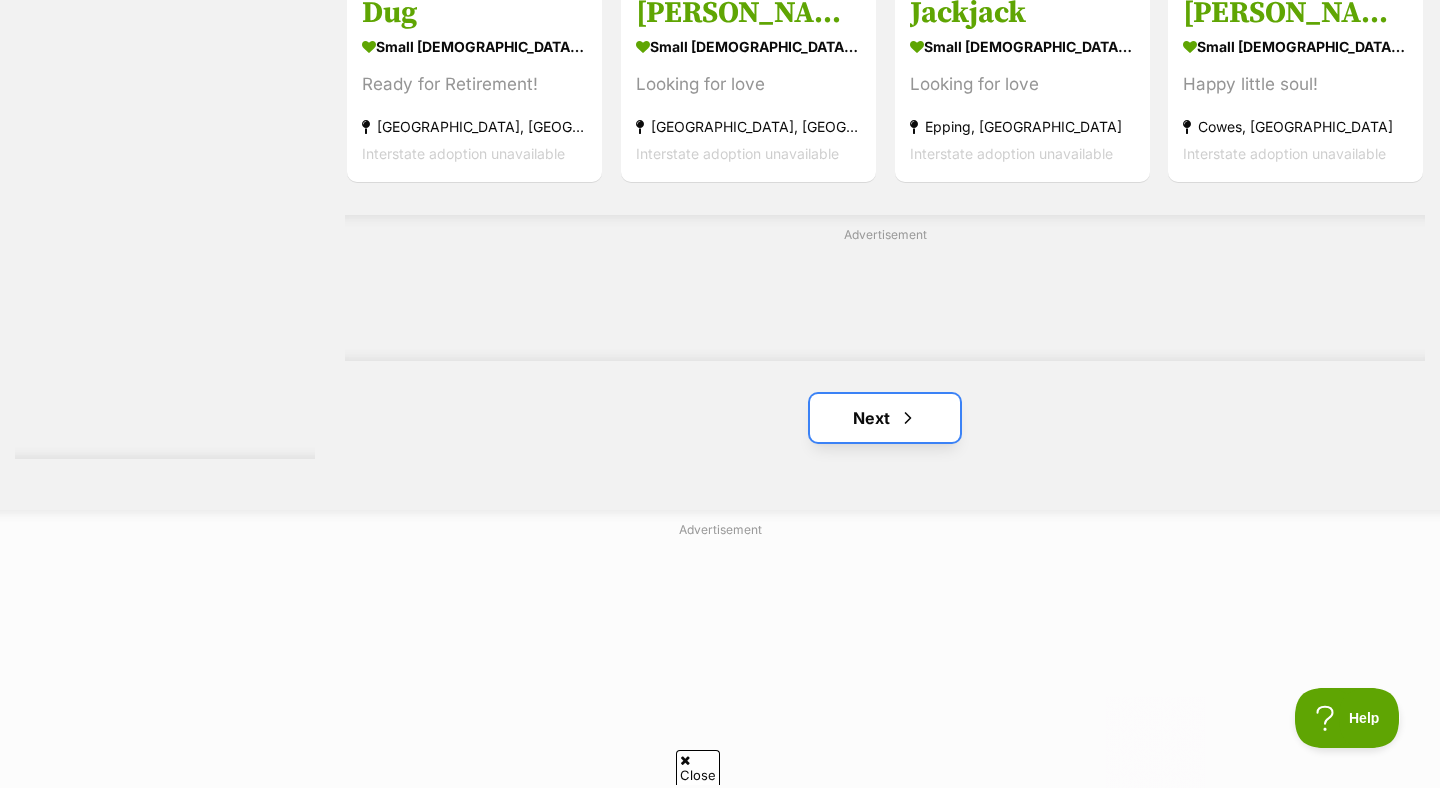 click at bounding box center (908, 418) 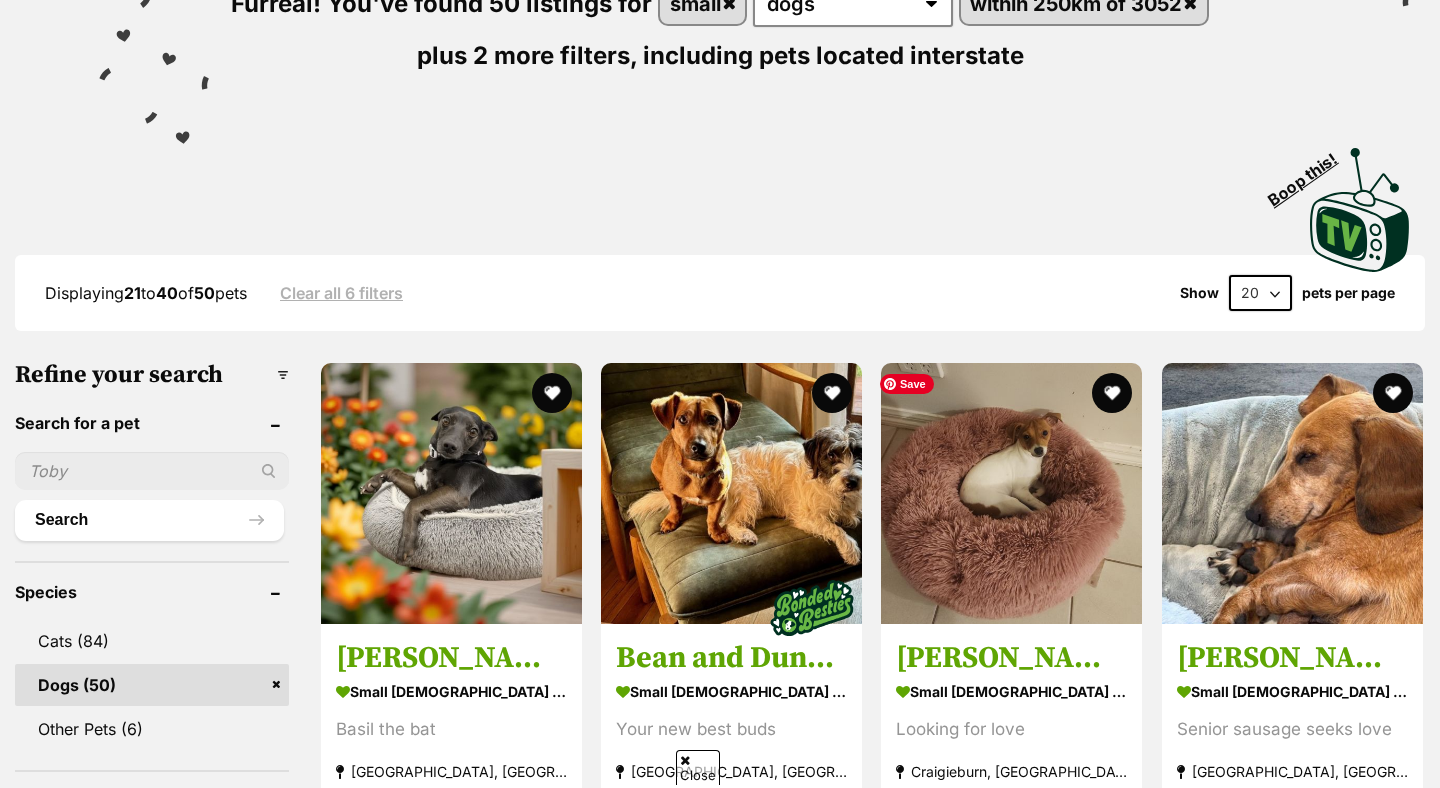 scroll, scrollTop: 341, scrollLeft: 0, axis: vertical 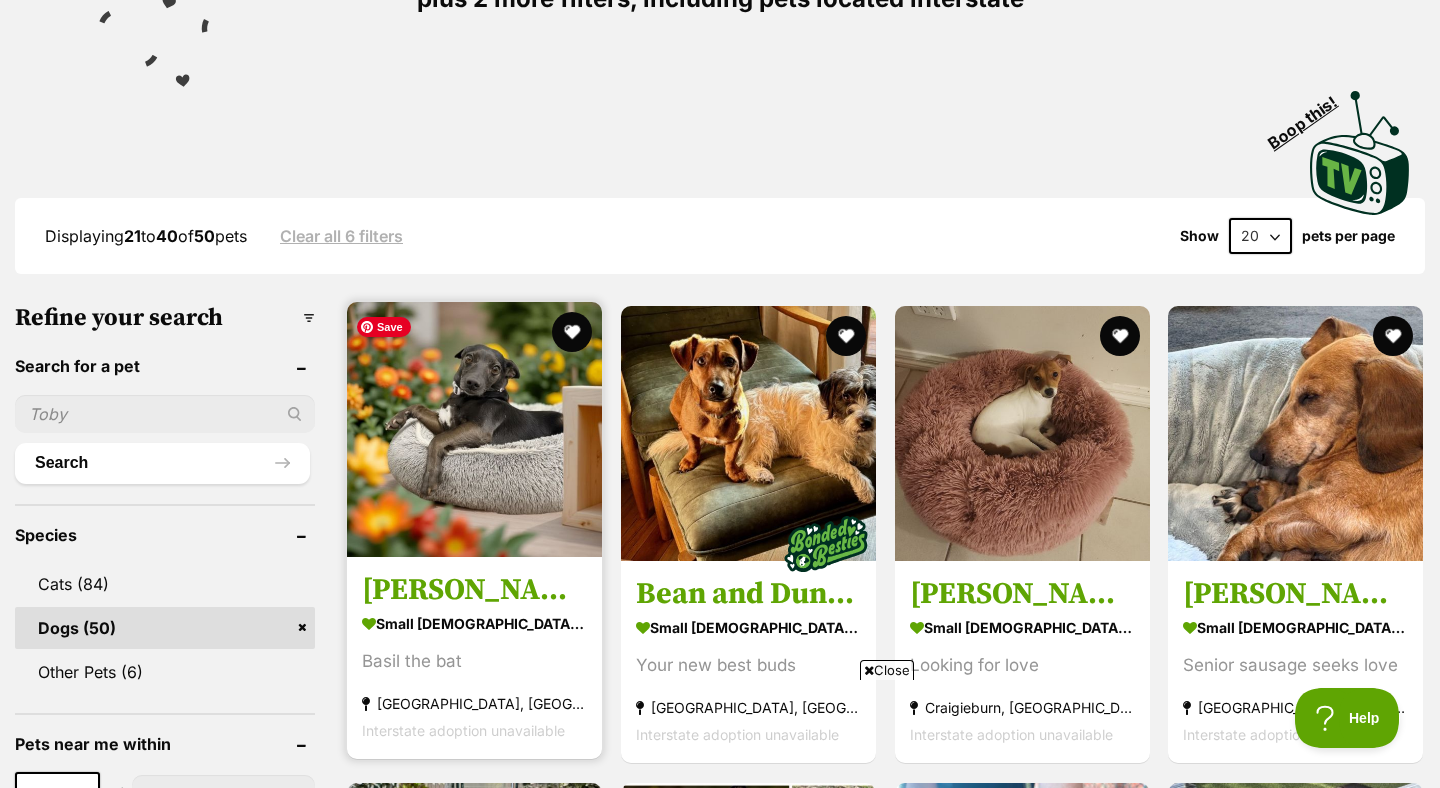 click at bounding box center (474, 429) 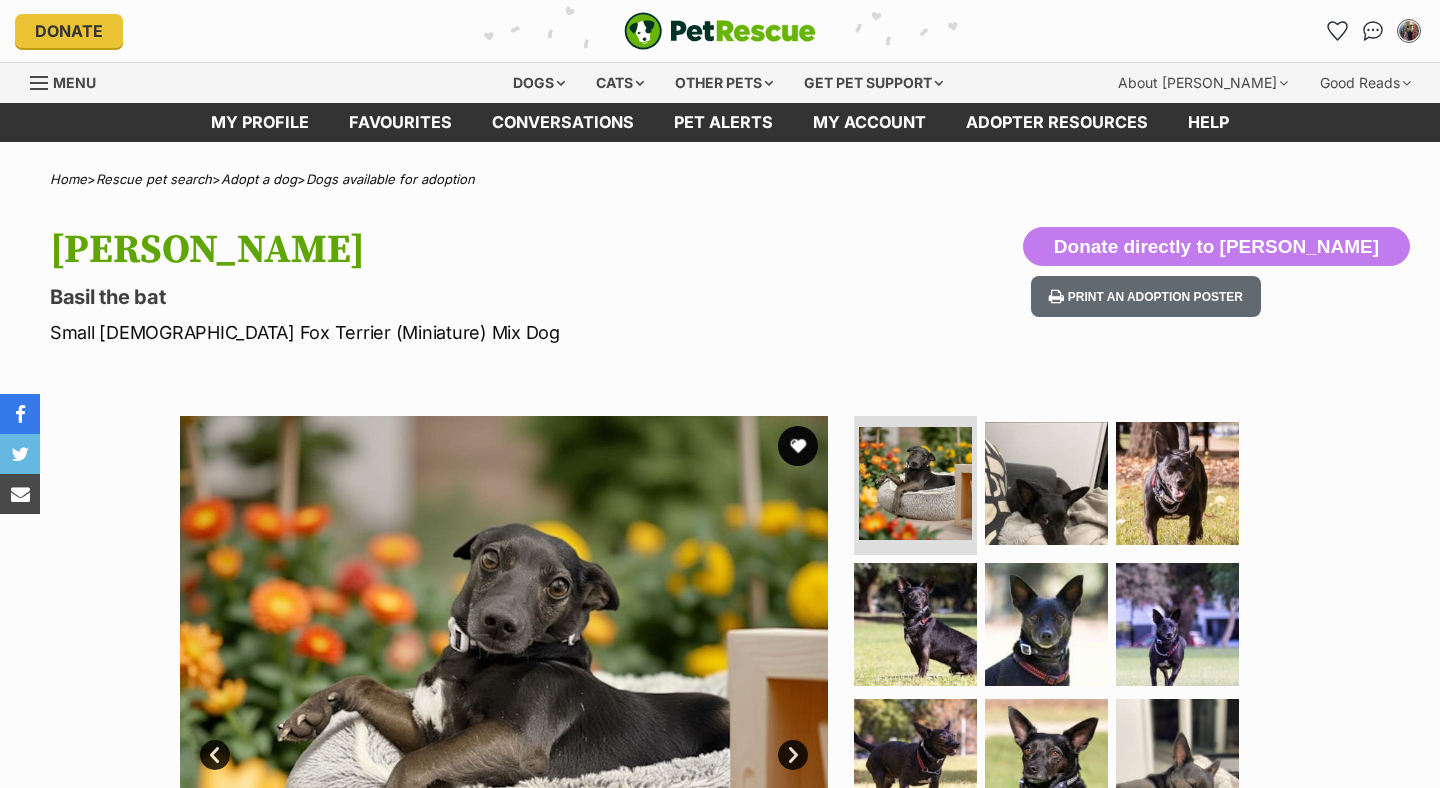 scroll, scrollTop: 0, scrollLeft: 0, axis: both 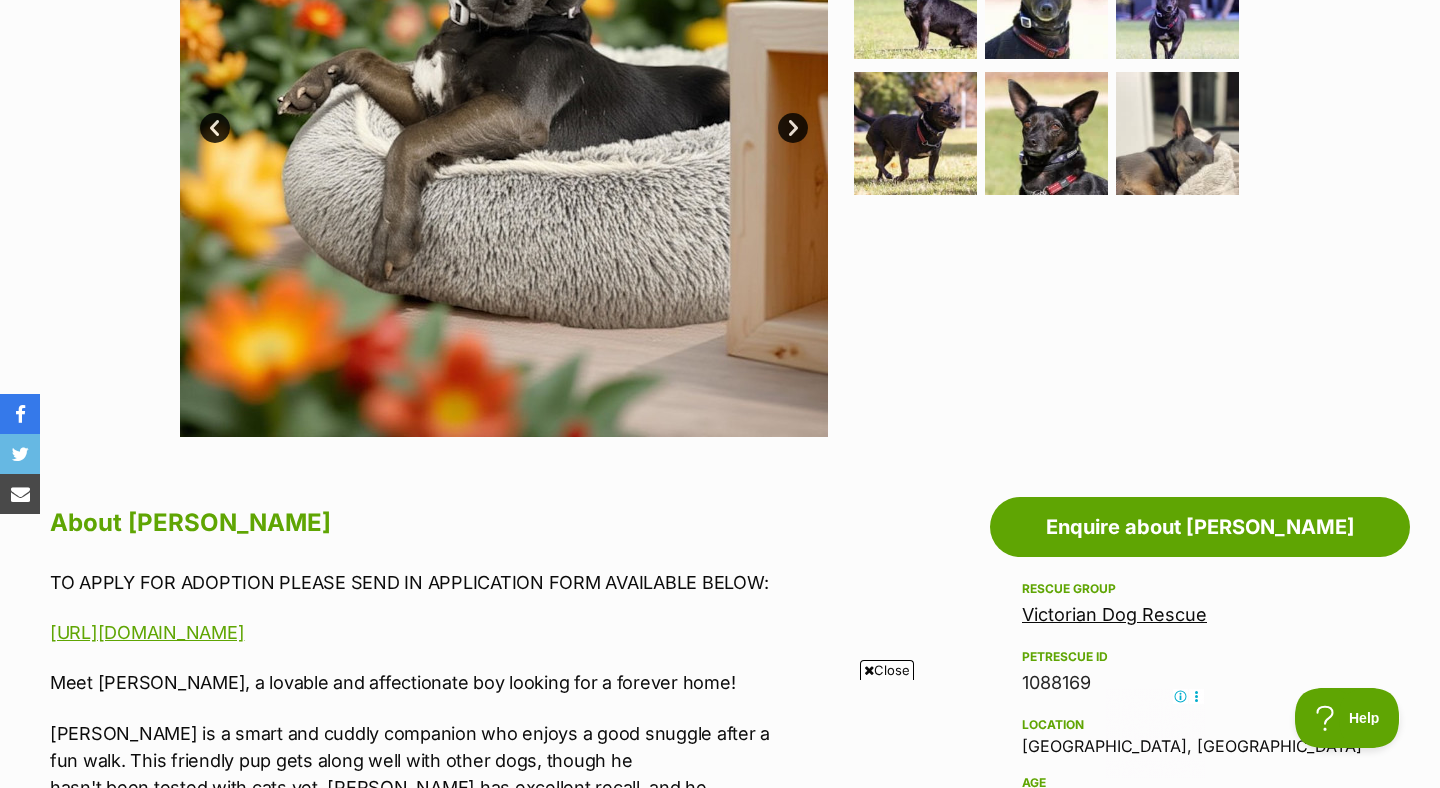 click on "[PERSON_NAME] is a smart and cuddly companion who enjoys a good snuggle after a
fun walk. This friendly pup gets along well with other dogs, though he
hasn't been tested with cats yet. [PERSON_NAME] has excellent recall, and he
understands sit, stay, wait and will walk to heel. He knows how to use a dog door,
but needs to be reminded to go out to toilet before bed." at bounding box center (454, 787) 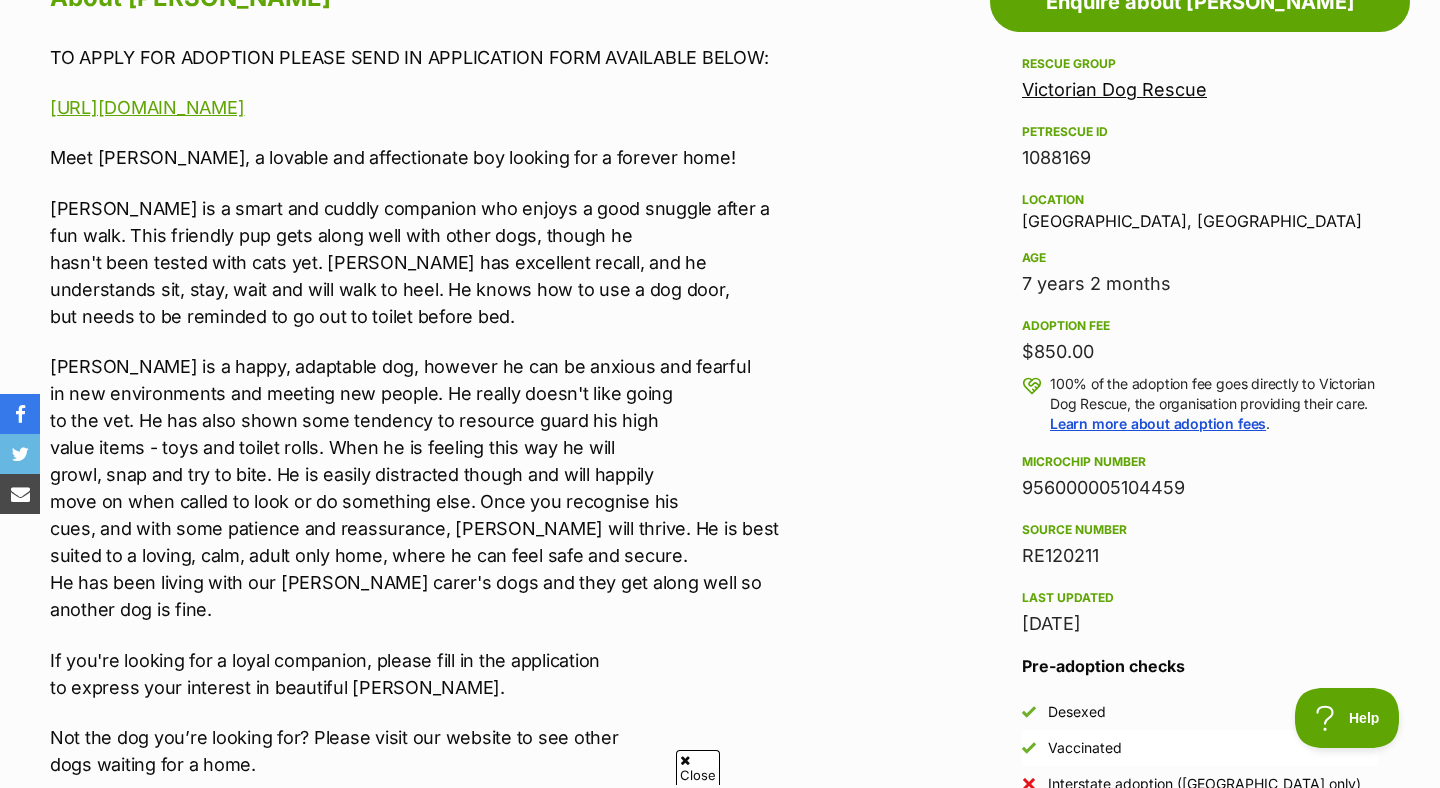 scroll, scrollTop: 0, scrollLeft: 0, axis: both 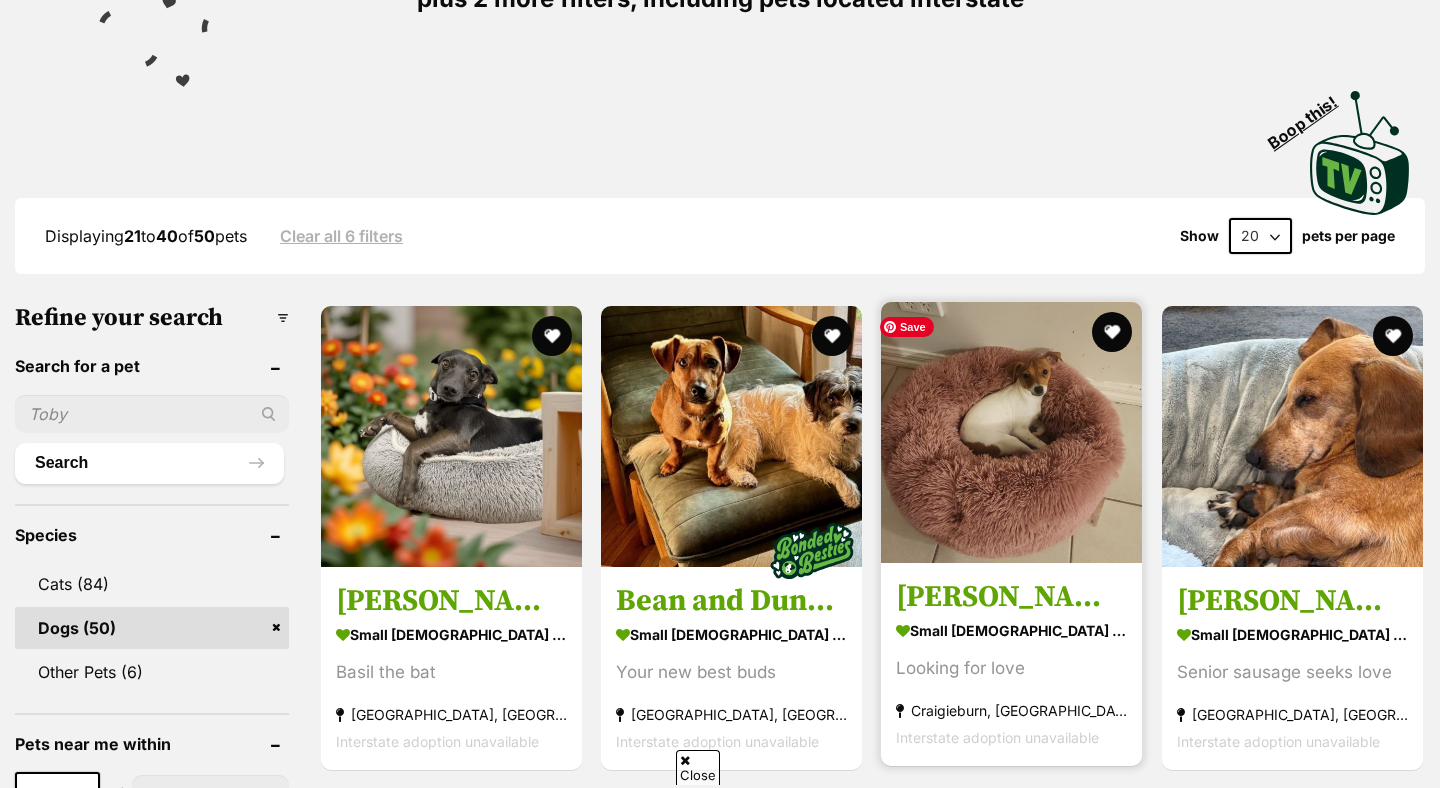 click at bounding box center (1011, 432) 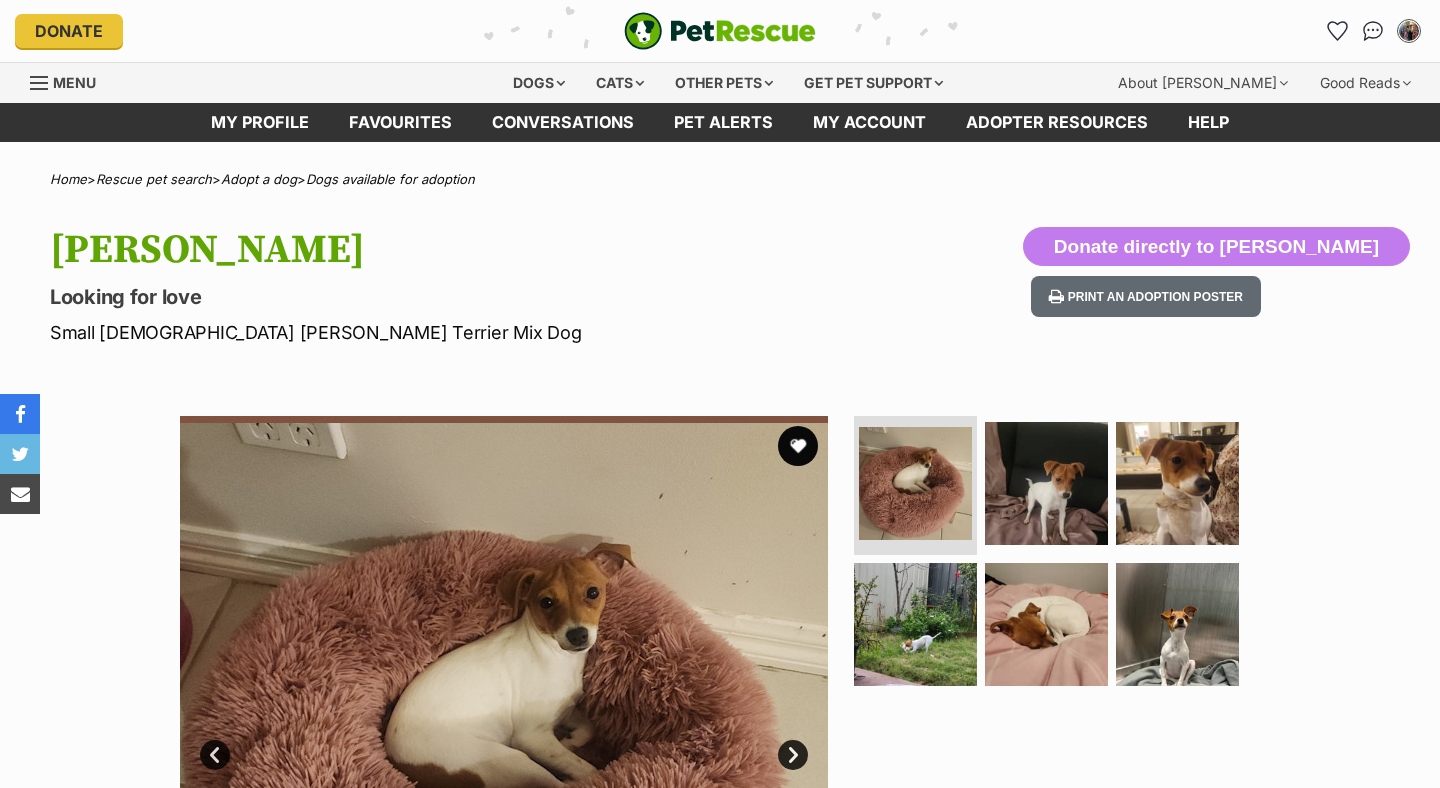 scroll, scrollTop: 0, scrollLeft: 0, axis: both 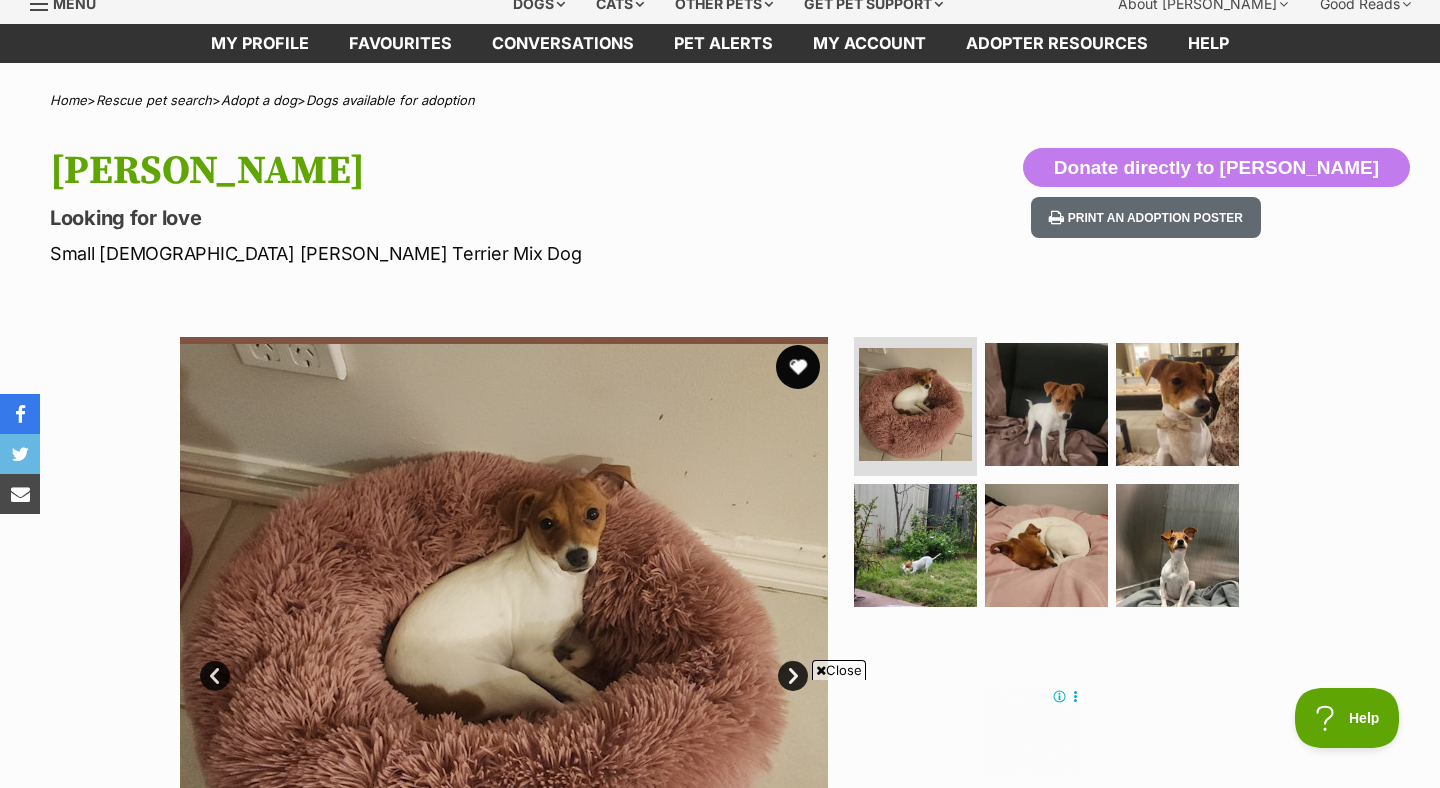 click at bounding box center (798, 367) 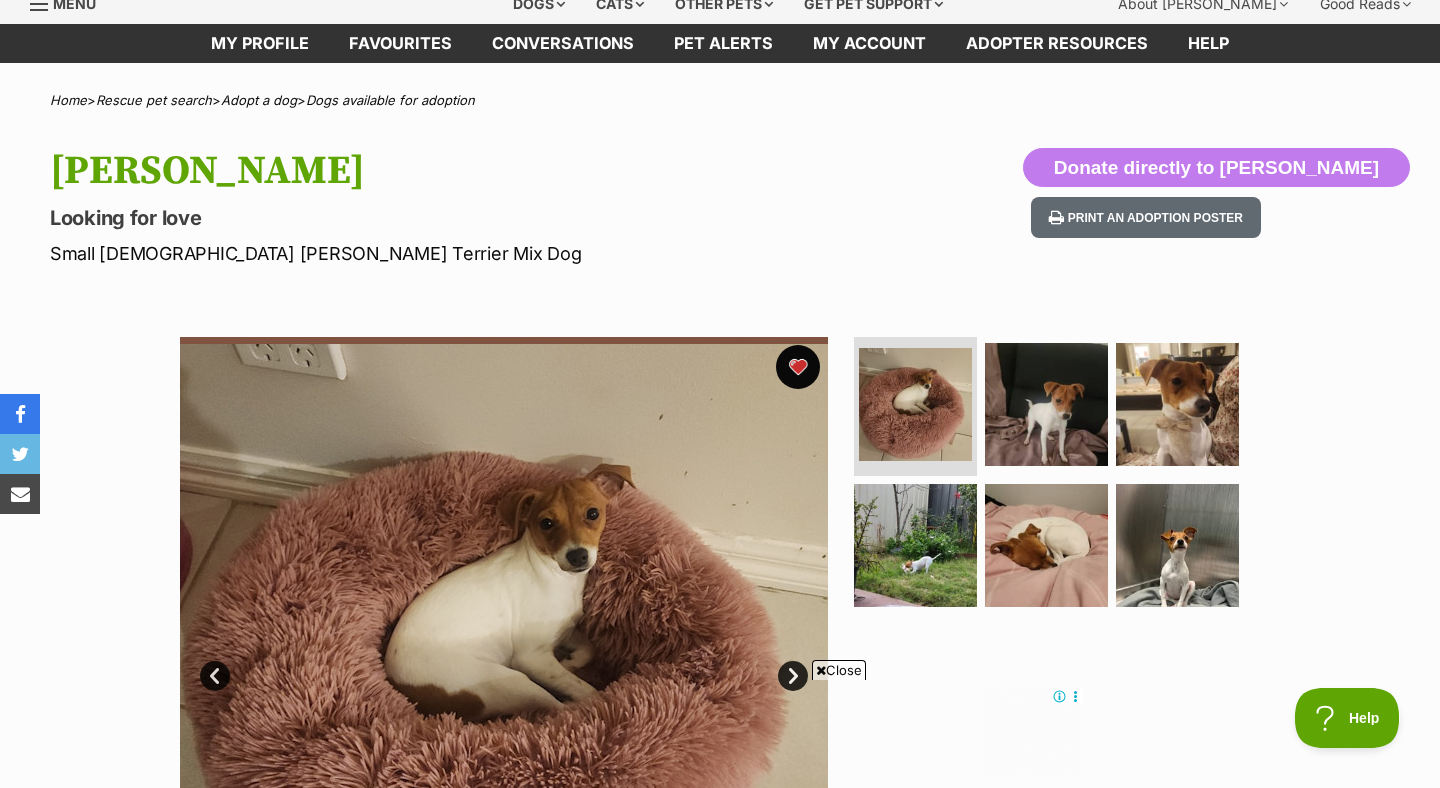 scroll, scrollTop: 0, scrollLeft: 0, axis: both 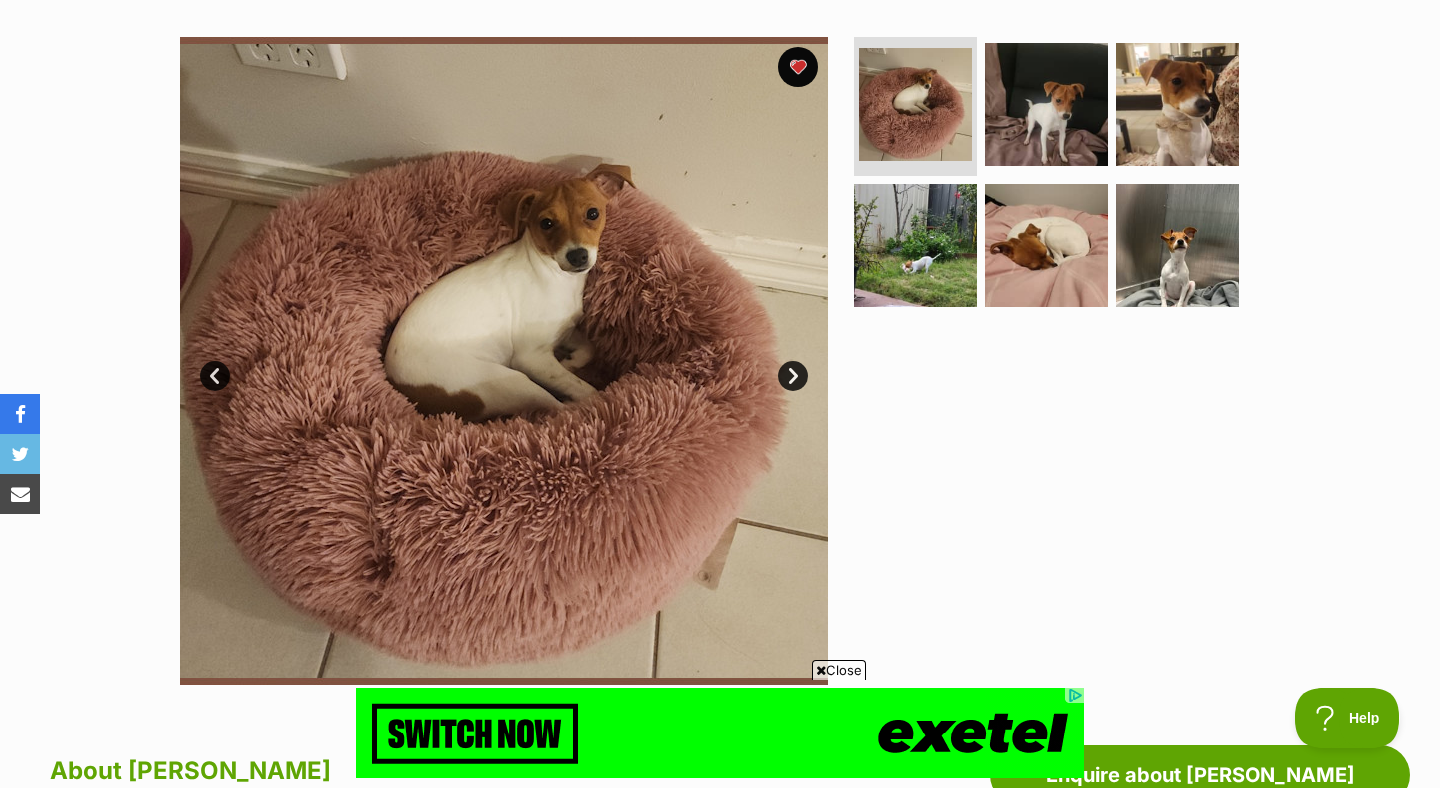 click on "Next" at bounding box center [793, 376] 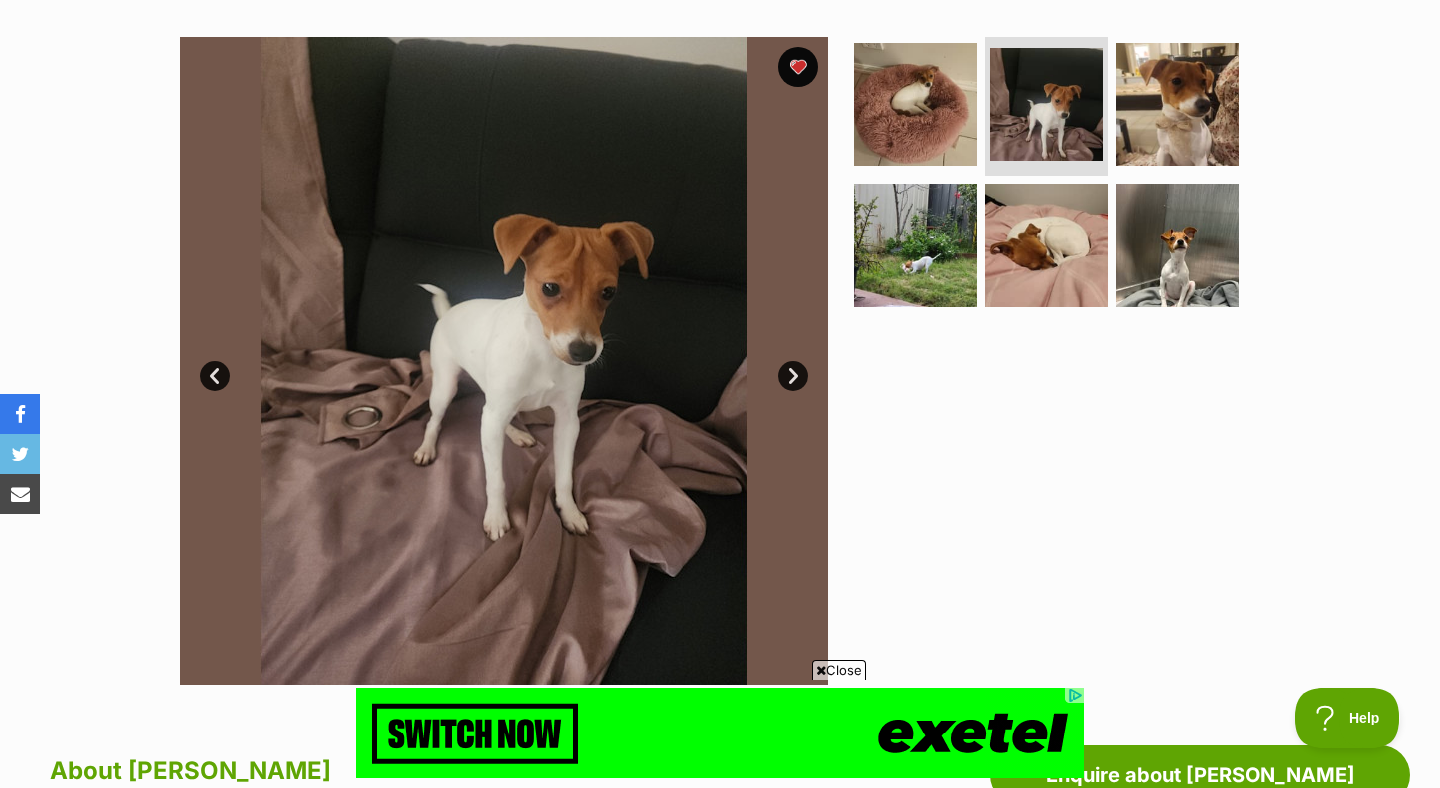 click on "Next" at bounding box center [793, 376] 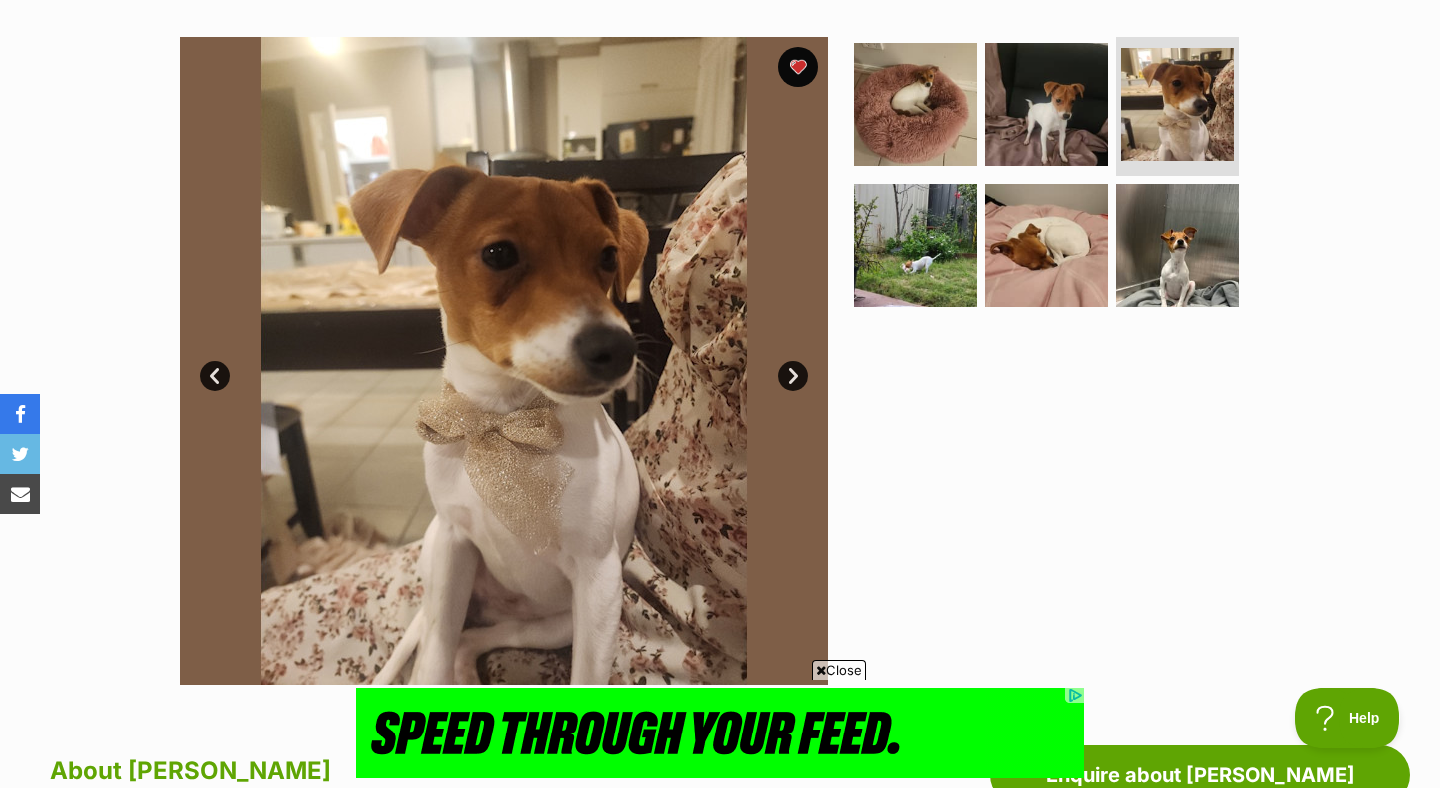 click on "Next" at bounding box center [793, 376] 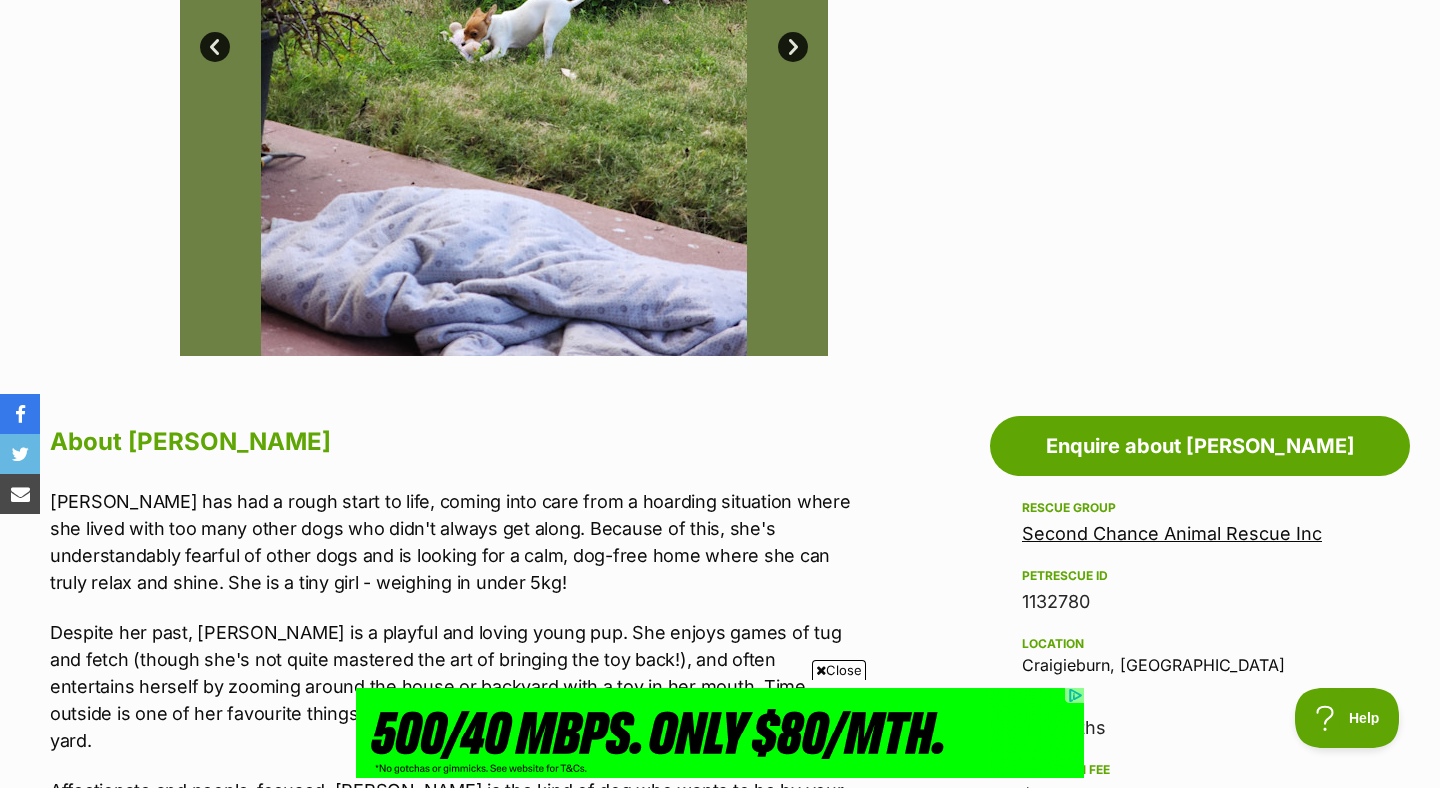 scroll, scrollTop: 400, scrollLeft: 0, axis: vertical 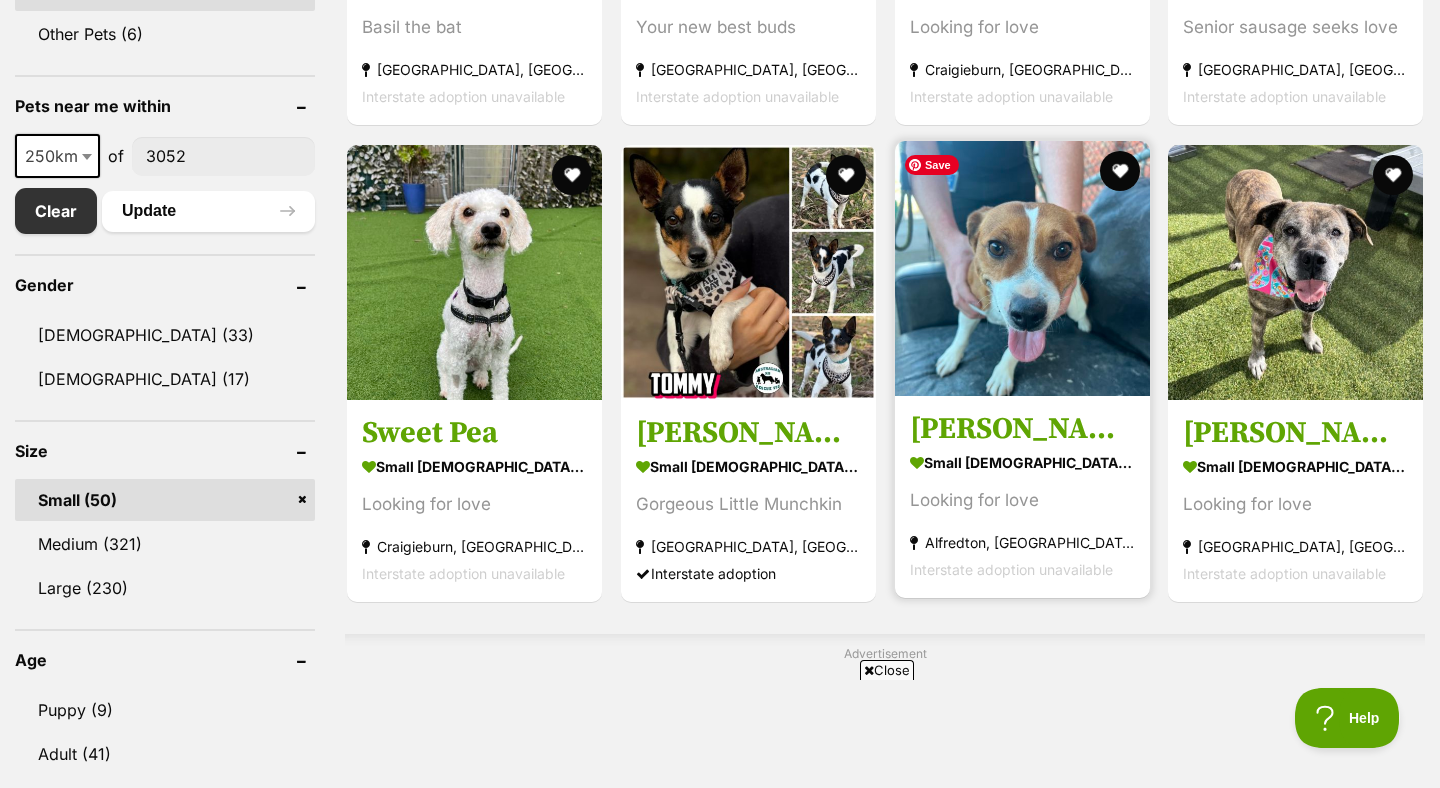 click at bounding box center (1022, 268) 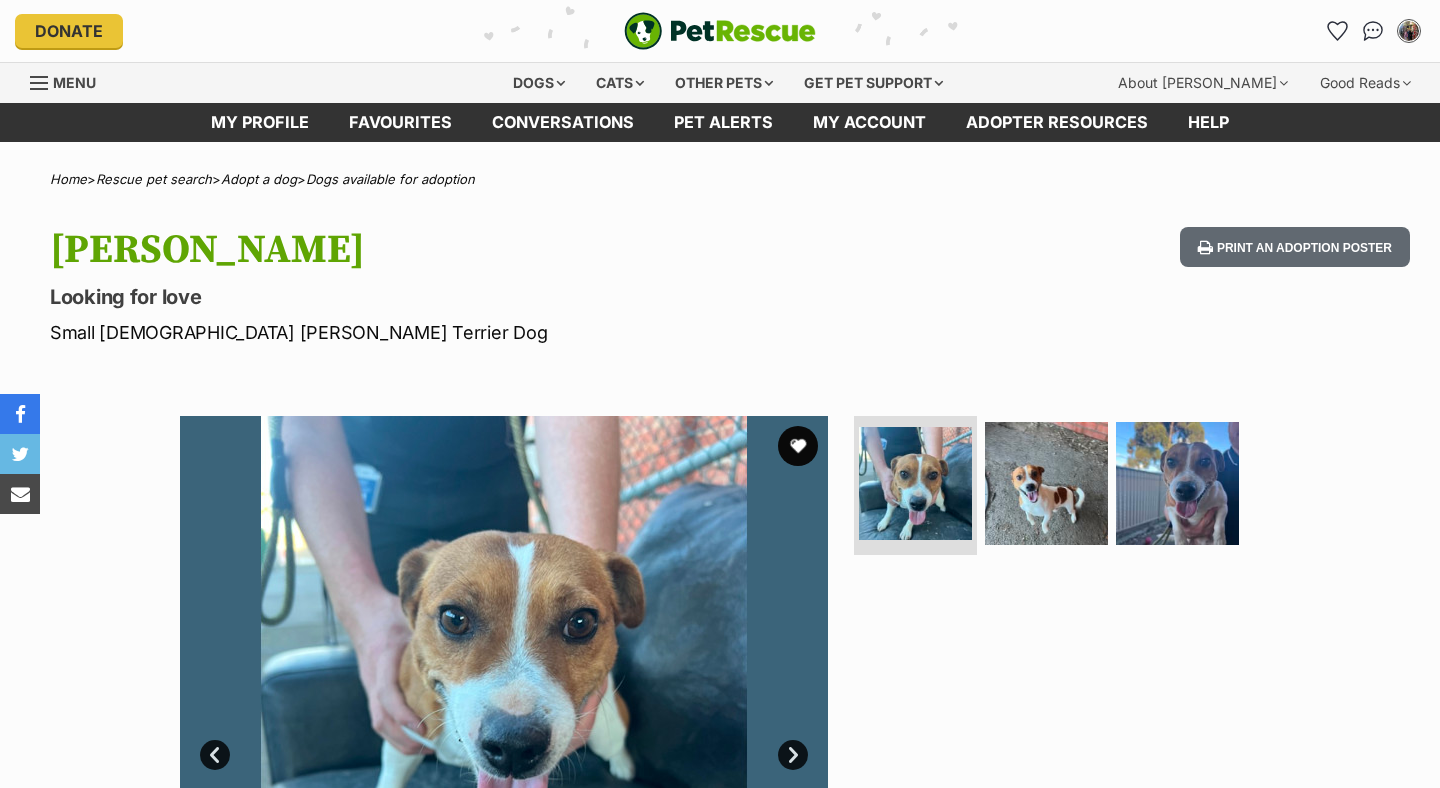 scroll, scrollTop: 0, scrollLeft: 0, axis: both 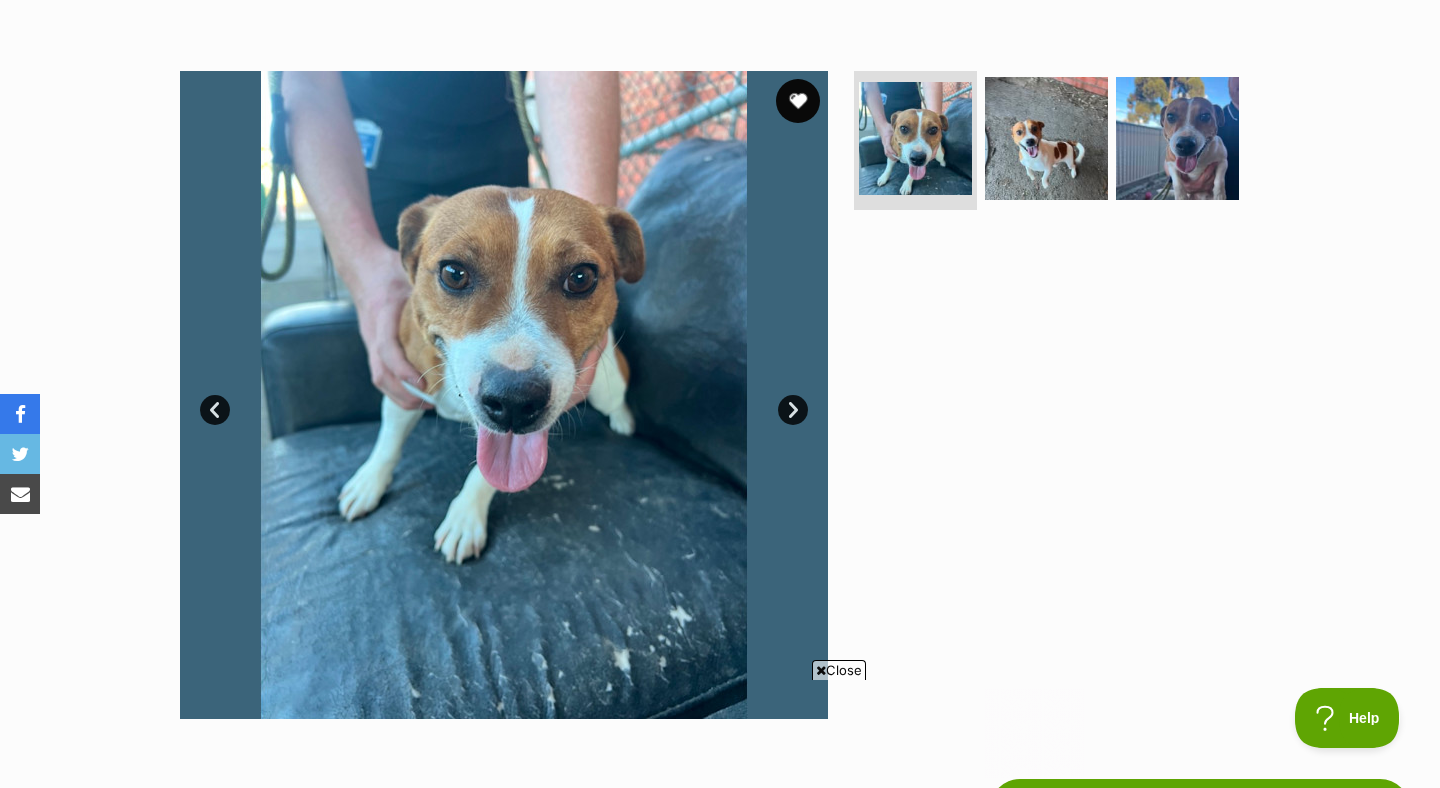 click at bounding box center (798, 101) 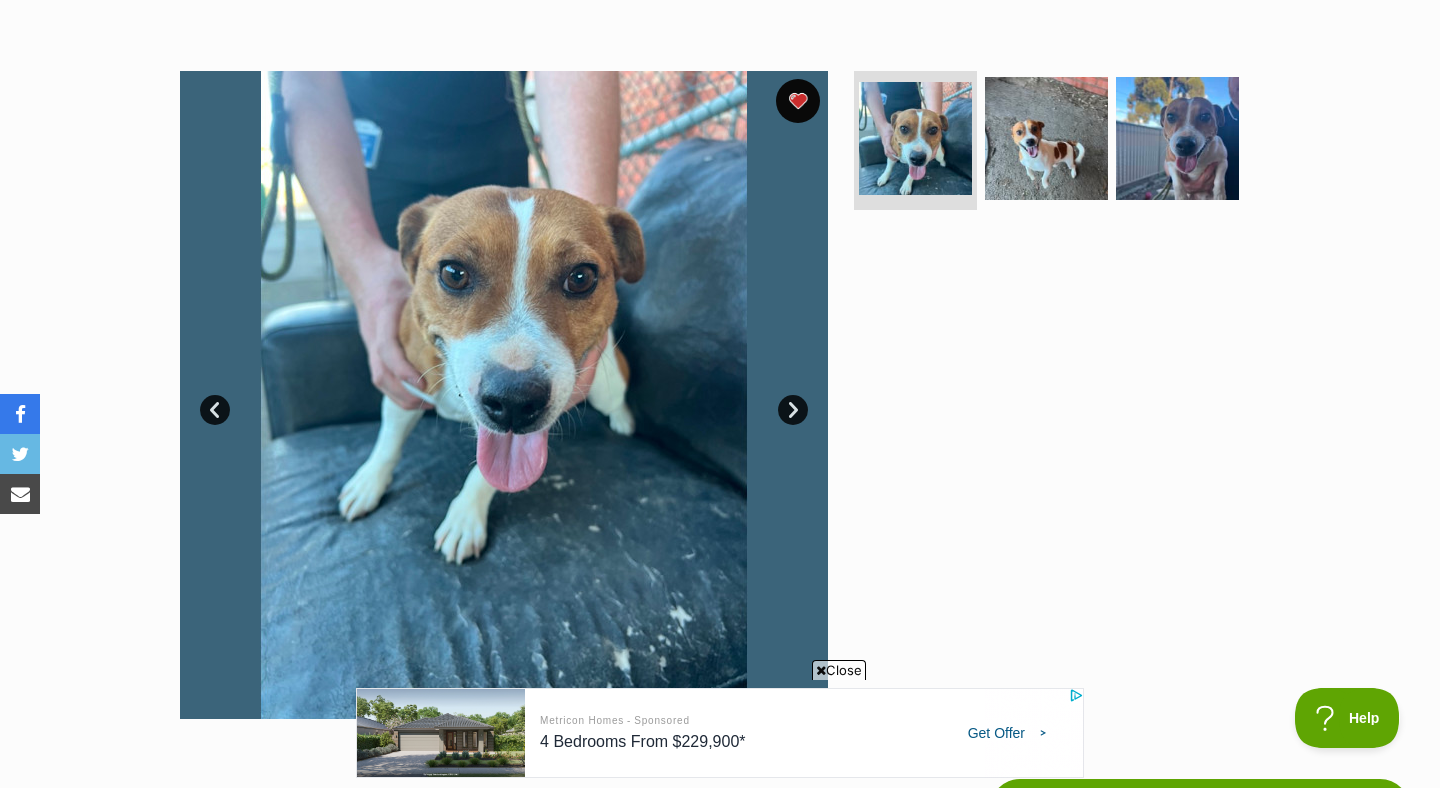 scroll, scrollTop: 0, scrollLeft: 0, axis: both 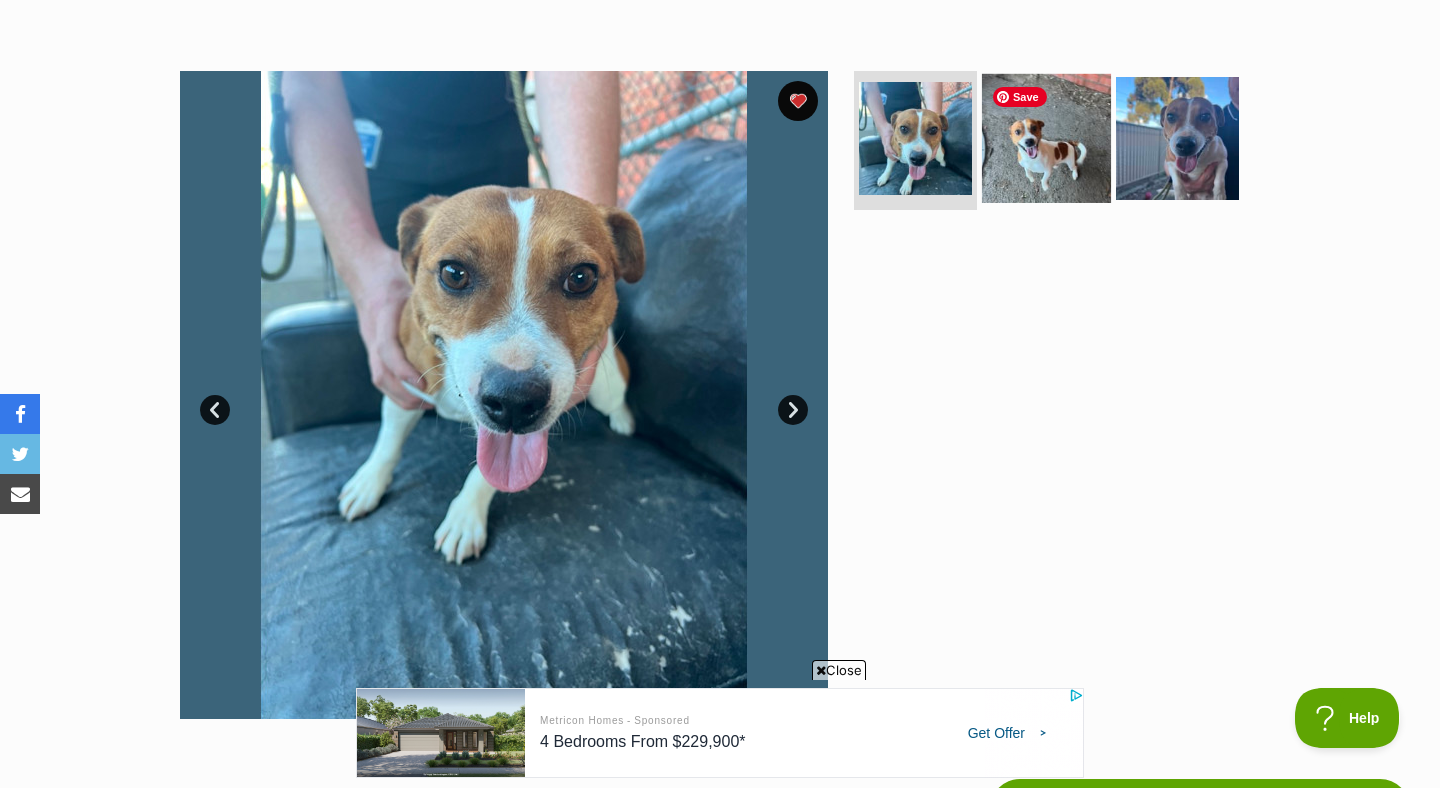 click at bounding box center [1046, 137] 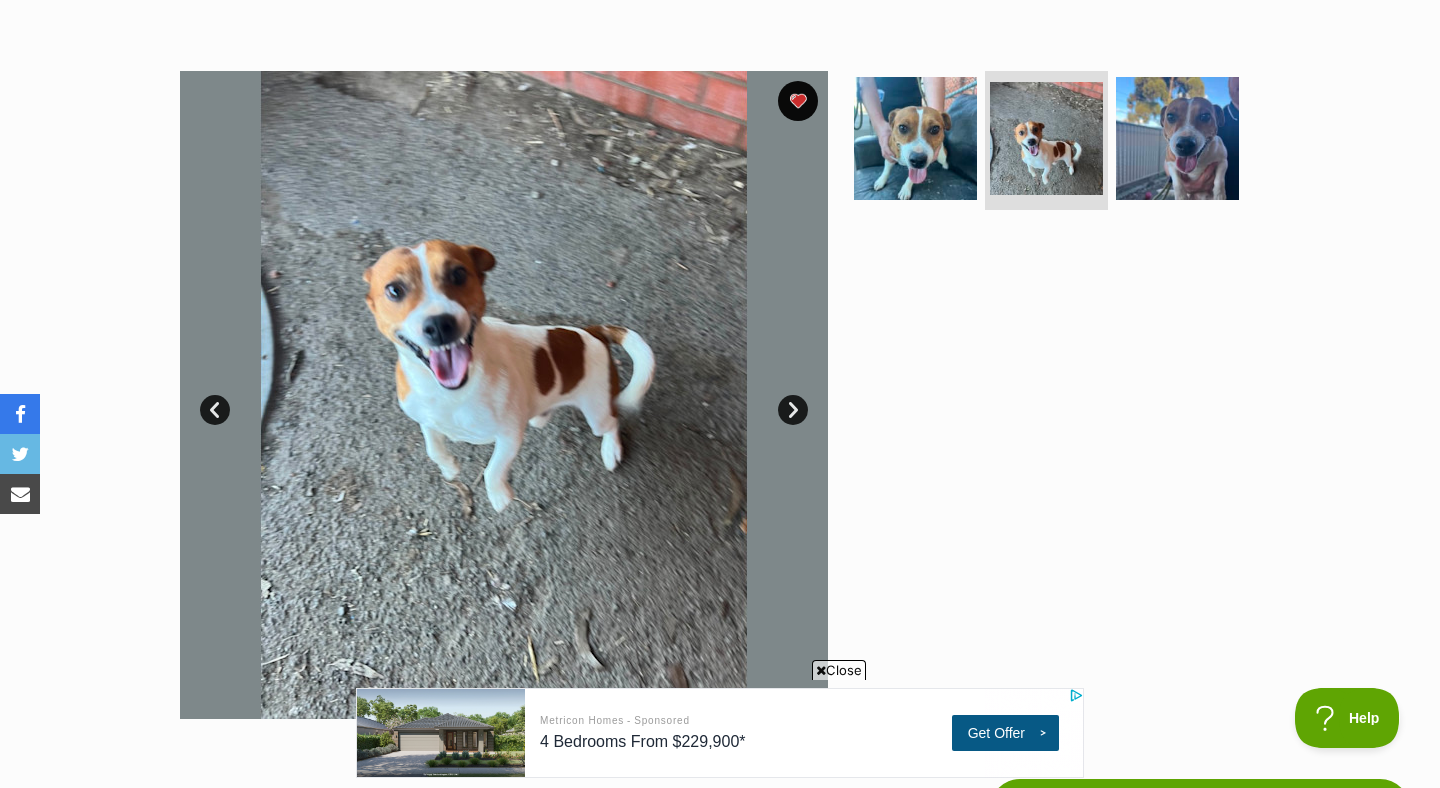 click on "Next" at bounding box center (793, 410) 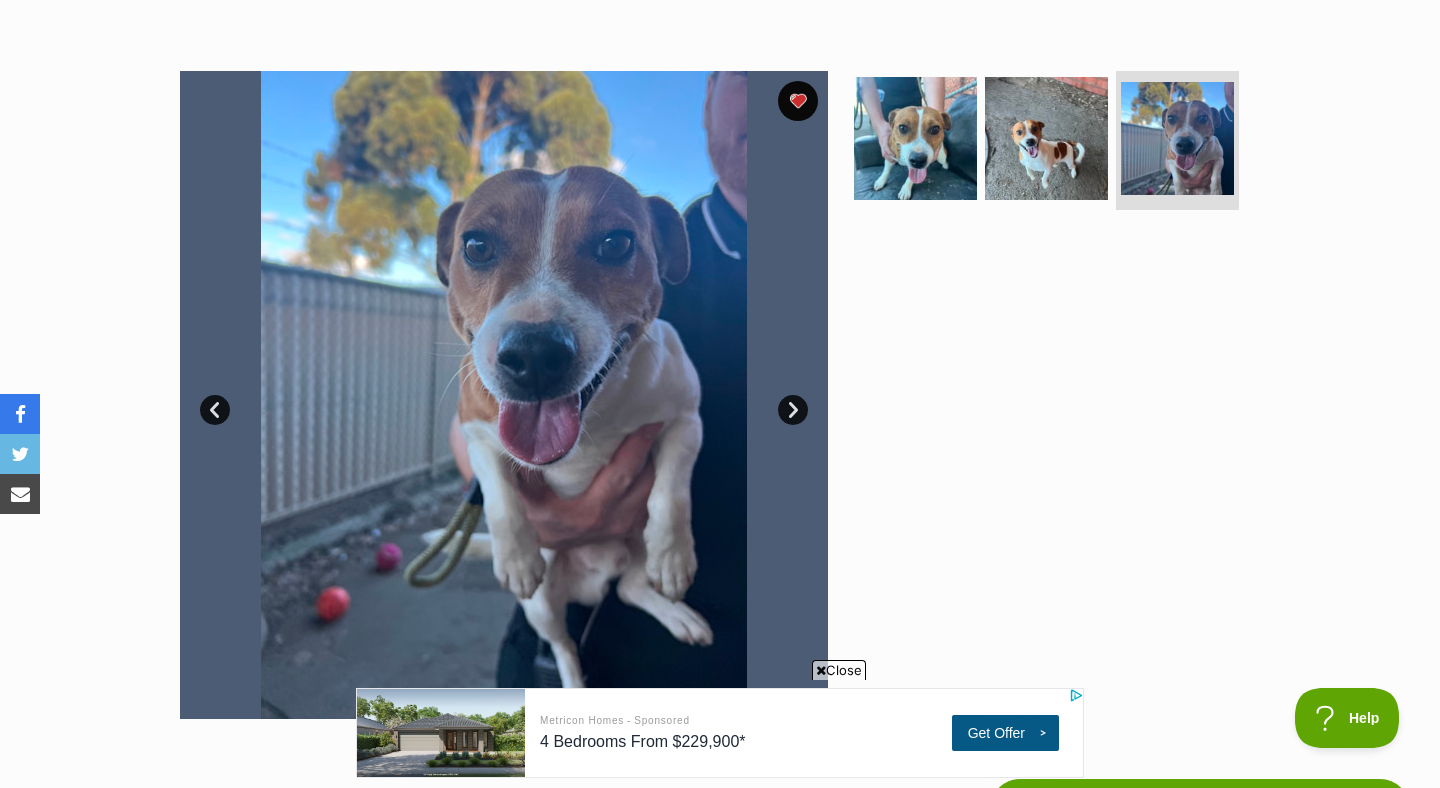 click on "Next" at bounding box center [793, 410] 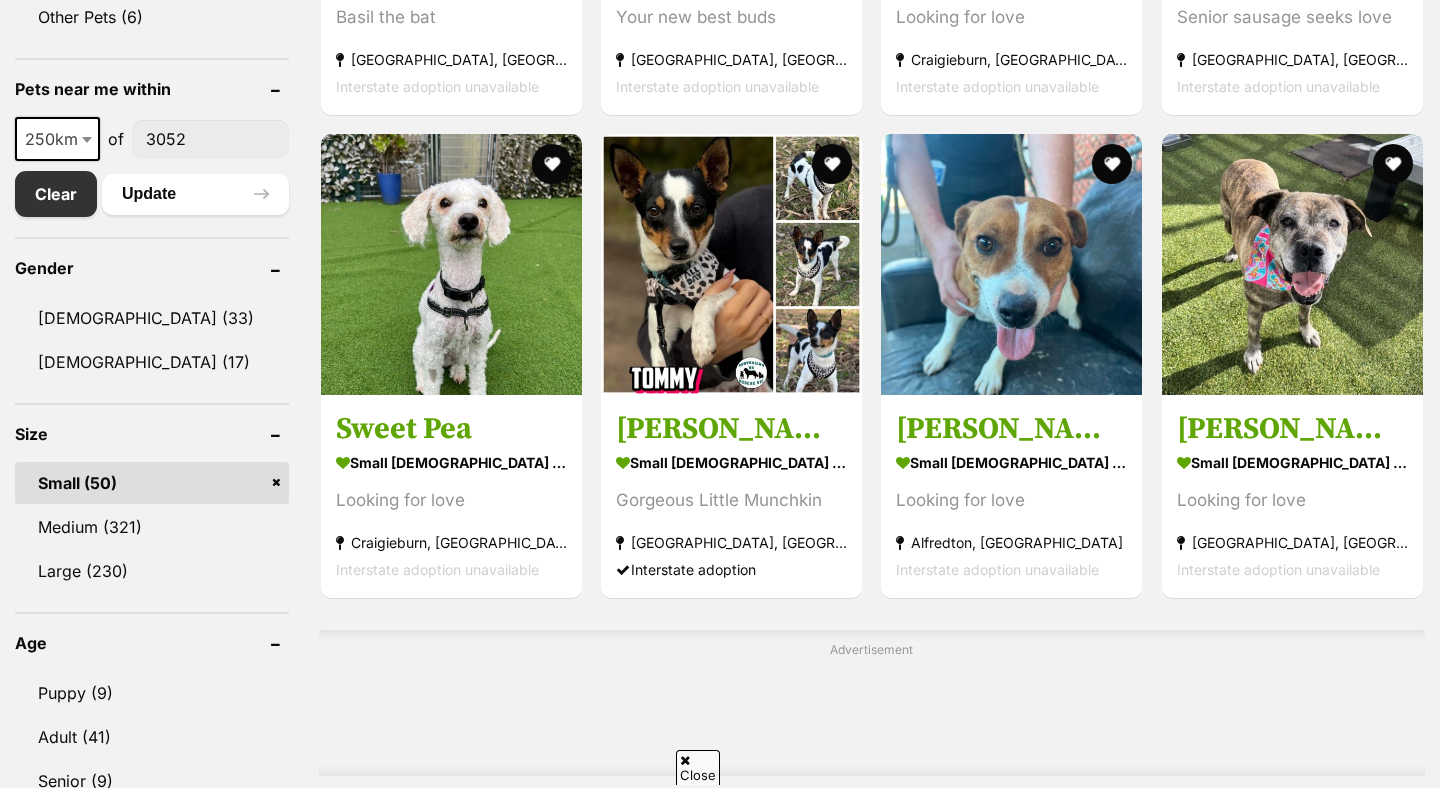 scroll, scrollTop: 1602, scrollLeft: 0, axis: vertical 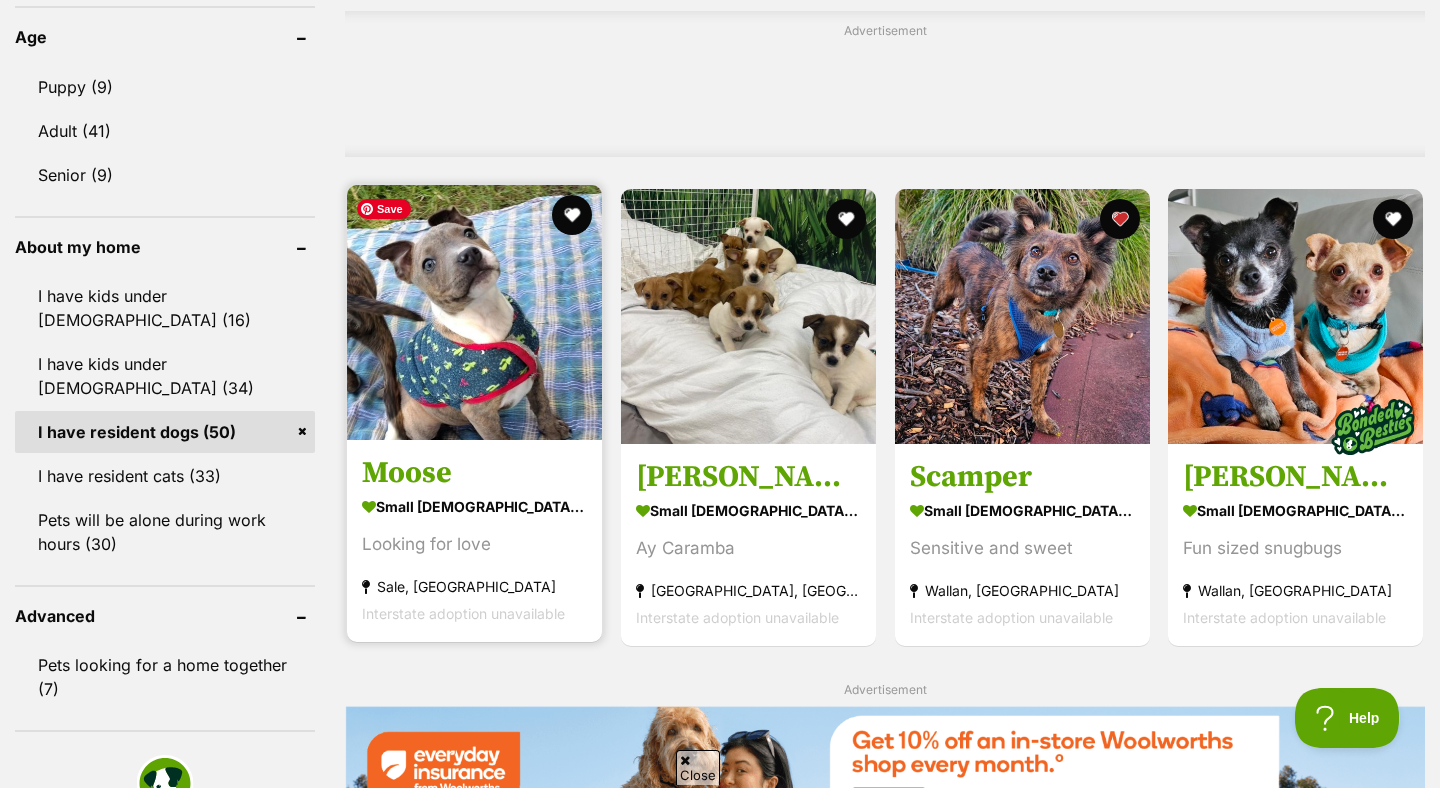 click at bounding box center (474, 312) 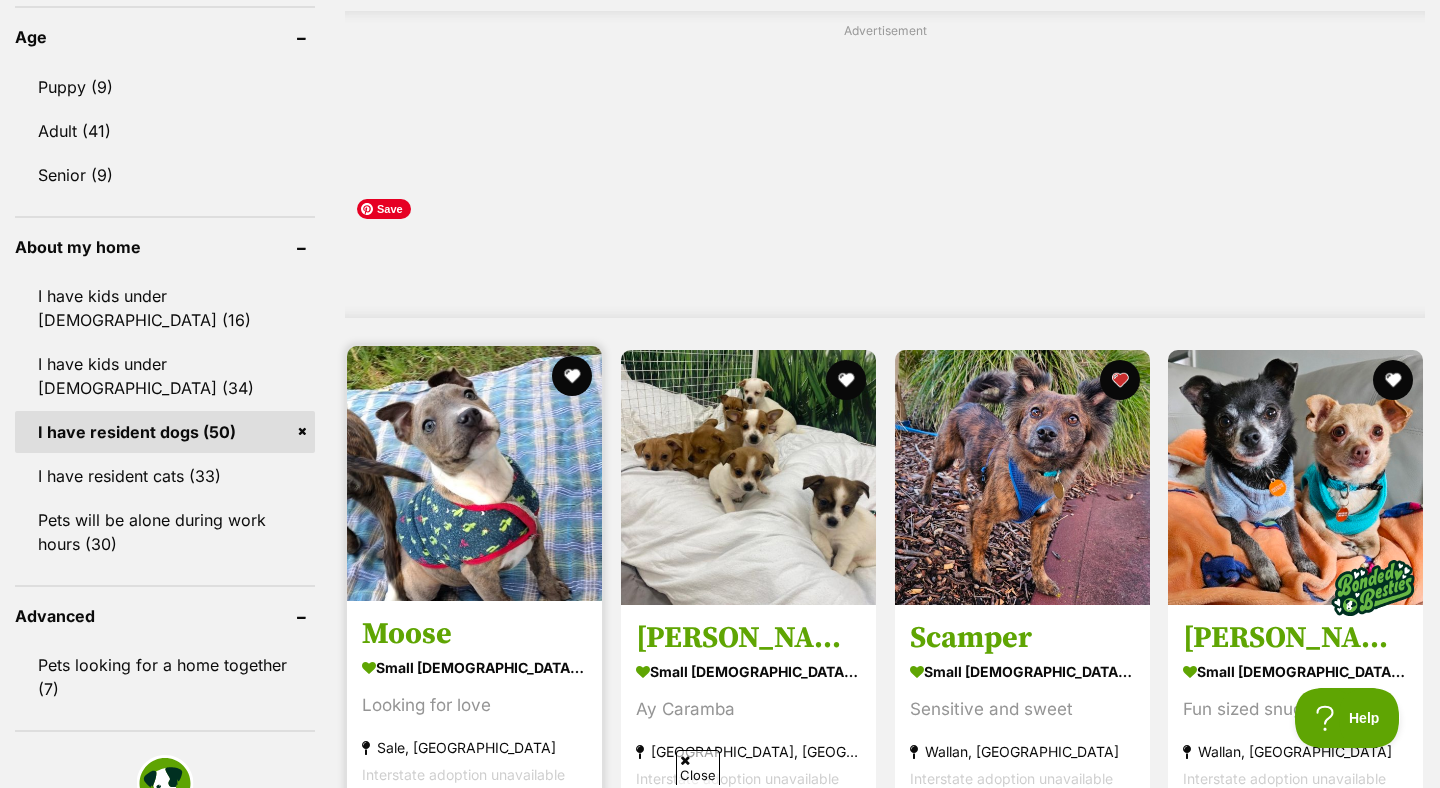 scroll, scrollTop: 0, scrollLeft: 0, axis: both 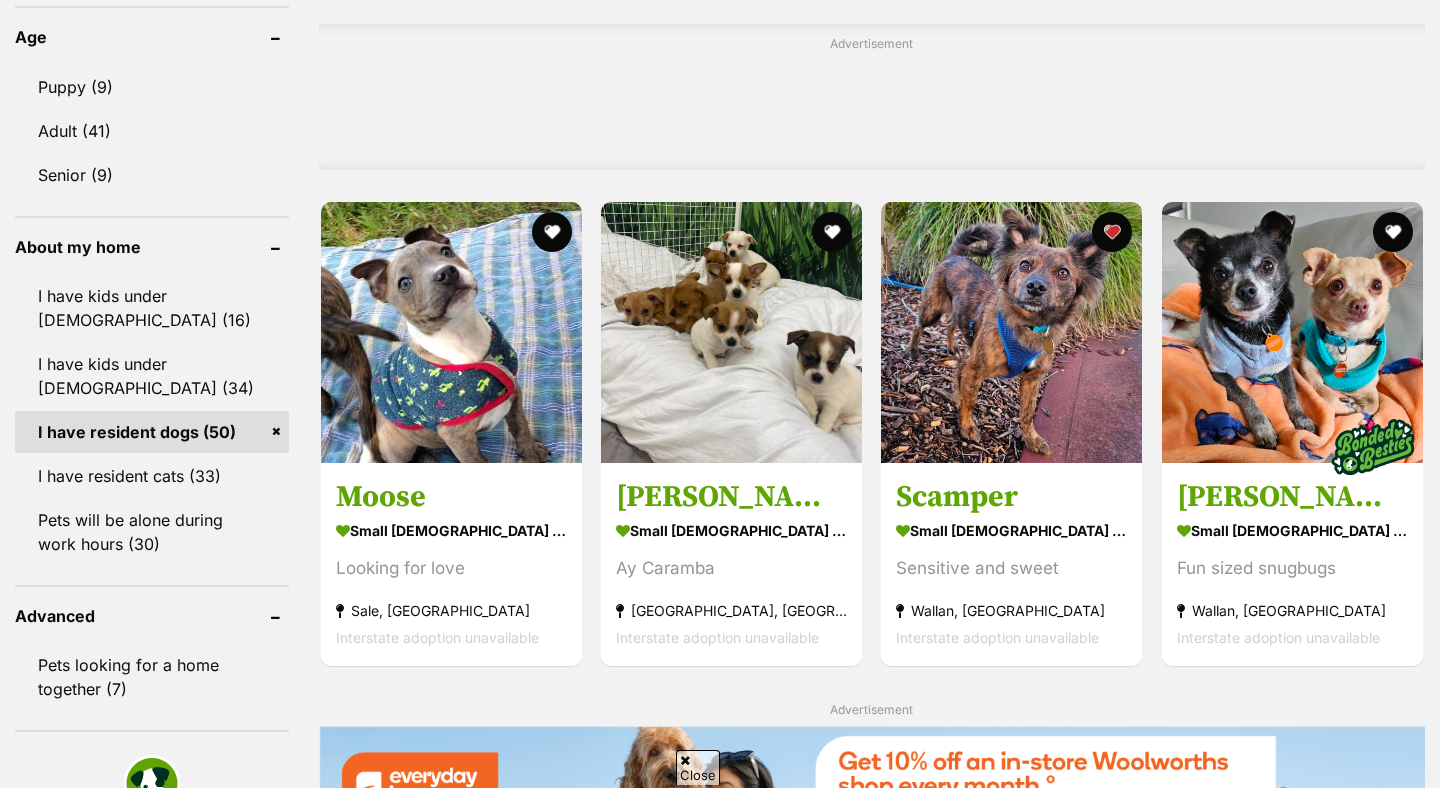 click at bounding box center [731, 332] 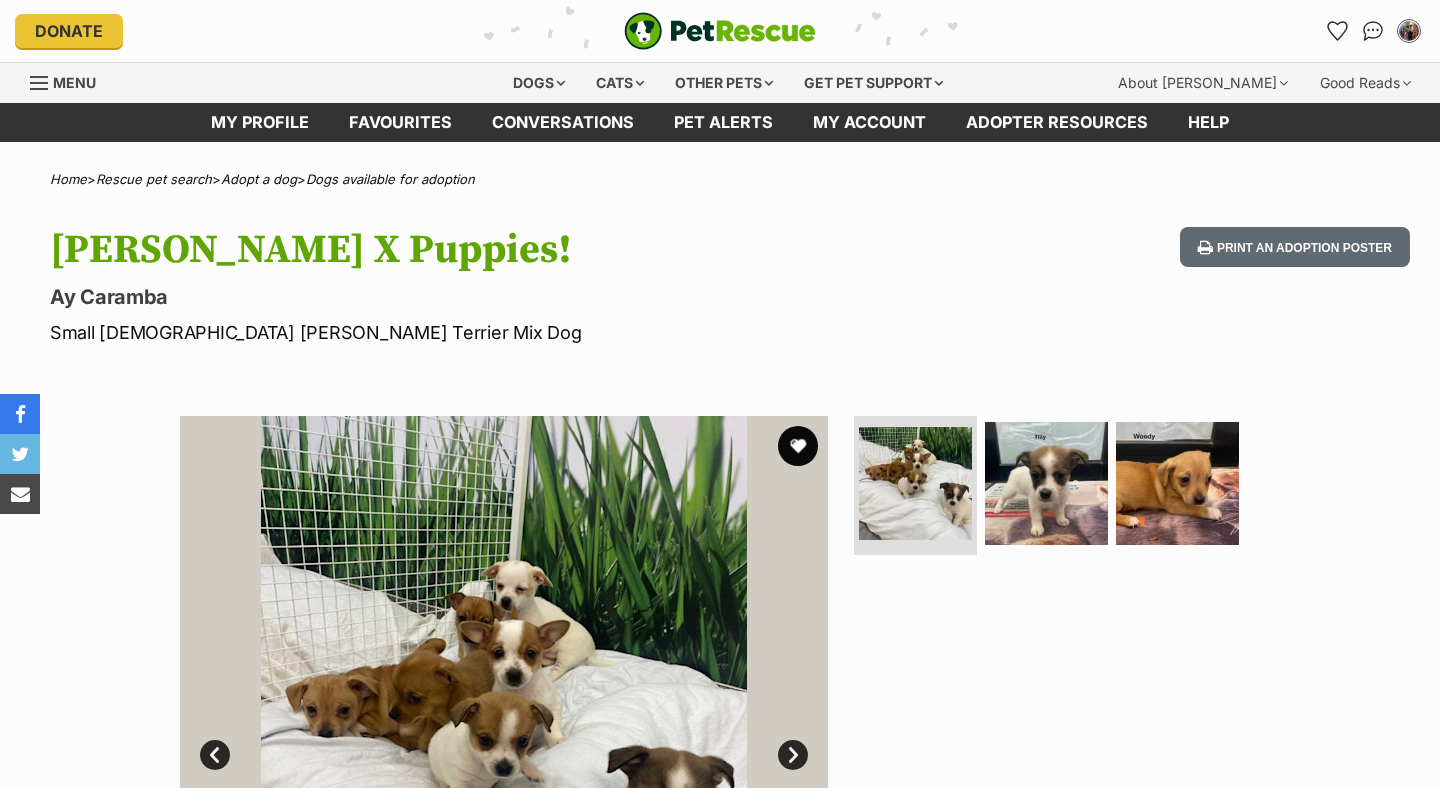 scroll, scrollTop: 0, scrollLeft: 0, axis: both 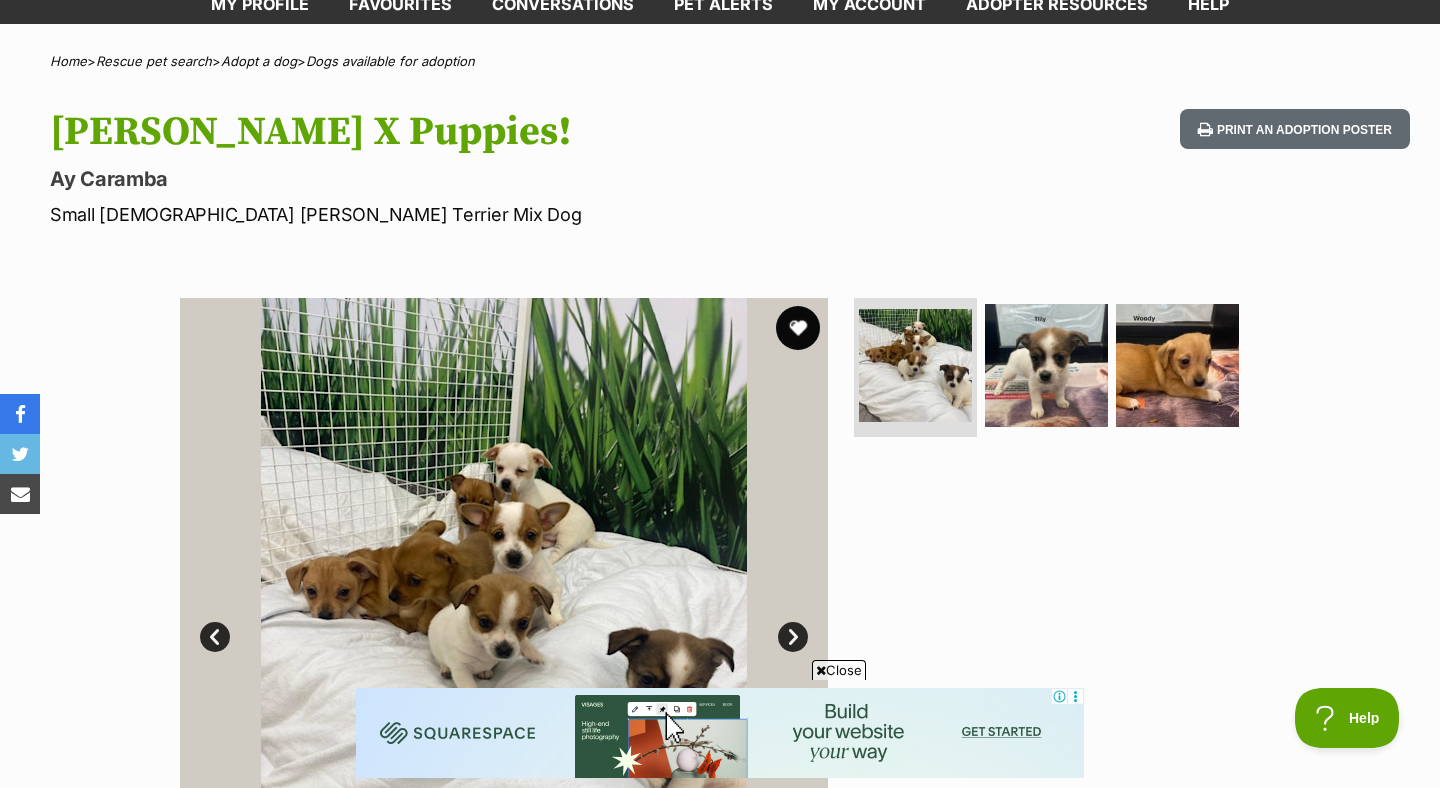 click at bounding box center (798, 328) 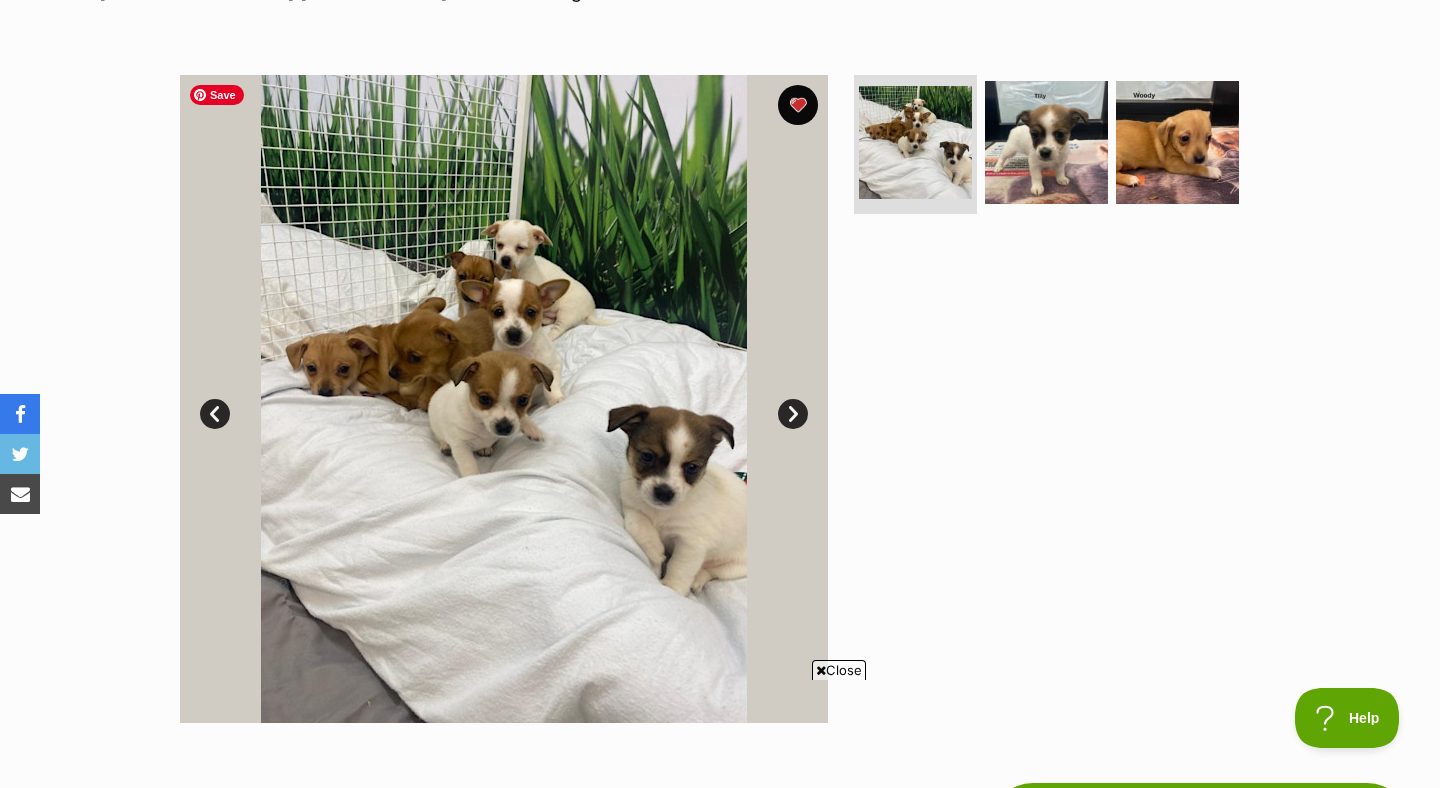 scroll, scrollTop: 0, scrollLeft: 0, axis: both 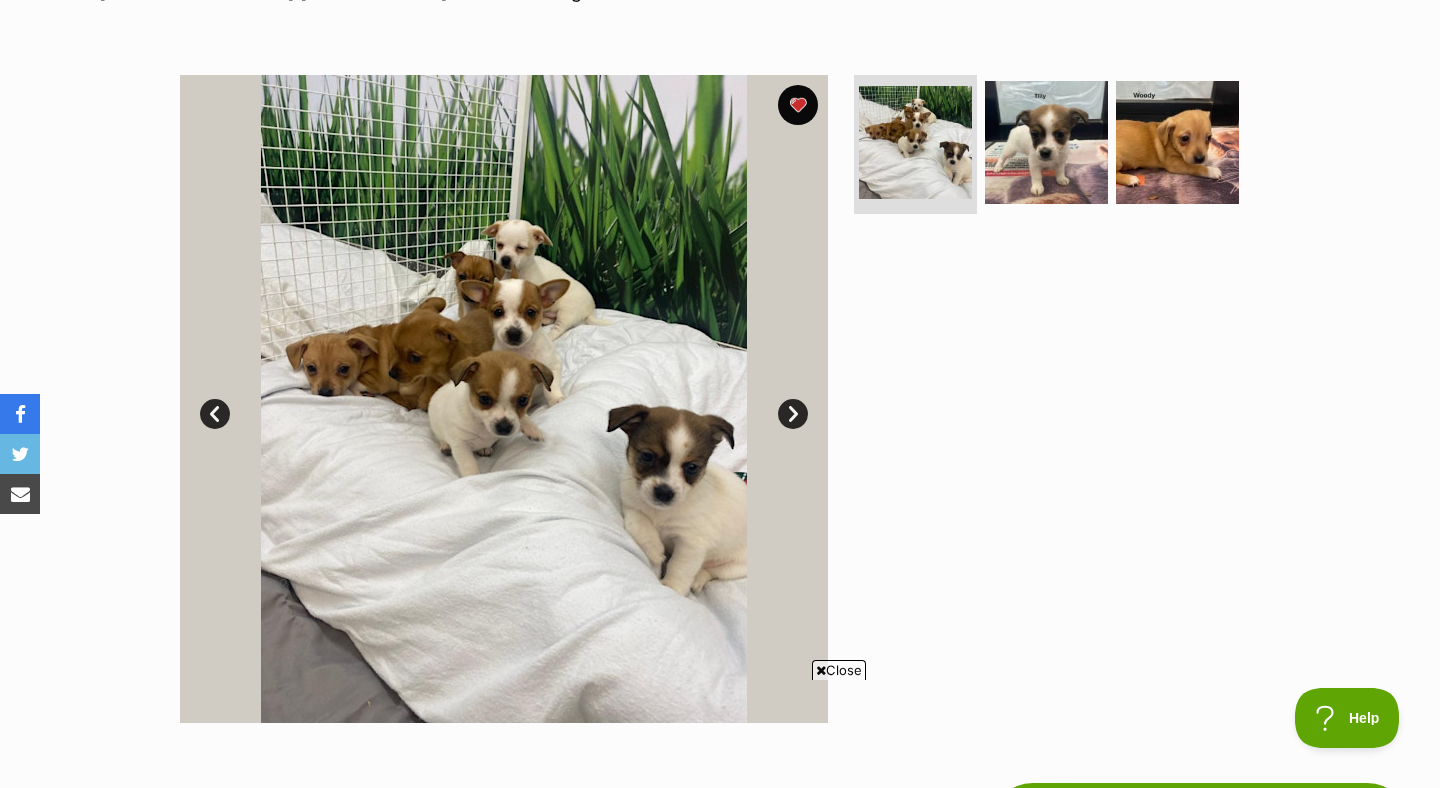 click on "Next" at bounding box center (793, 414) 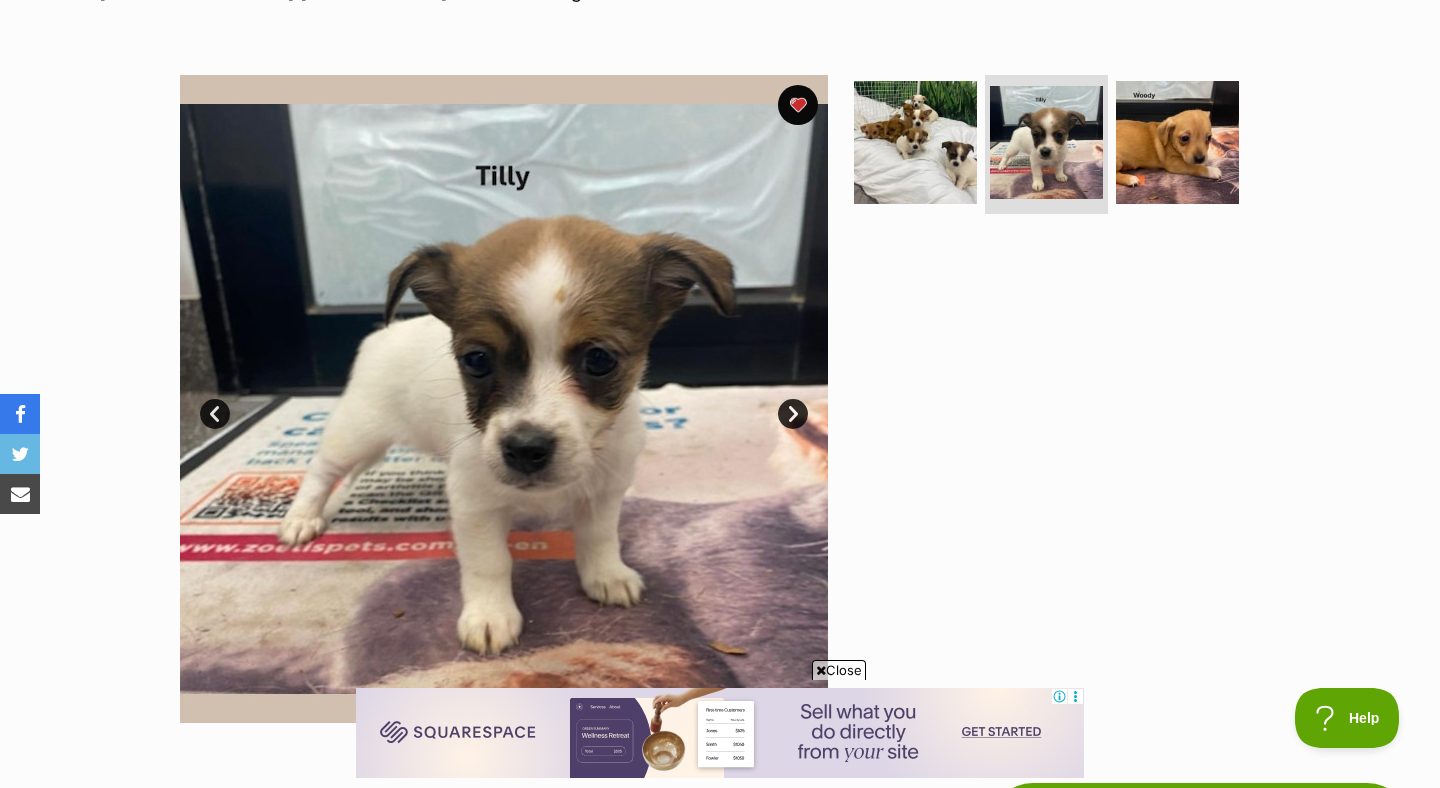 click on "Next" at bounding box center [793, 414] 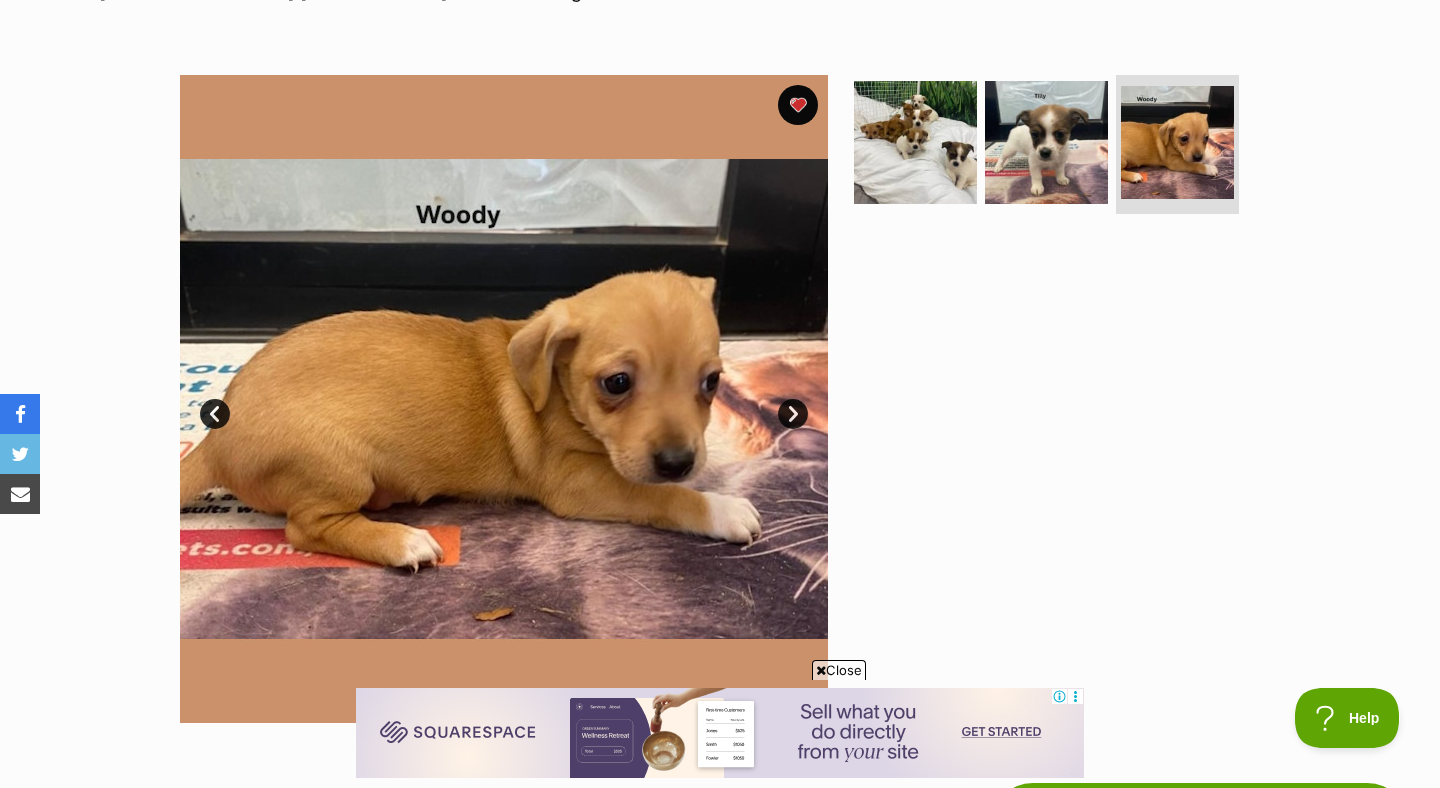 click on "Next" at bounding box center (793, 414) 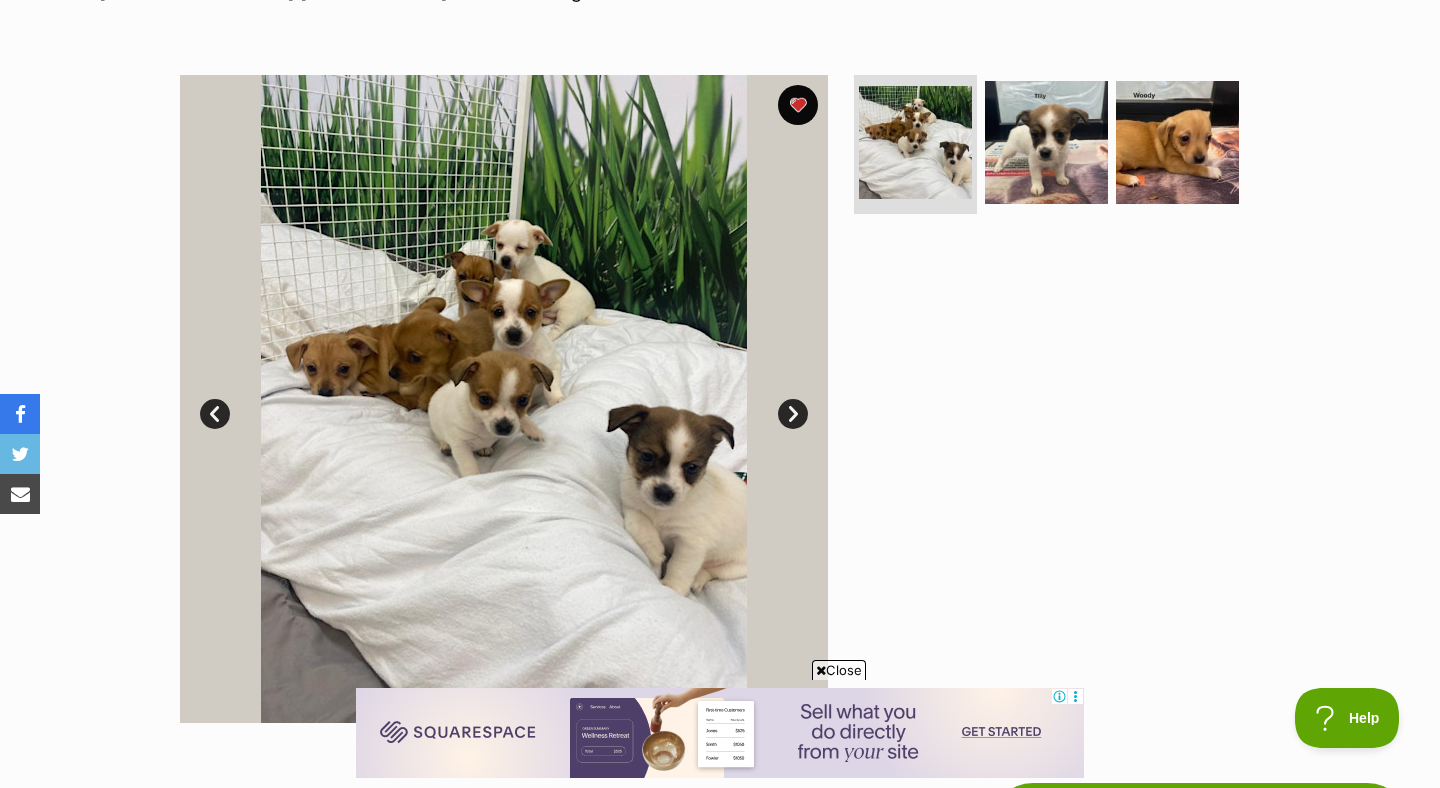 click on "Next" at bounding box center (793, 414) 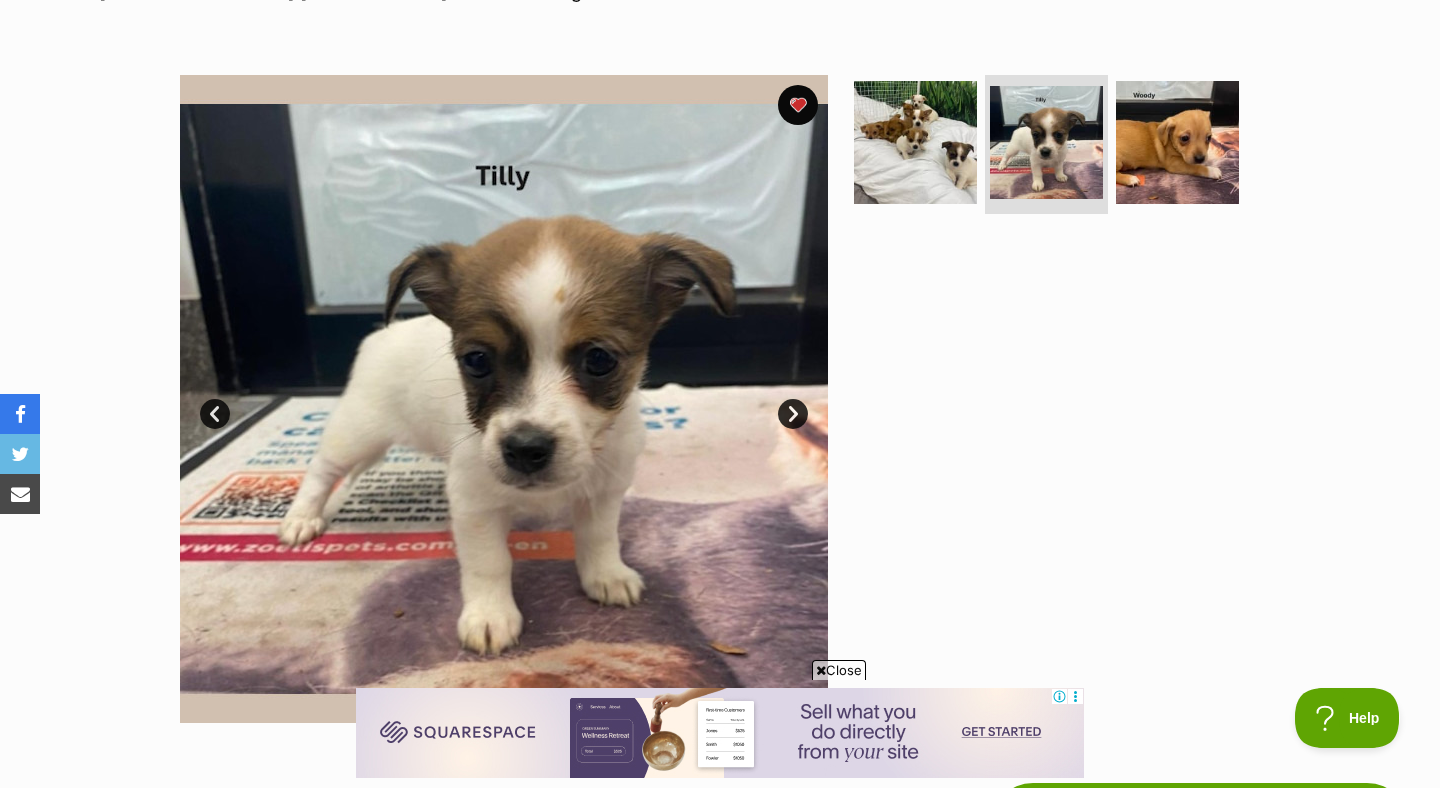 click on "Next" at bounding box center [793, 414] 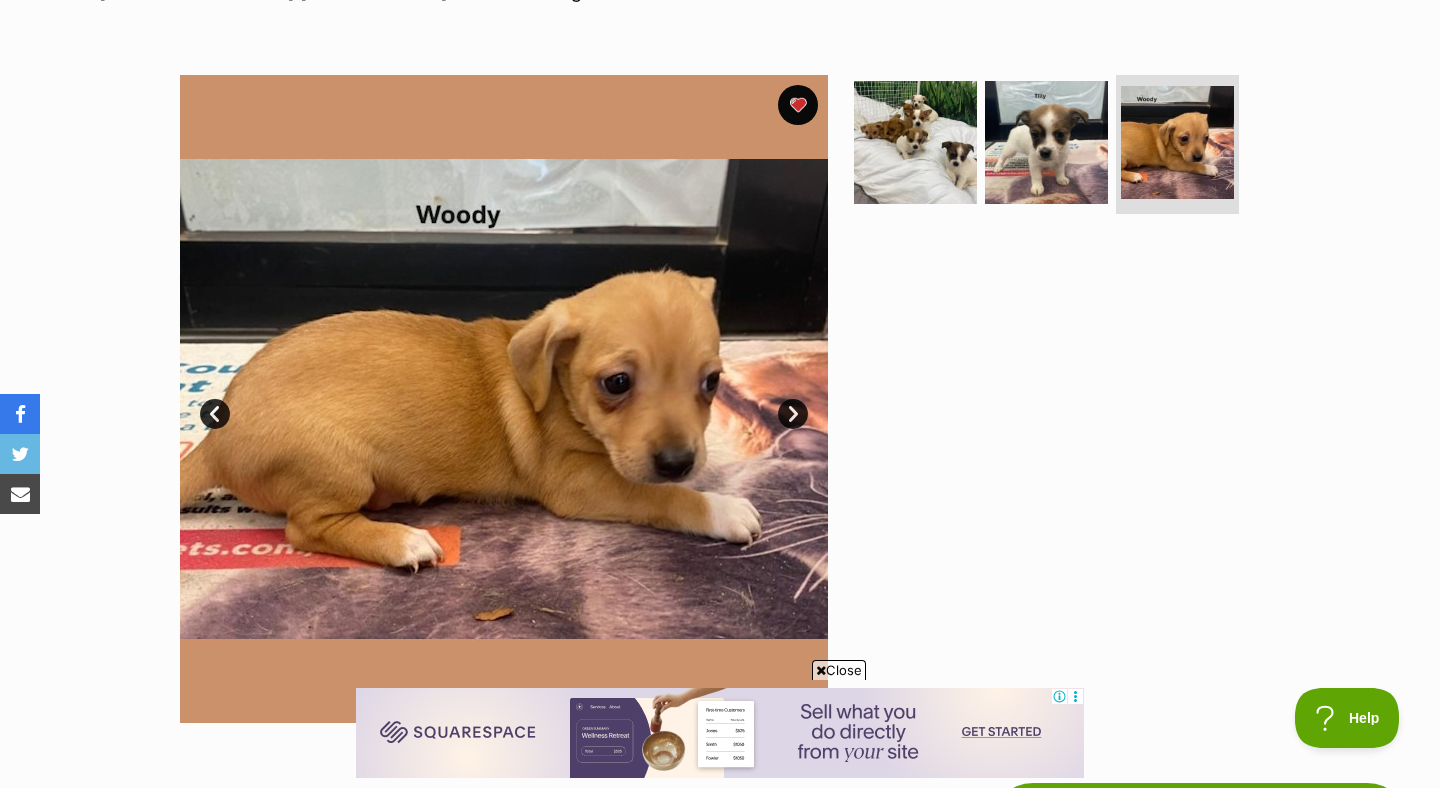 click on "Next" at bounding box center (793, 414) 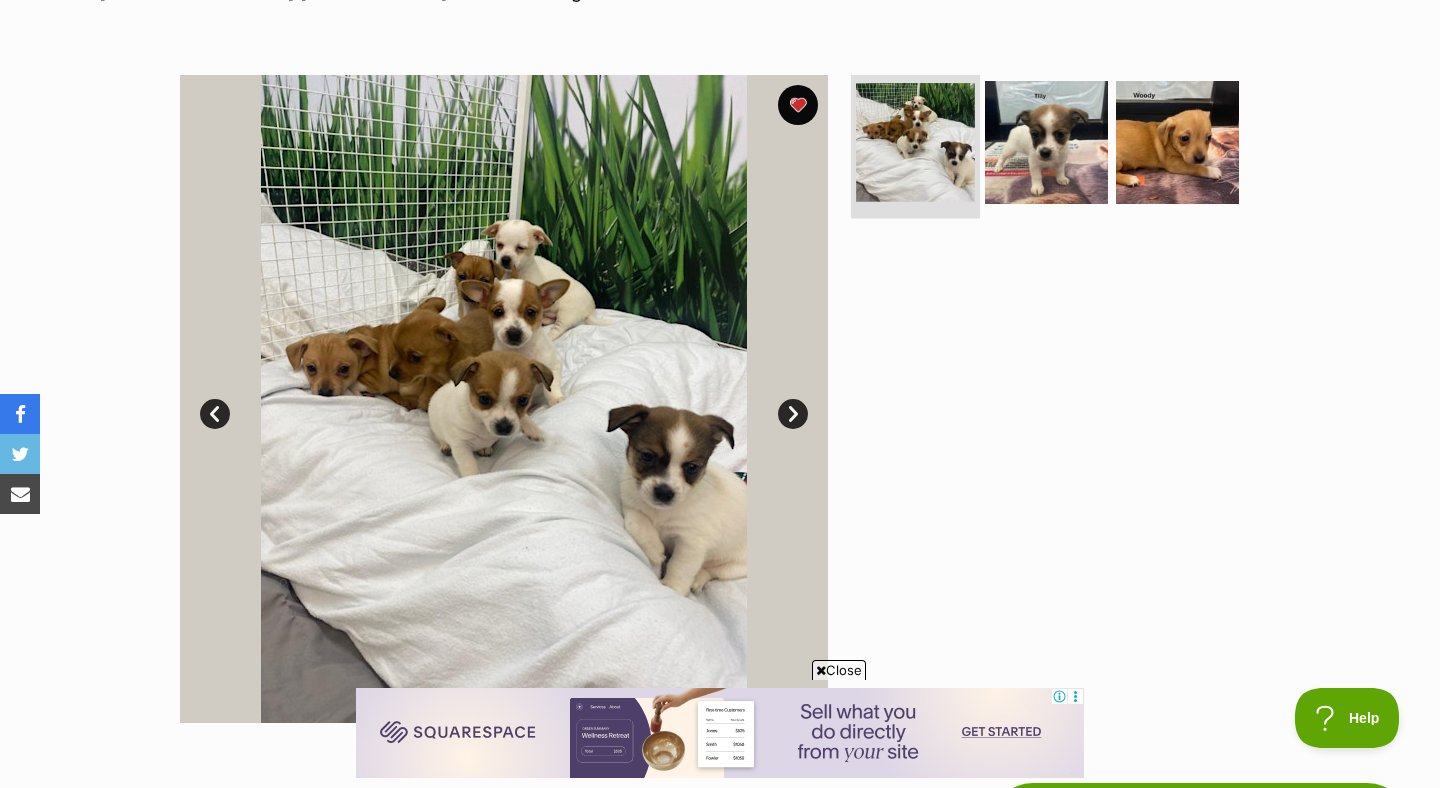 click at bounding box center (915, 142) 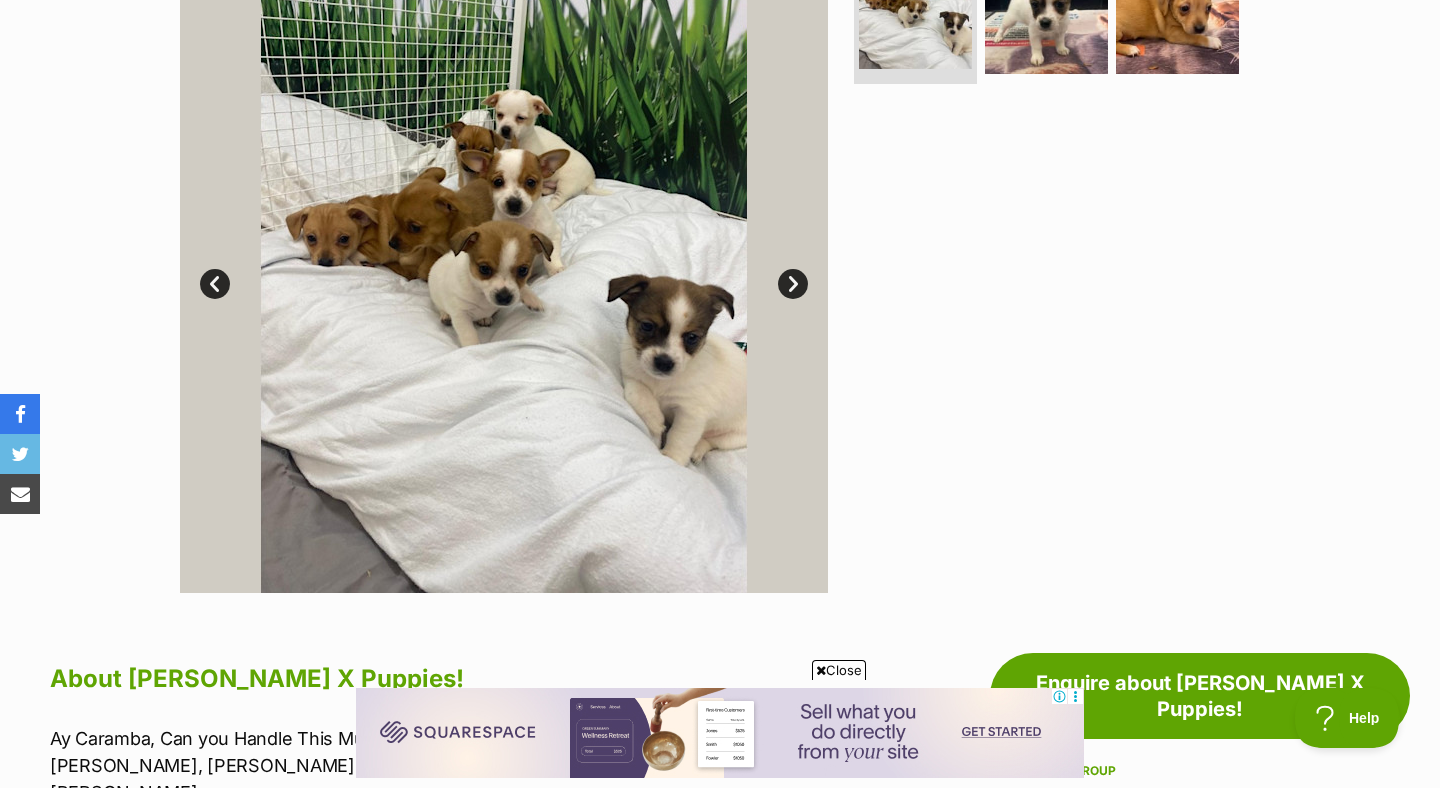 scroll, scrollTop: 0, scrollLeft: 0, axis: both 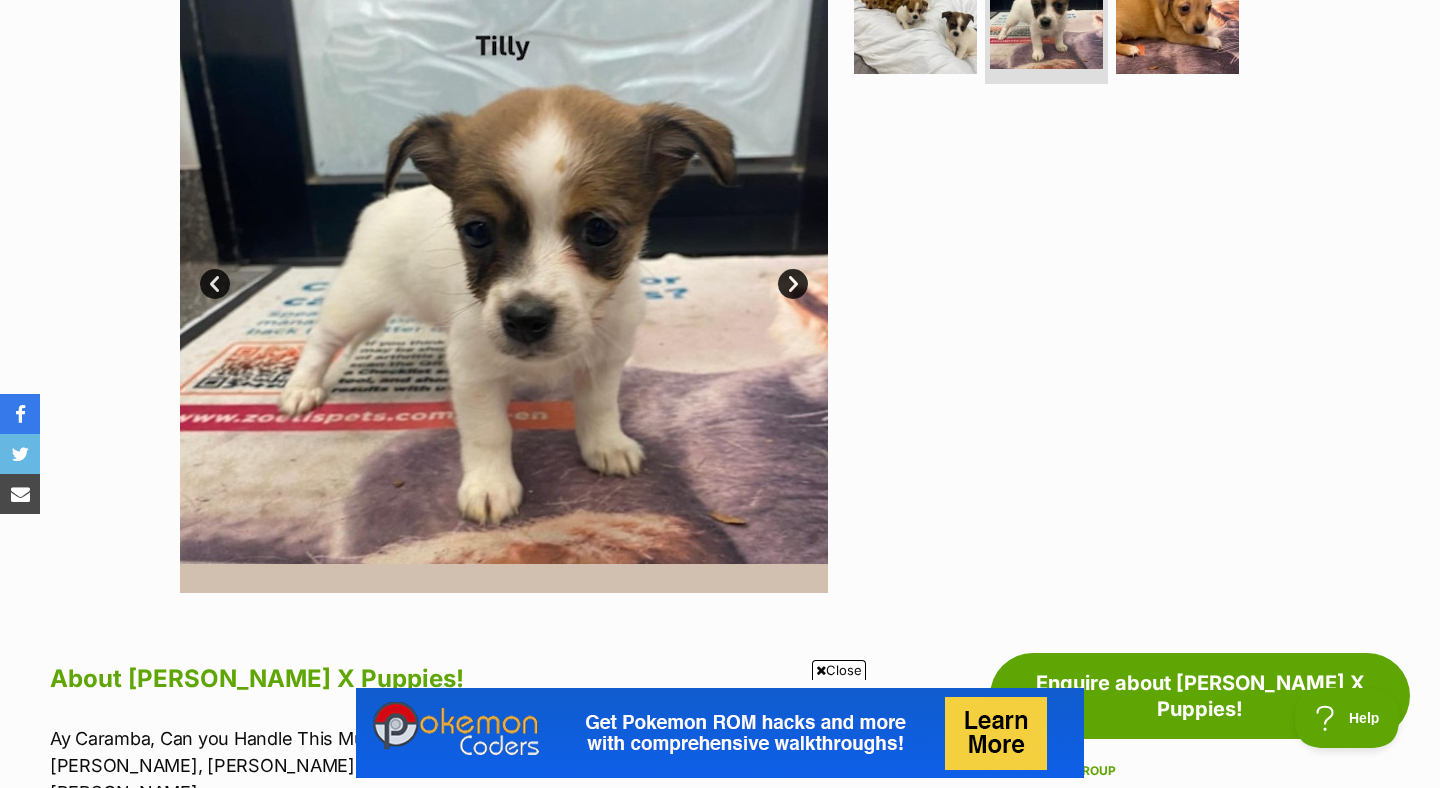 click on "Next" at bounding box center [793, 284] 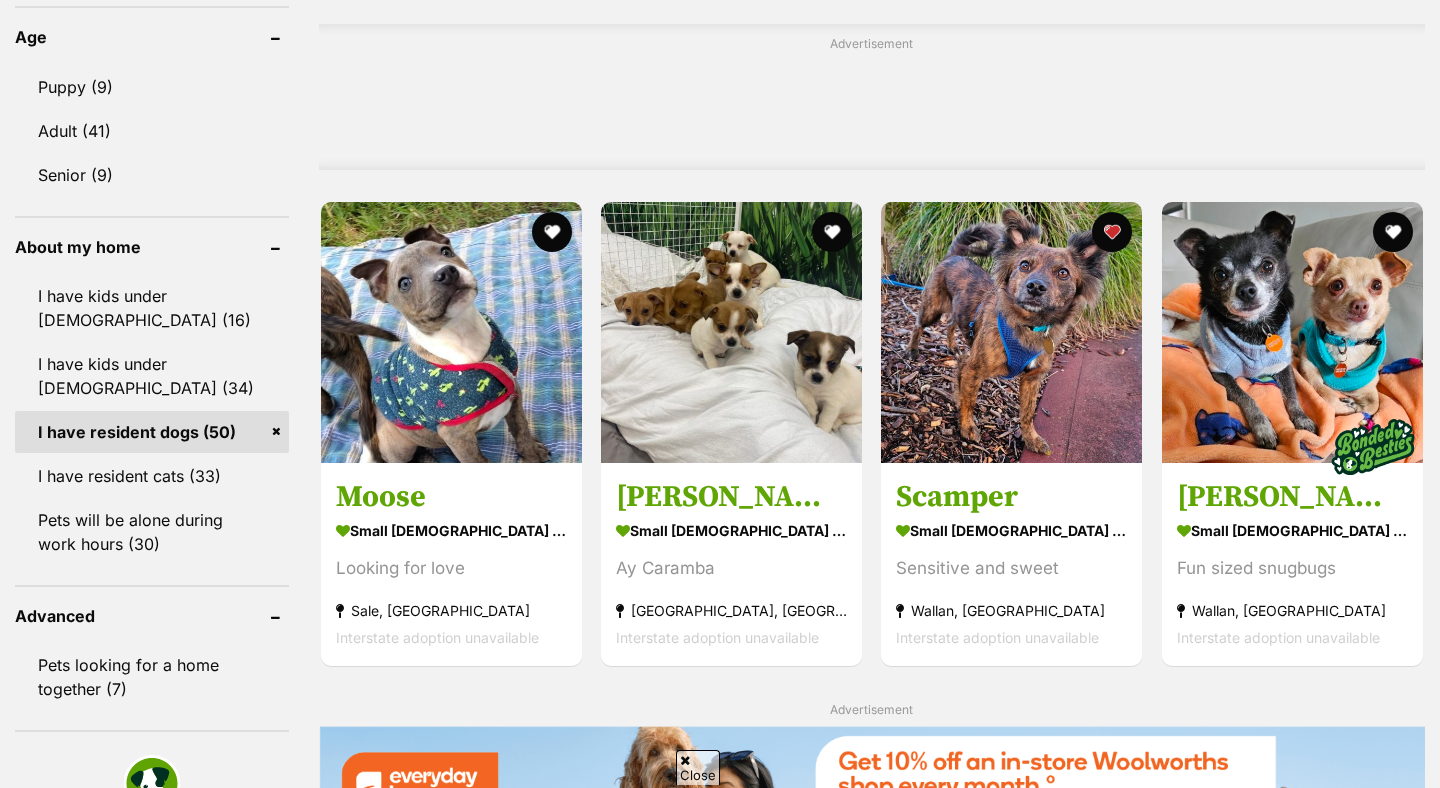 scroll, scrollTop: 1602, scrollLeft: 0, axis: vertical 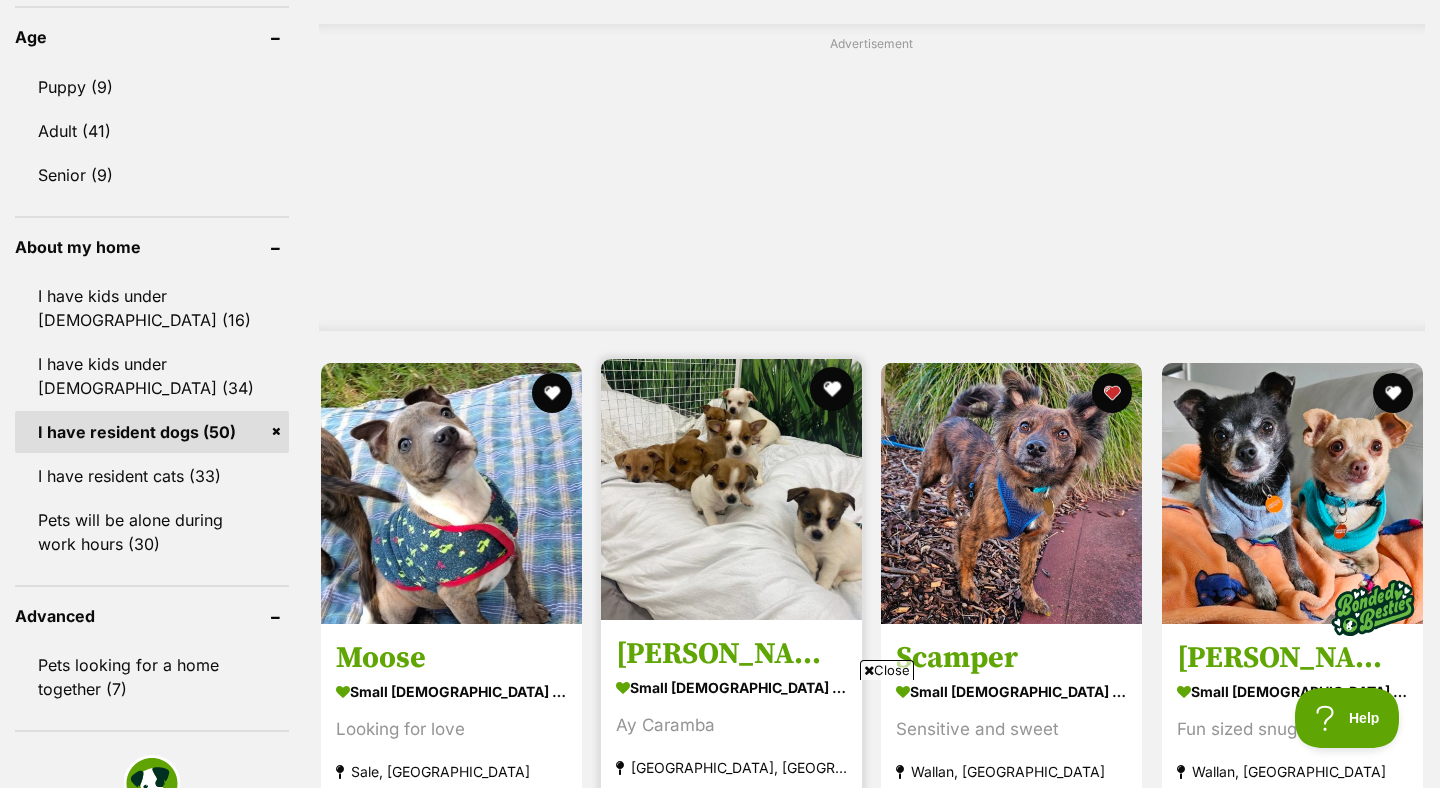 click at bounding box center (832, 389) 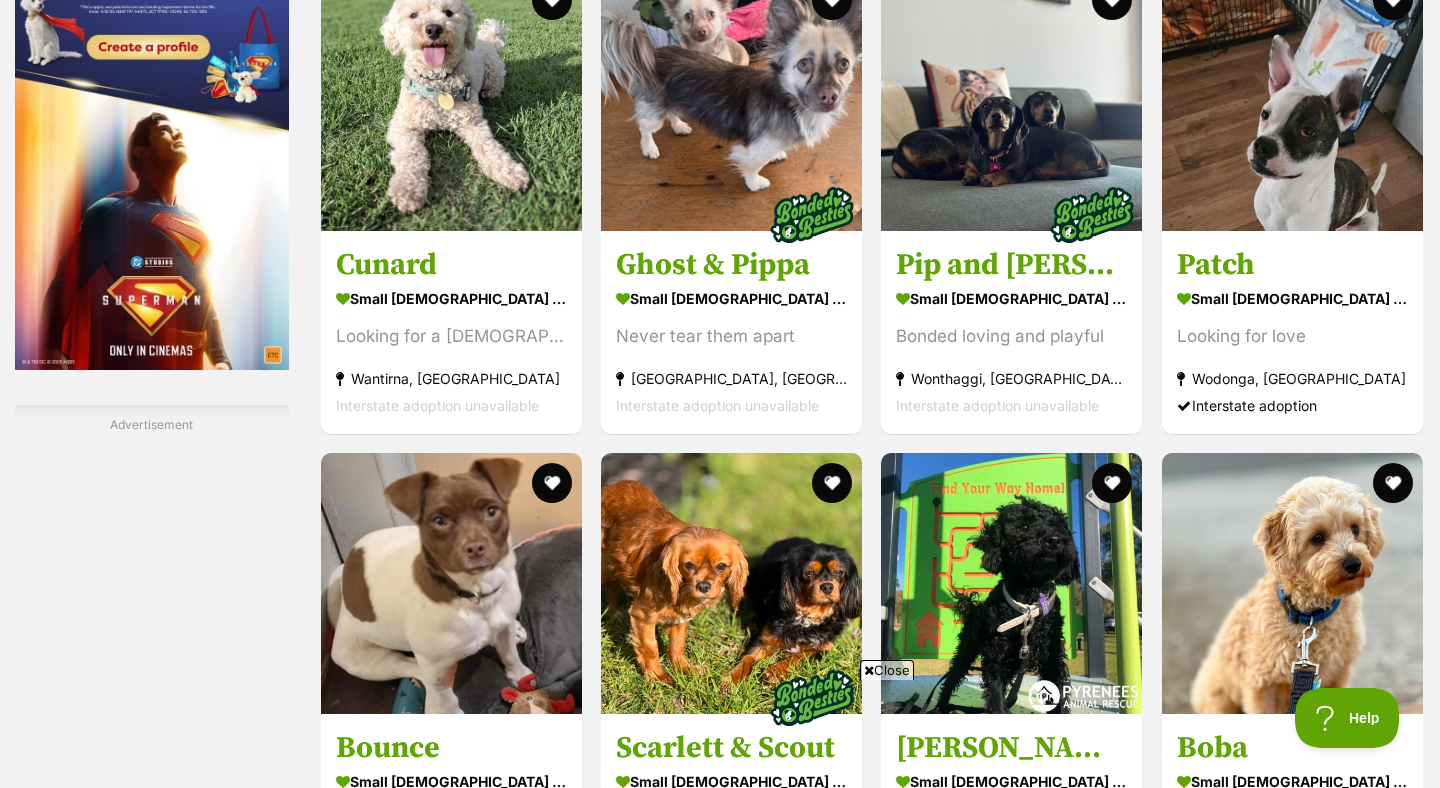 scroll, scrollTop: 2666, scrollLeft: 0, axis: vertical 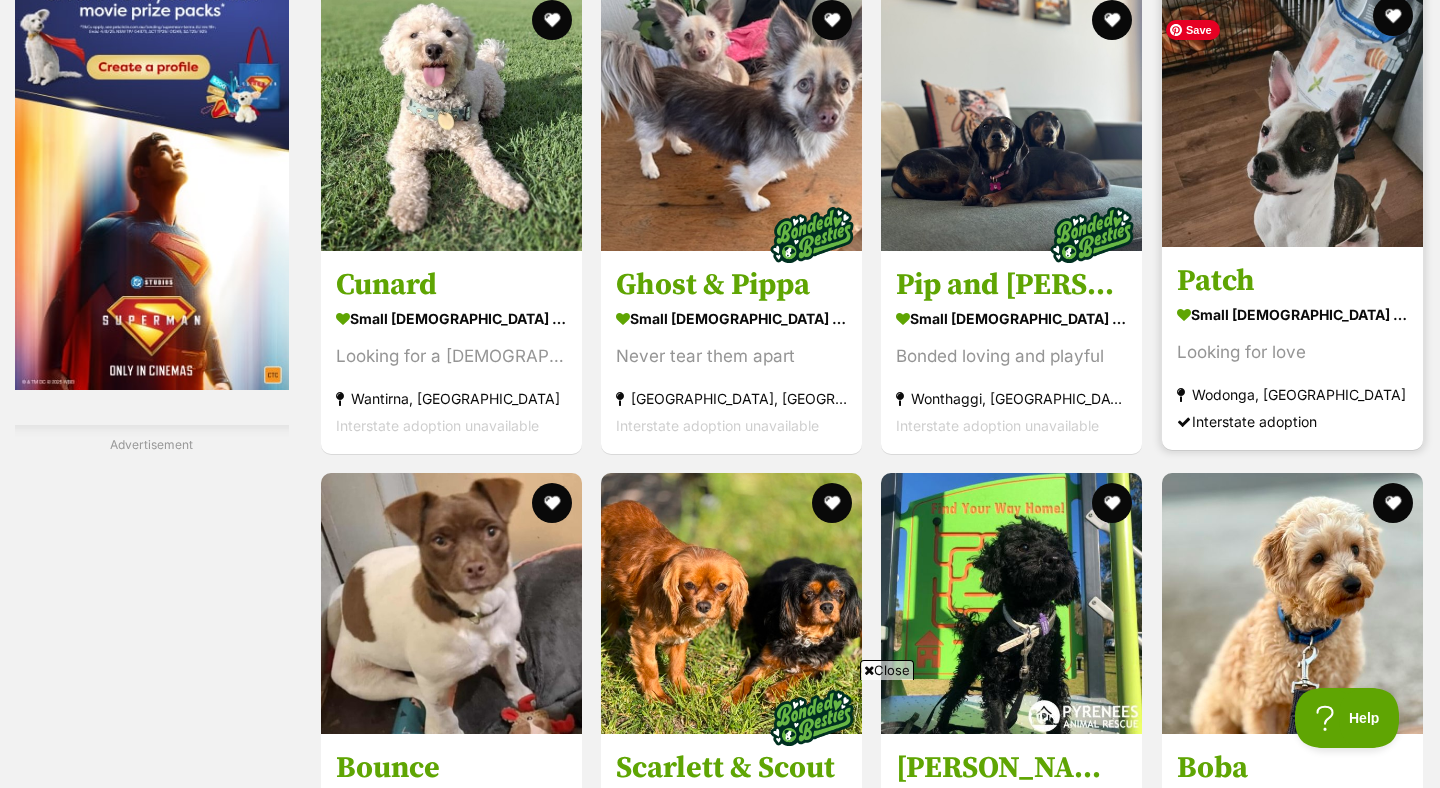 click at bounding box center [1292, 116] 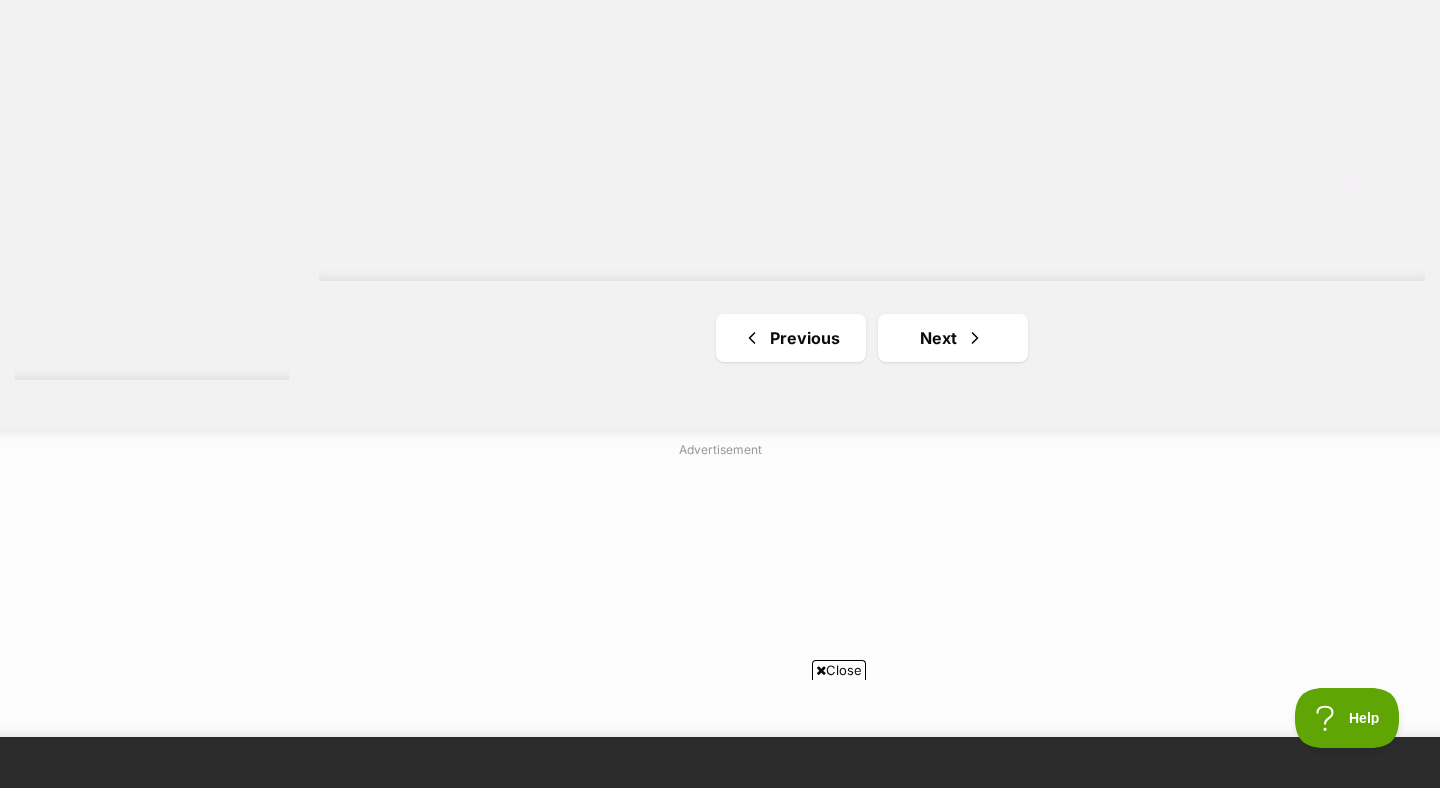 scroll, scrollTop: 3729, scrollLeft: 0, axis: vertical 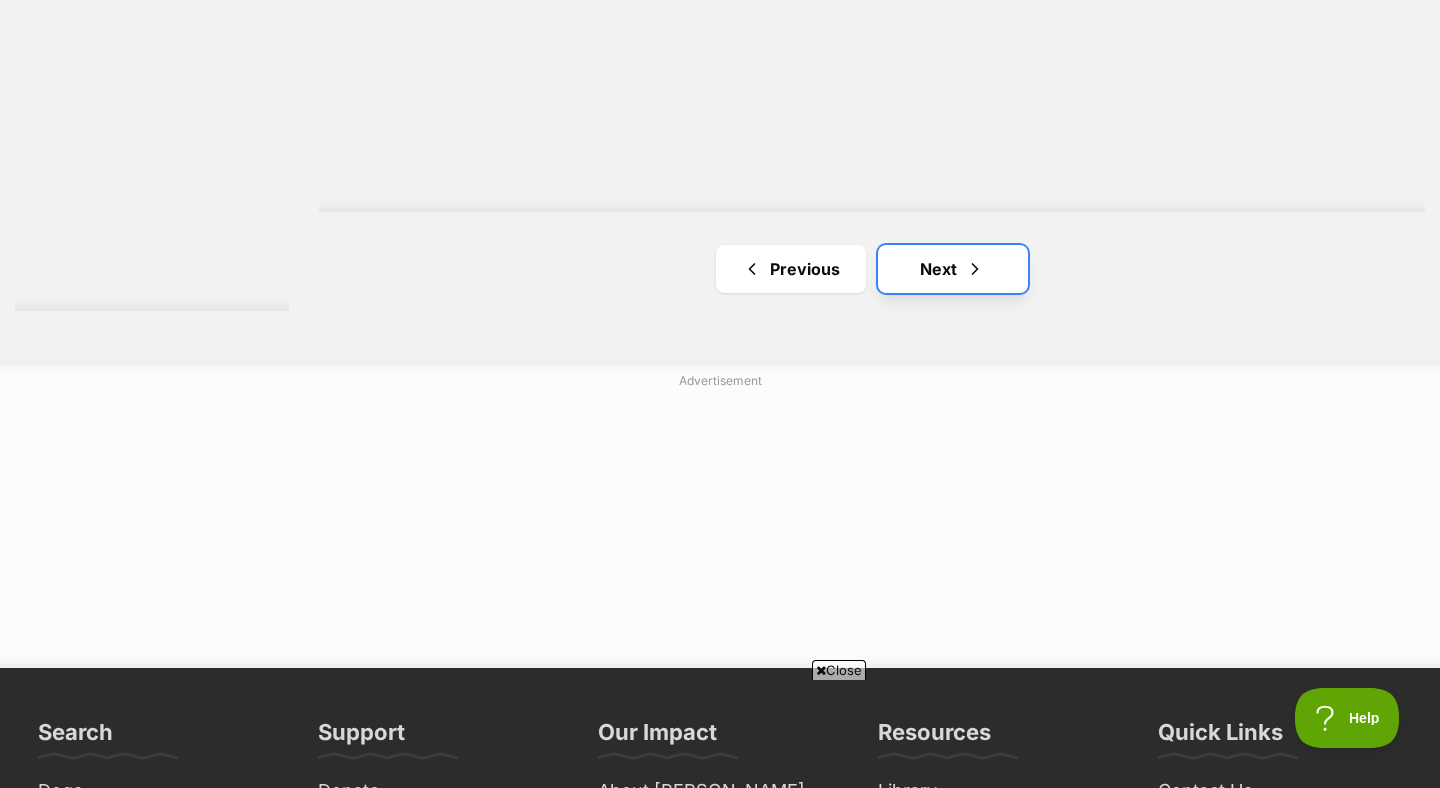click on "Next" at bounding box center (953, 269) 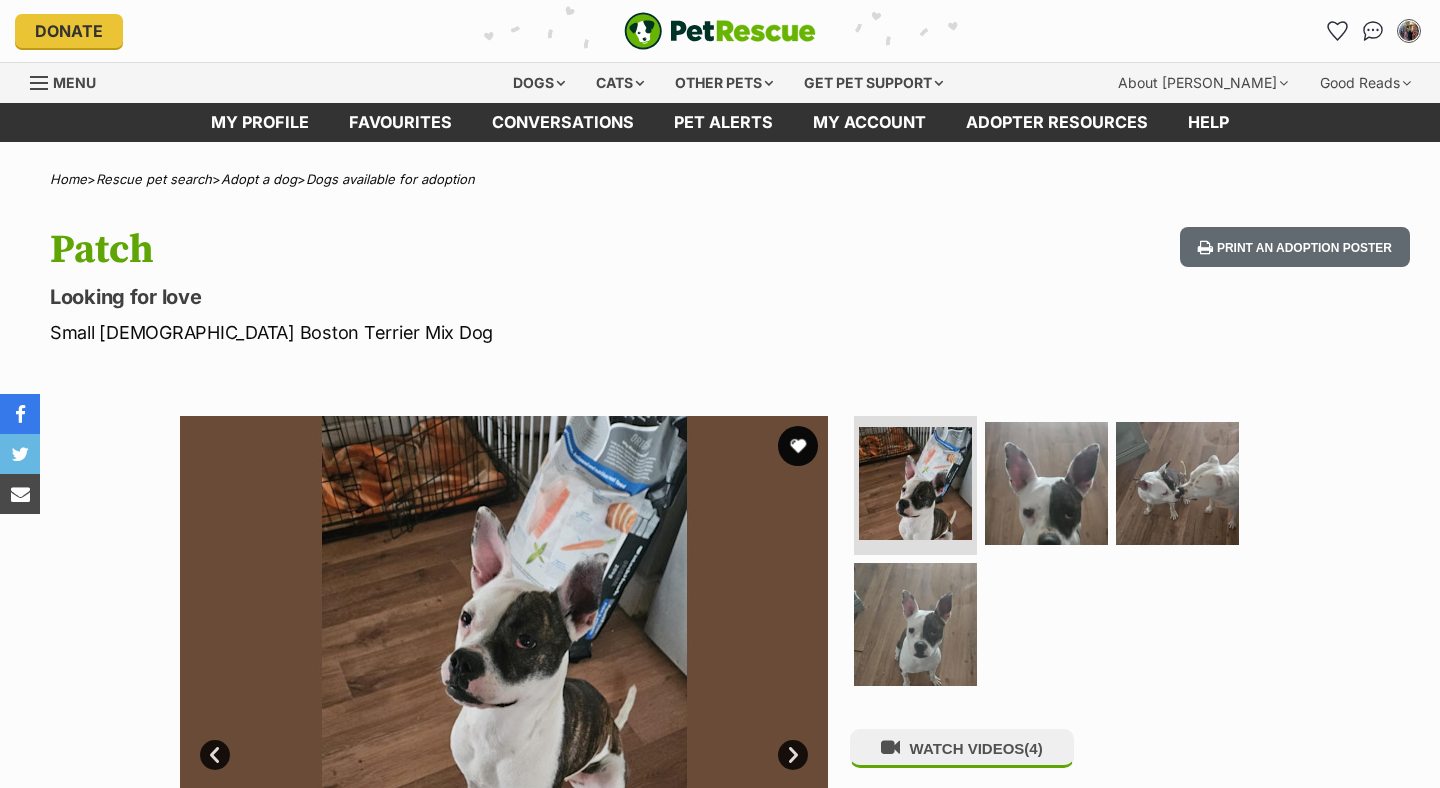 scroll, scrollTop: 0, scrollLeft: 0, axis: both 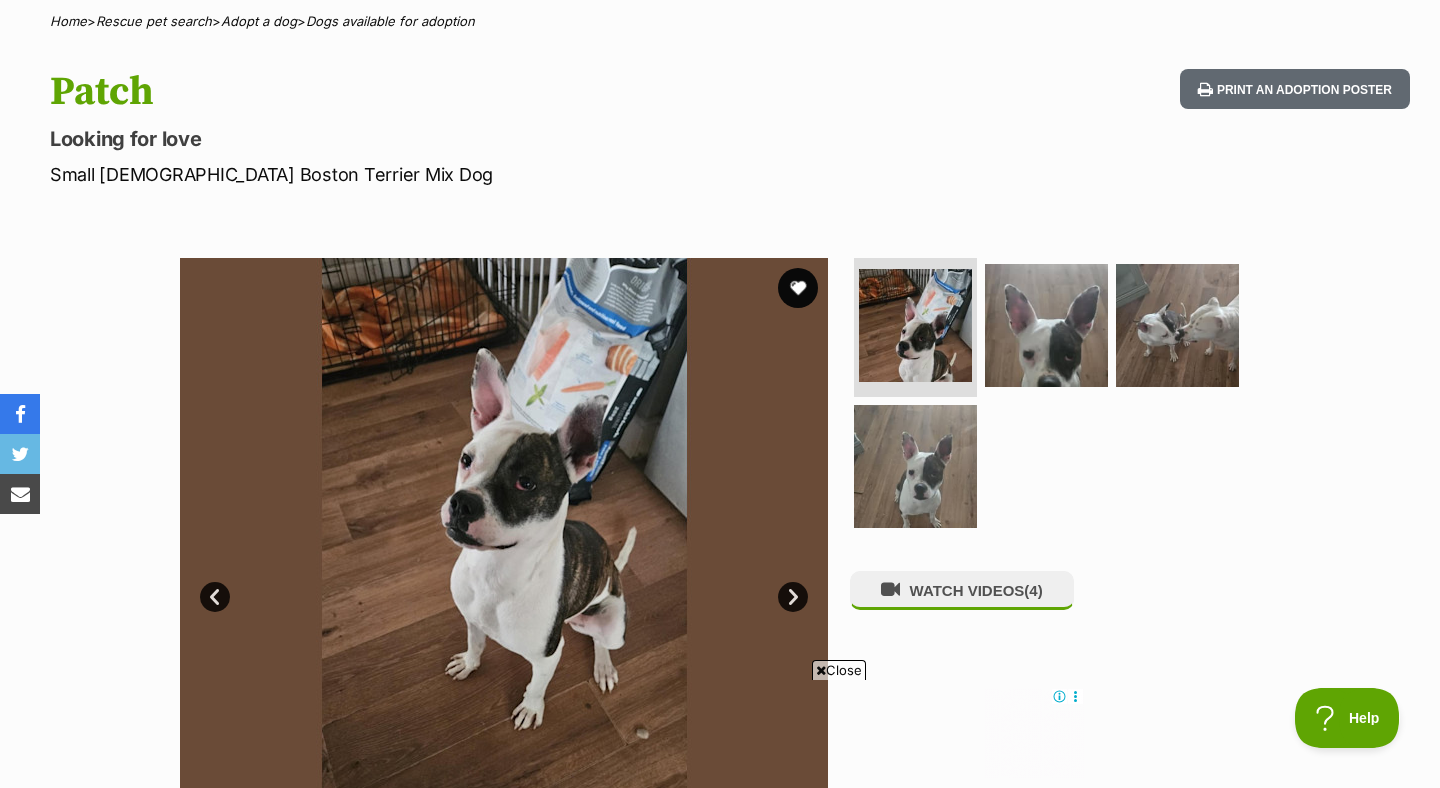 click on "Next" at bounding box center [793, 597] 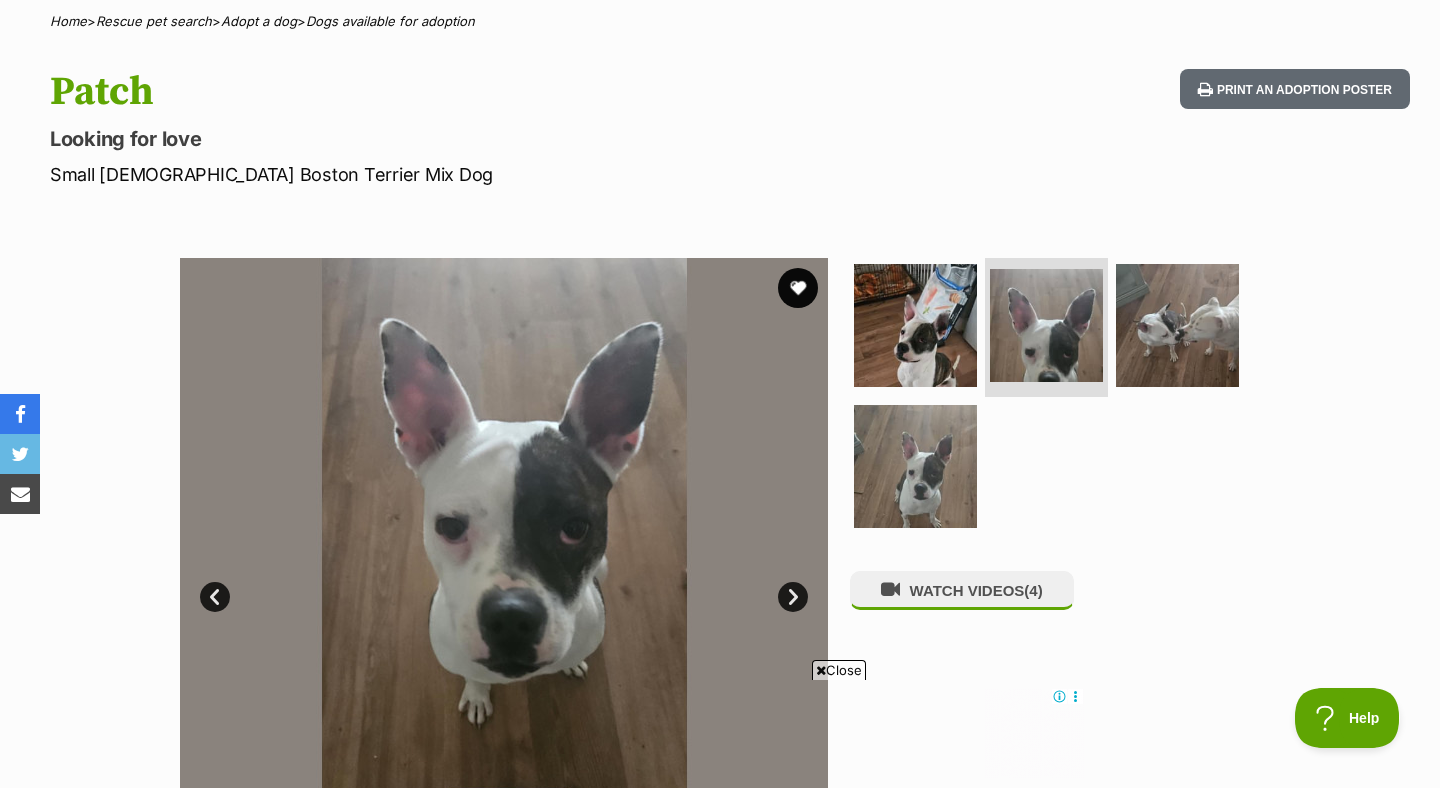 scroll, scrollTop: 0, scrollLeft: 0, axis: both 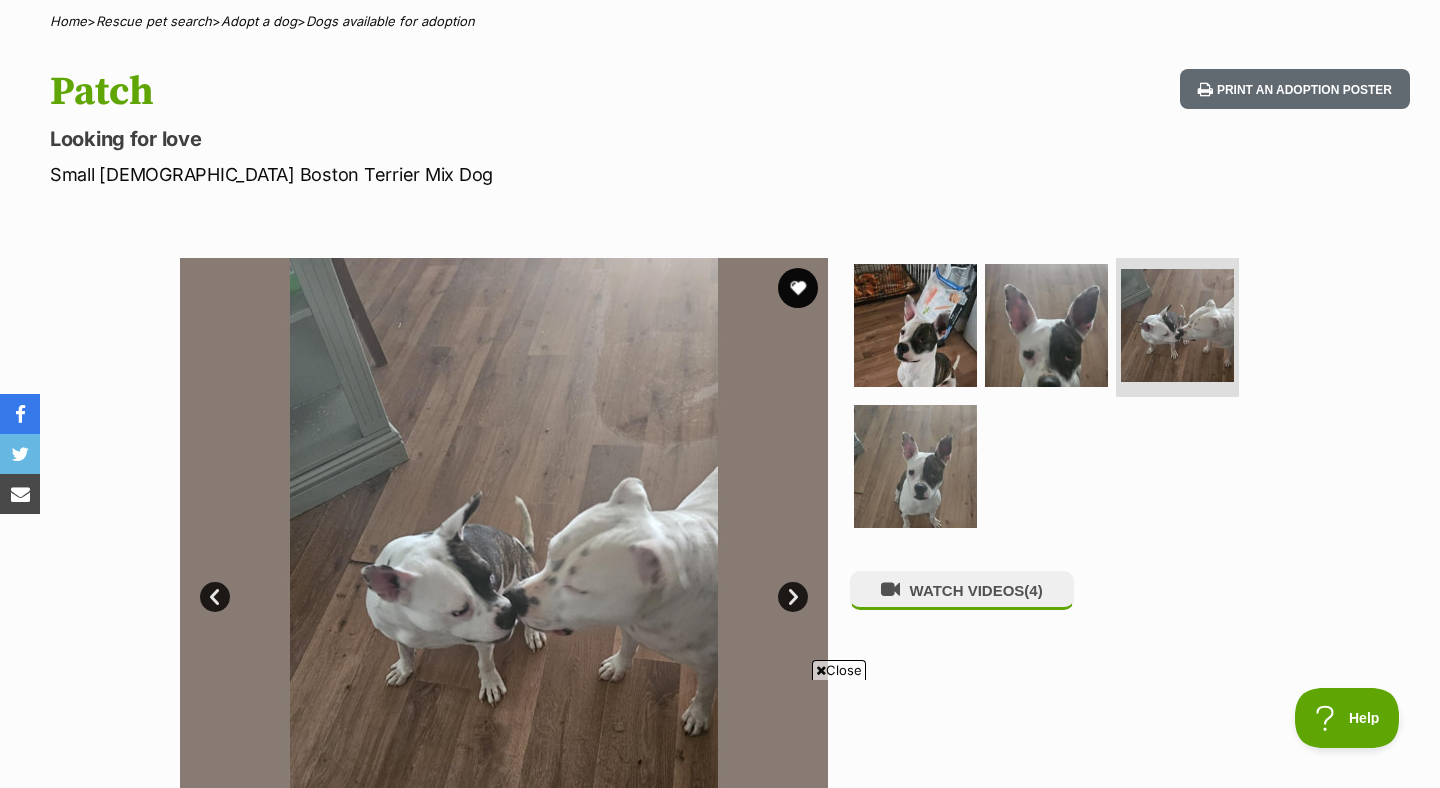 click on "Next" at bounding box center (793, 597) 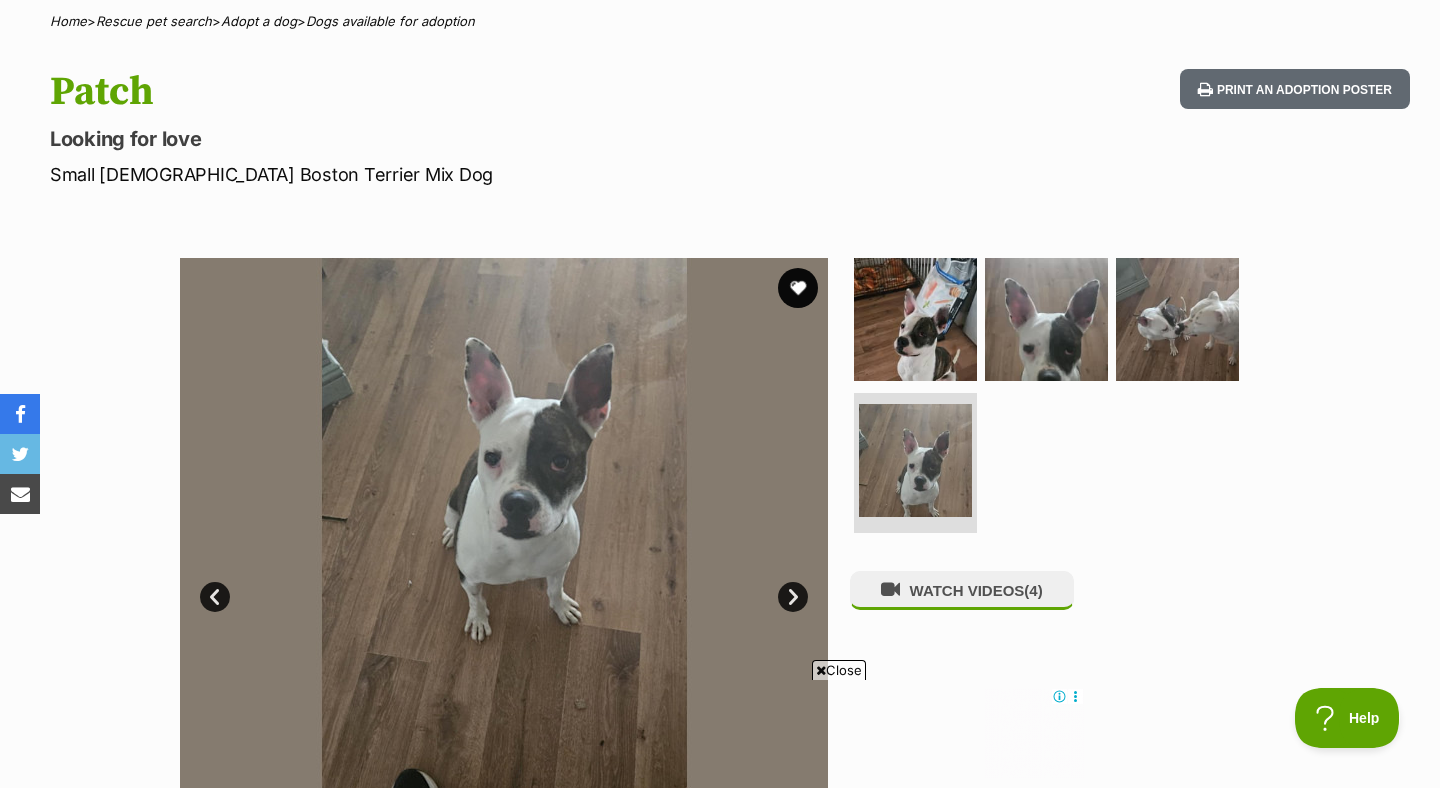 click on "Next" at bounding box center [793, 597] 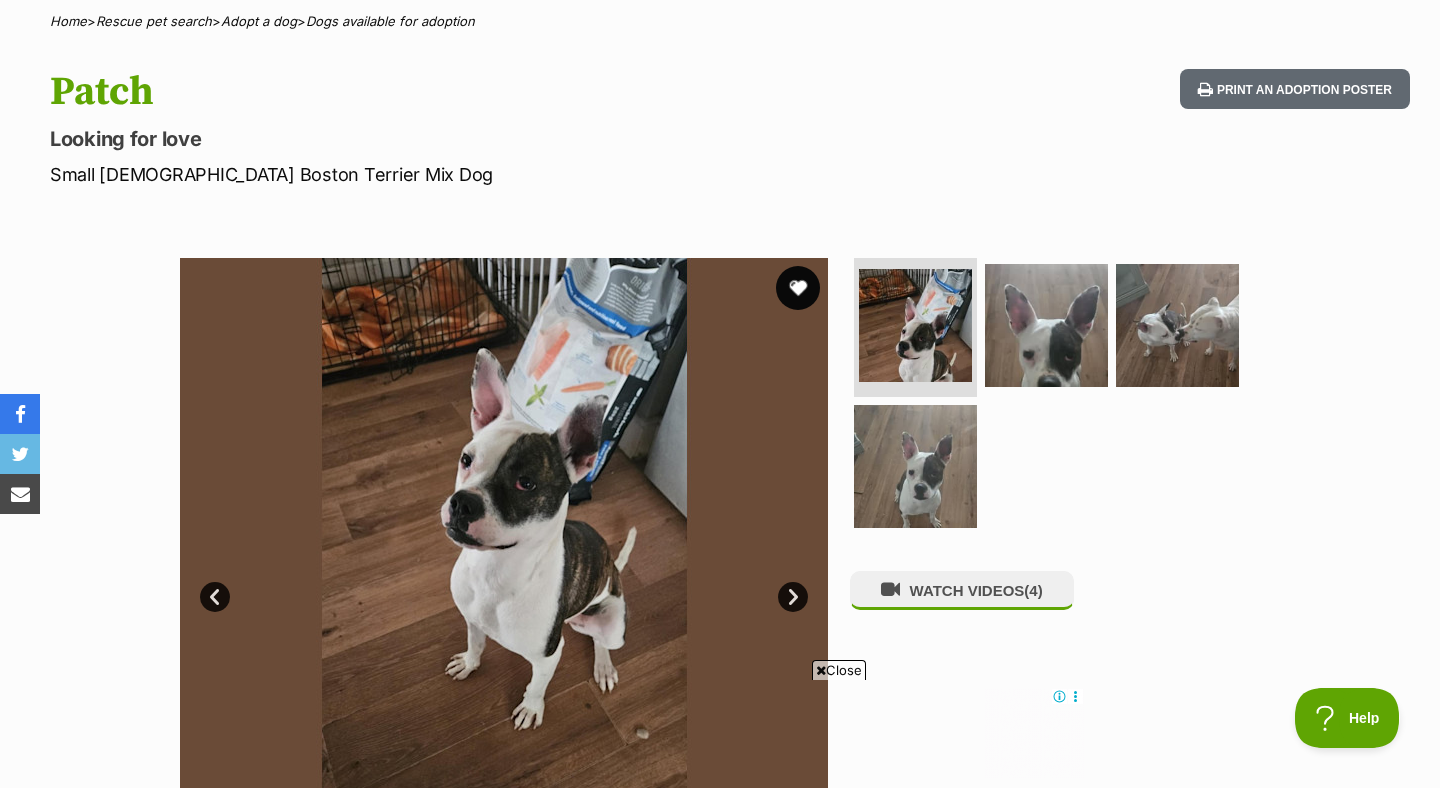click at bounding box center [798, 288] 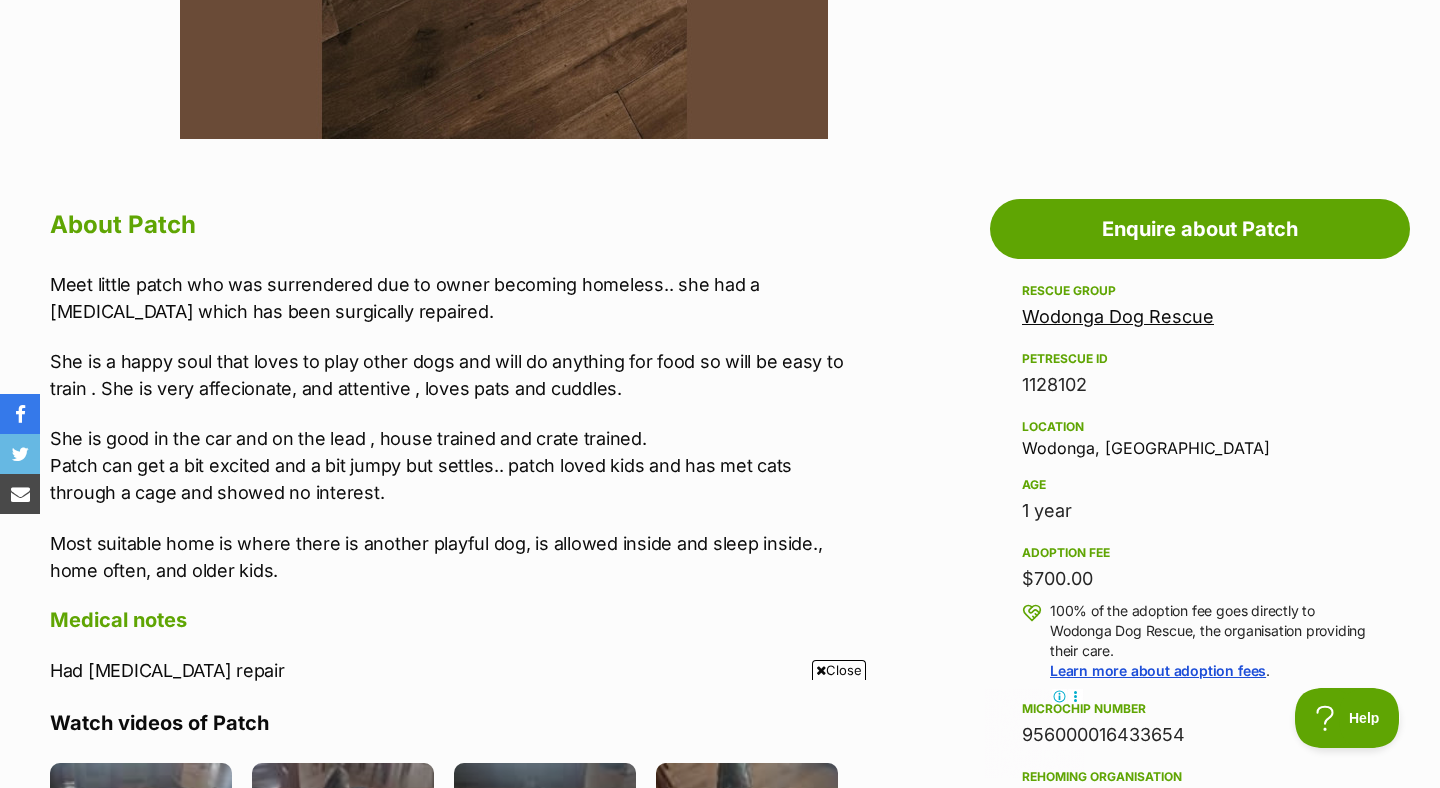 scroll, scrollTop: 1318, scrollLeft: 0, axis: vertical 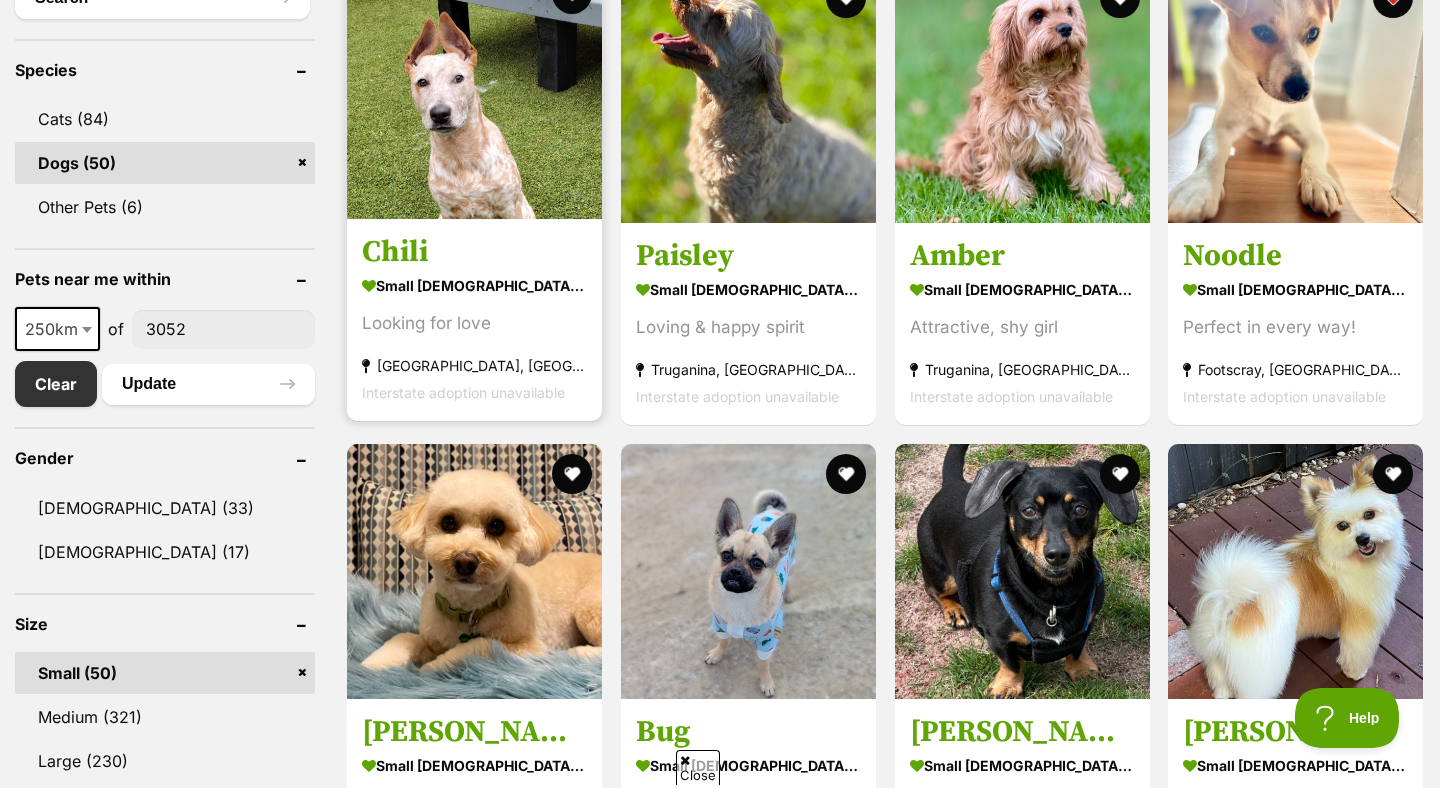click at bounding box center (474, 91) 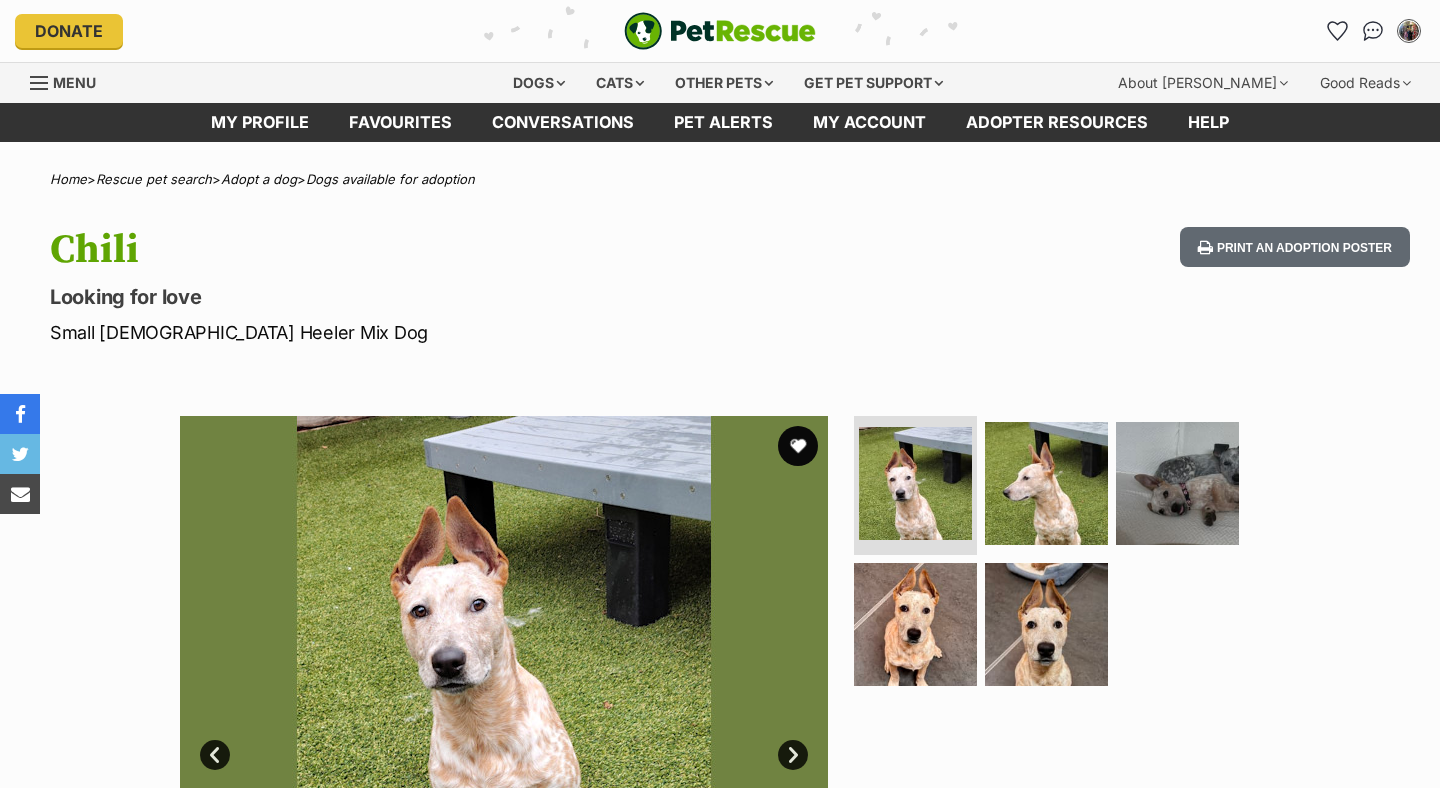 scroll, scrollTop: 0, scrollLeft: 0, axis: both 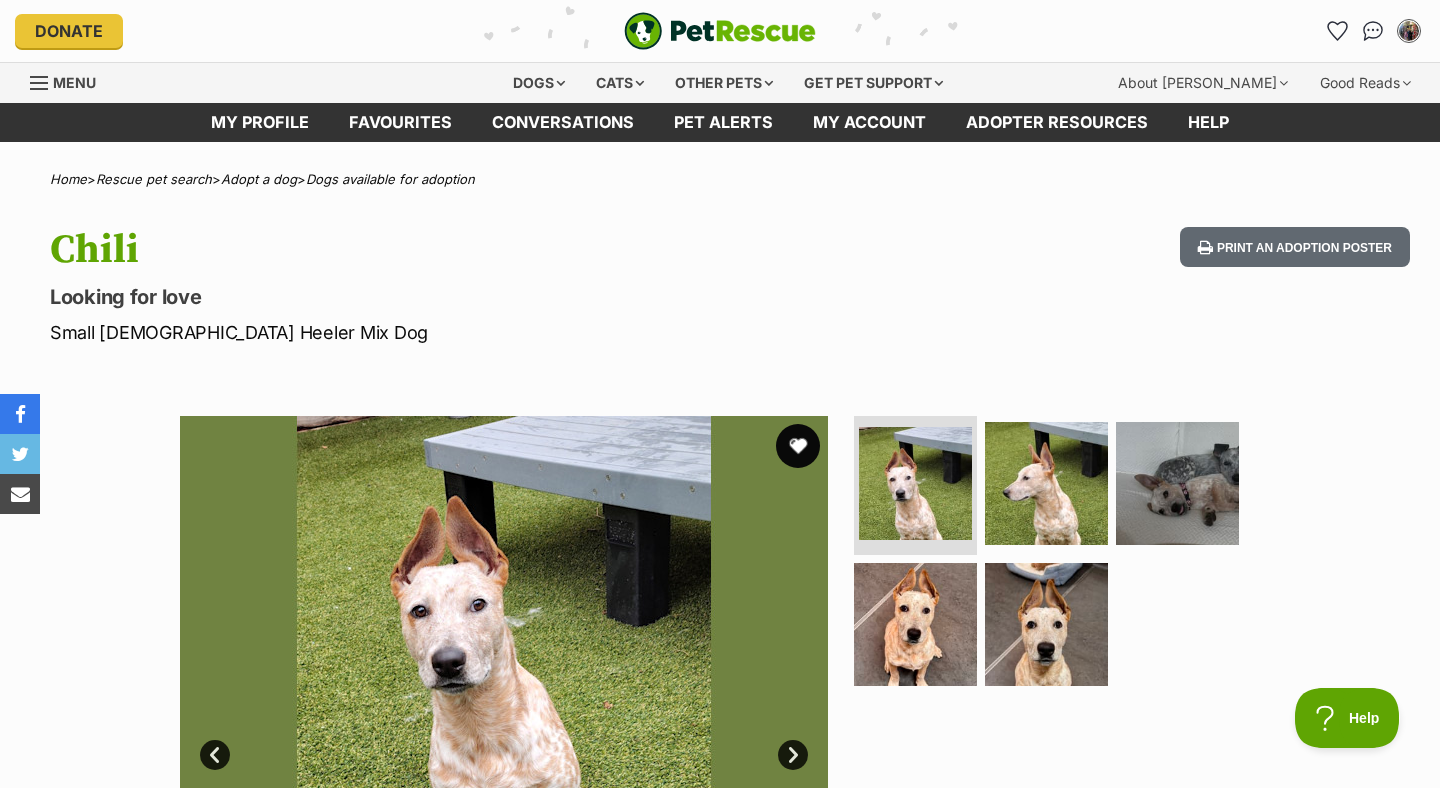 click at bounding box center (798, 446) 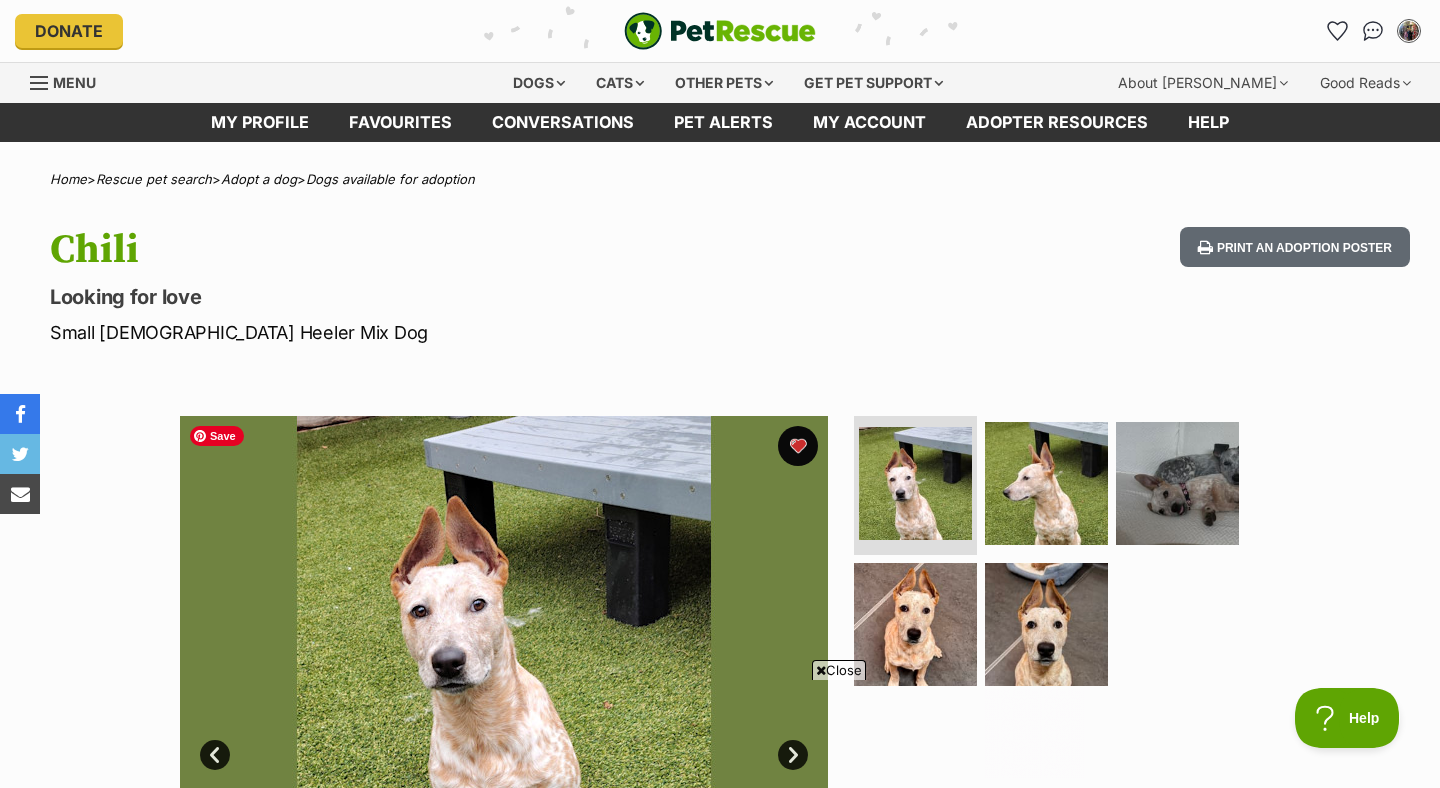 scroll, scrollTop: 561, scrollLeft: 0, axis: vertical 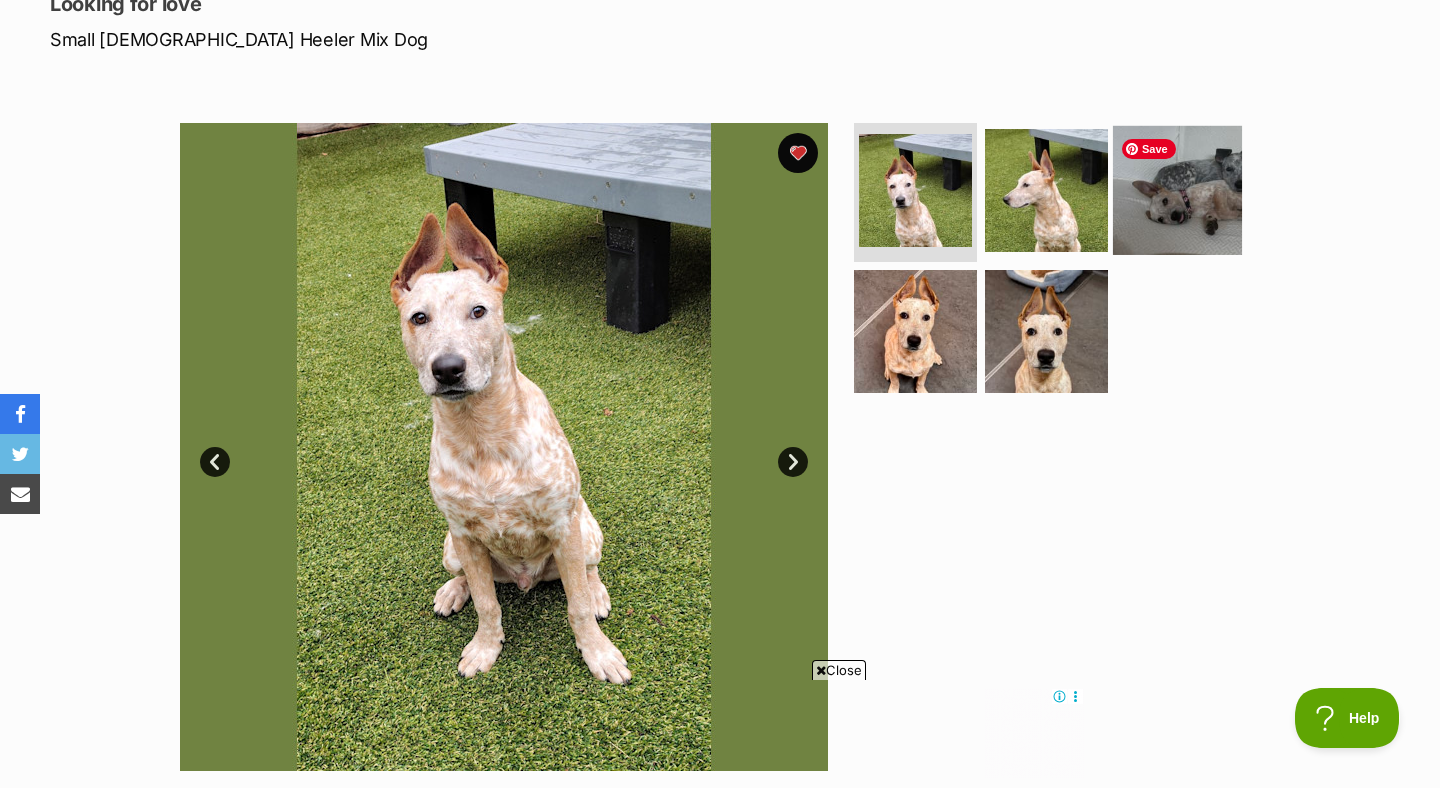 click at bounding box center (1177, 189) 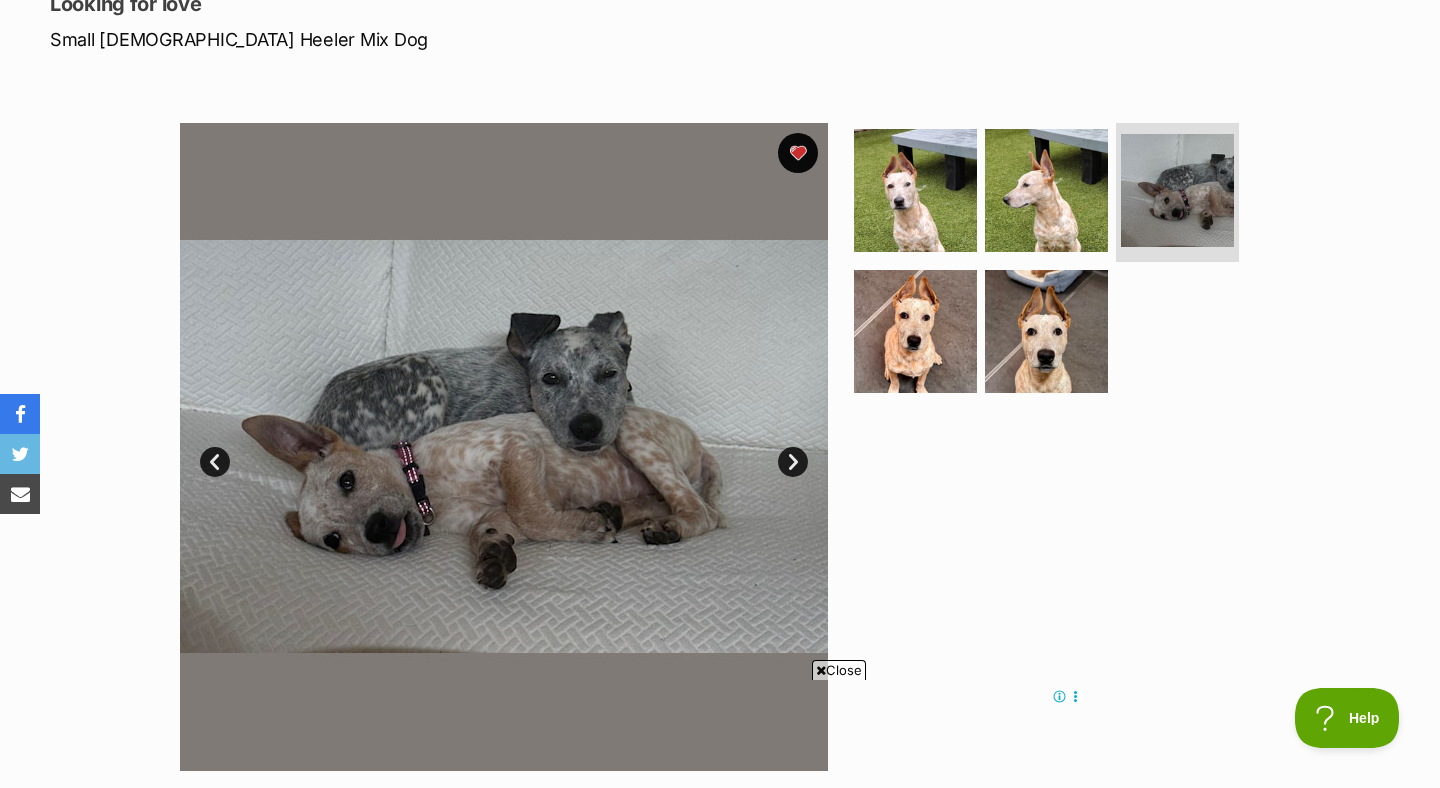 click on "Next" at bounding box center (793, 462) 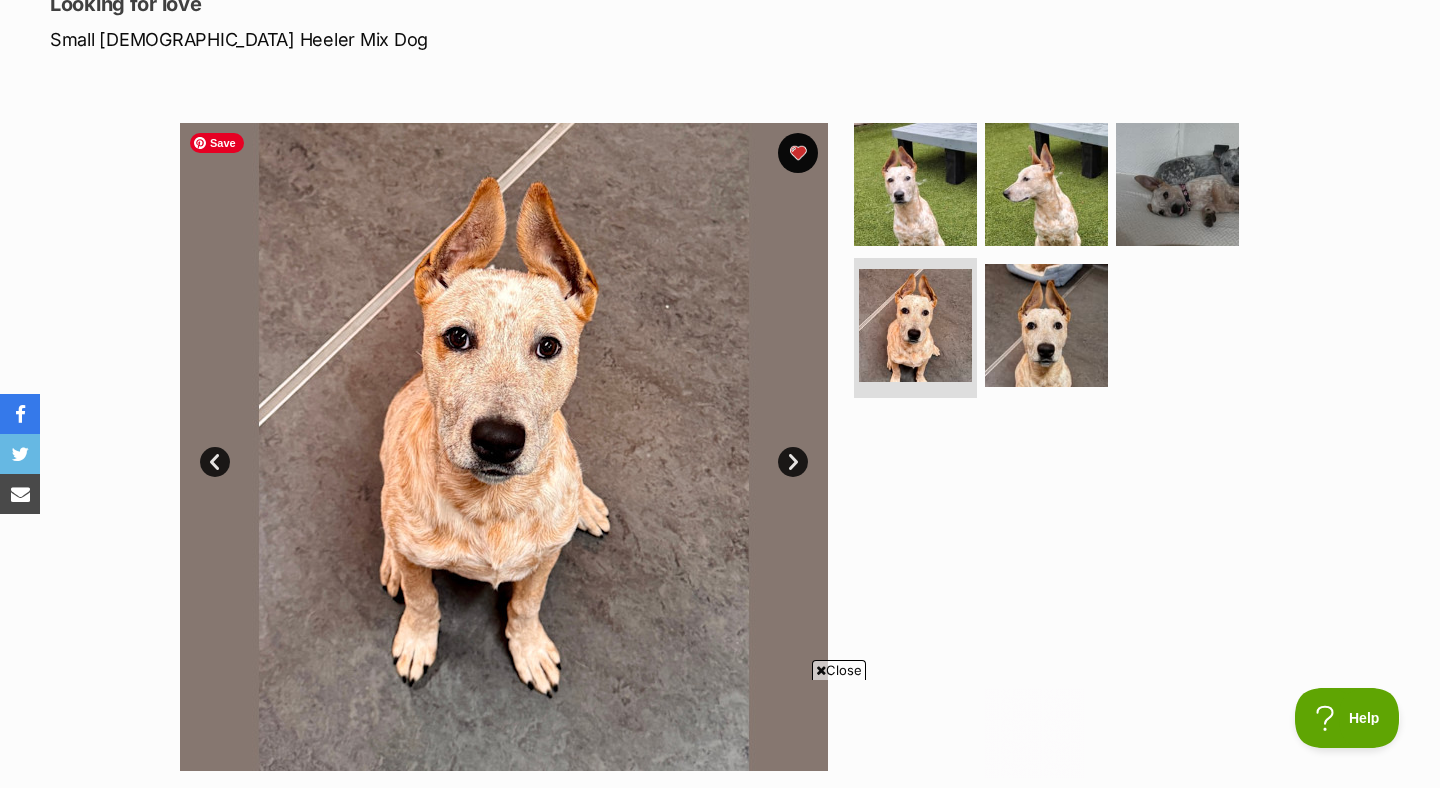 scroll, scrollTop: 0, scrollLeft: 0, axis: both 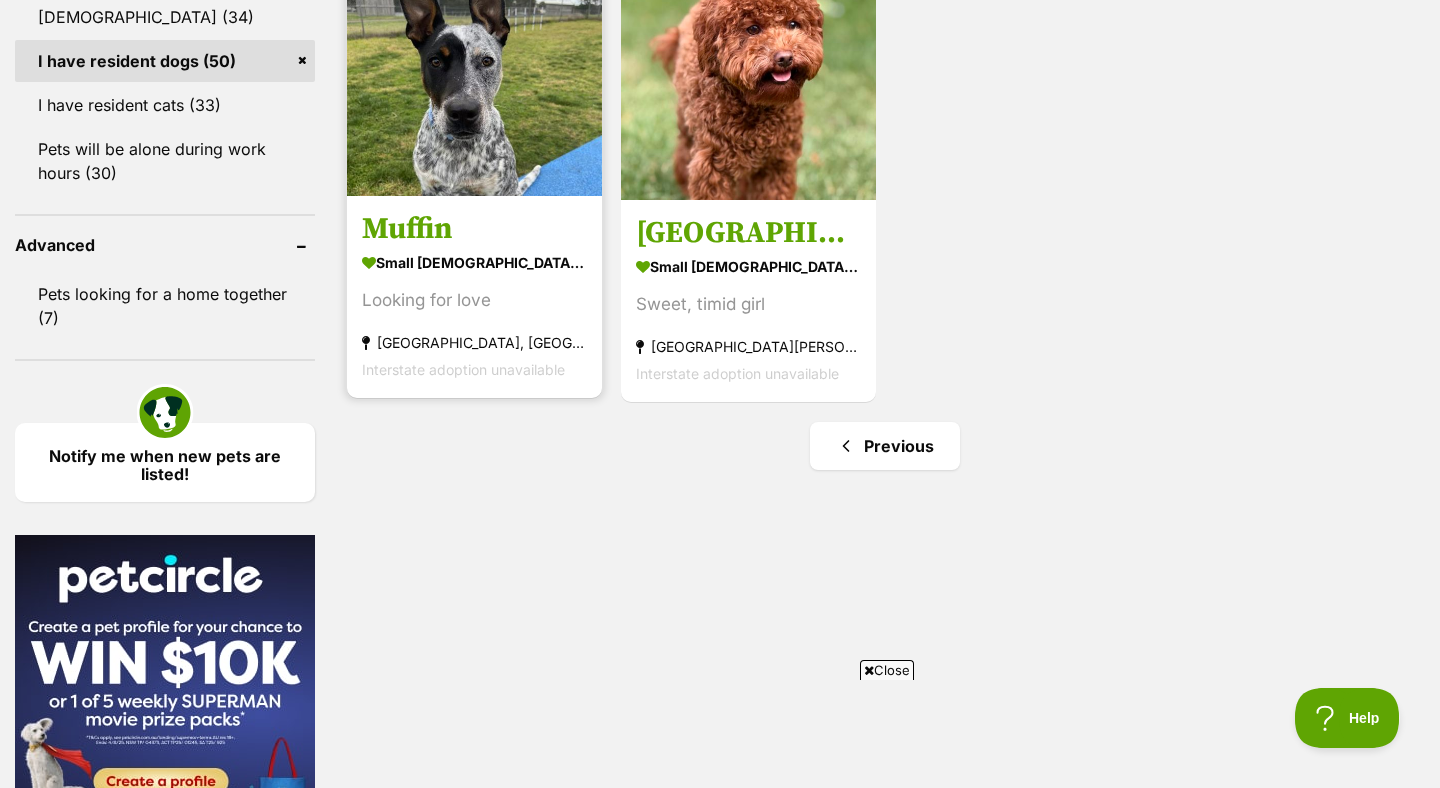 click at bounding box center (474, 68) 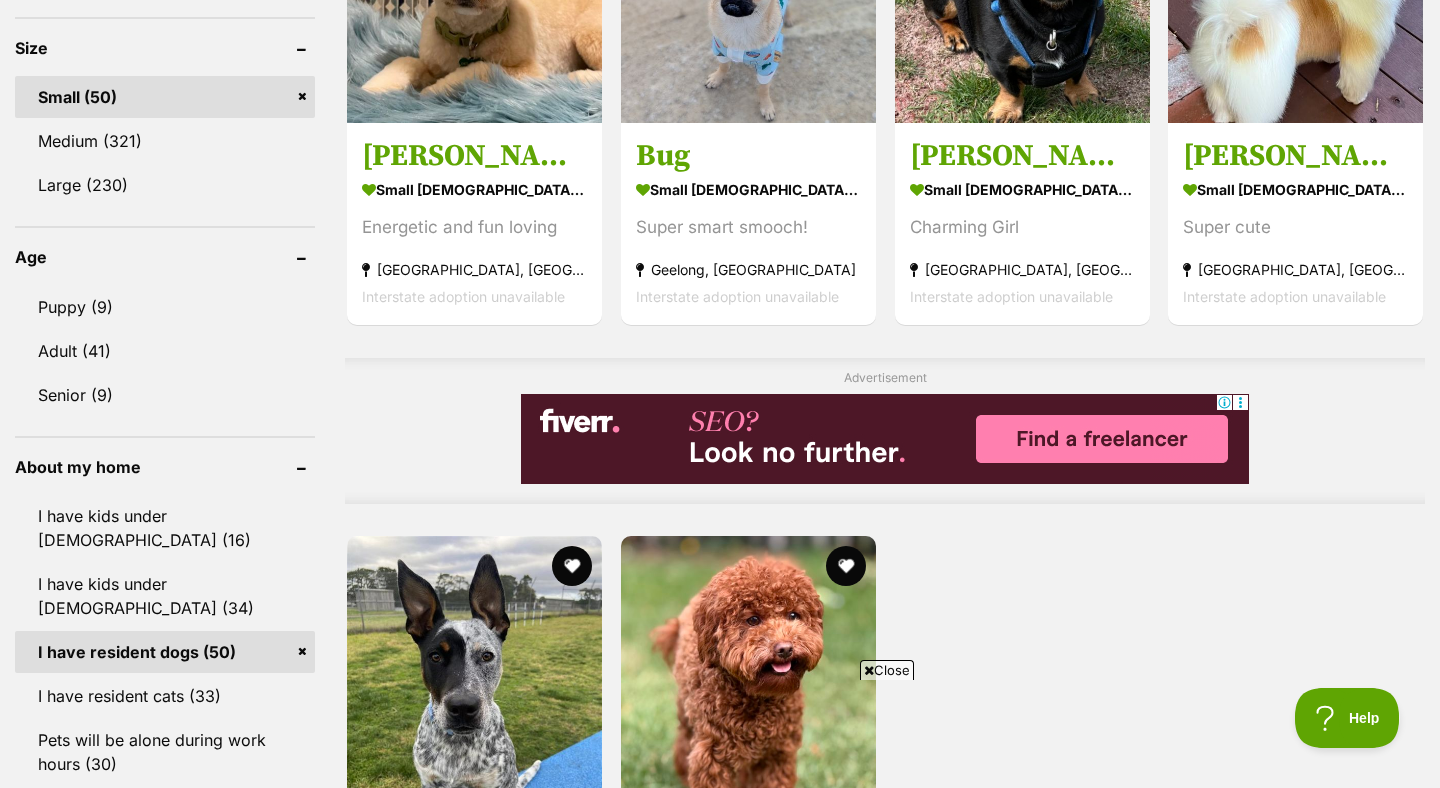 scroll, scrollTop: 1258, scrollLeft: 0, axis: vertical 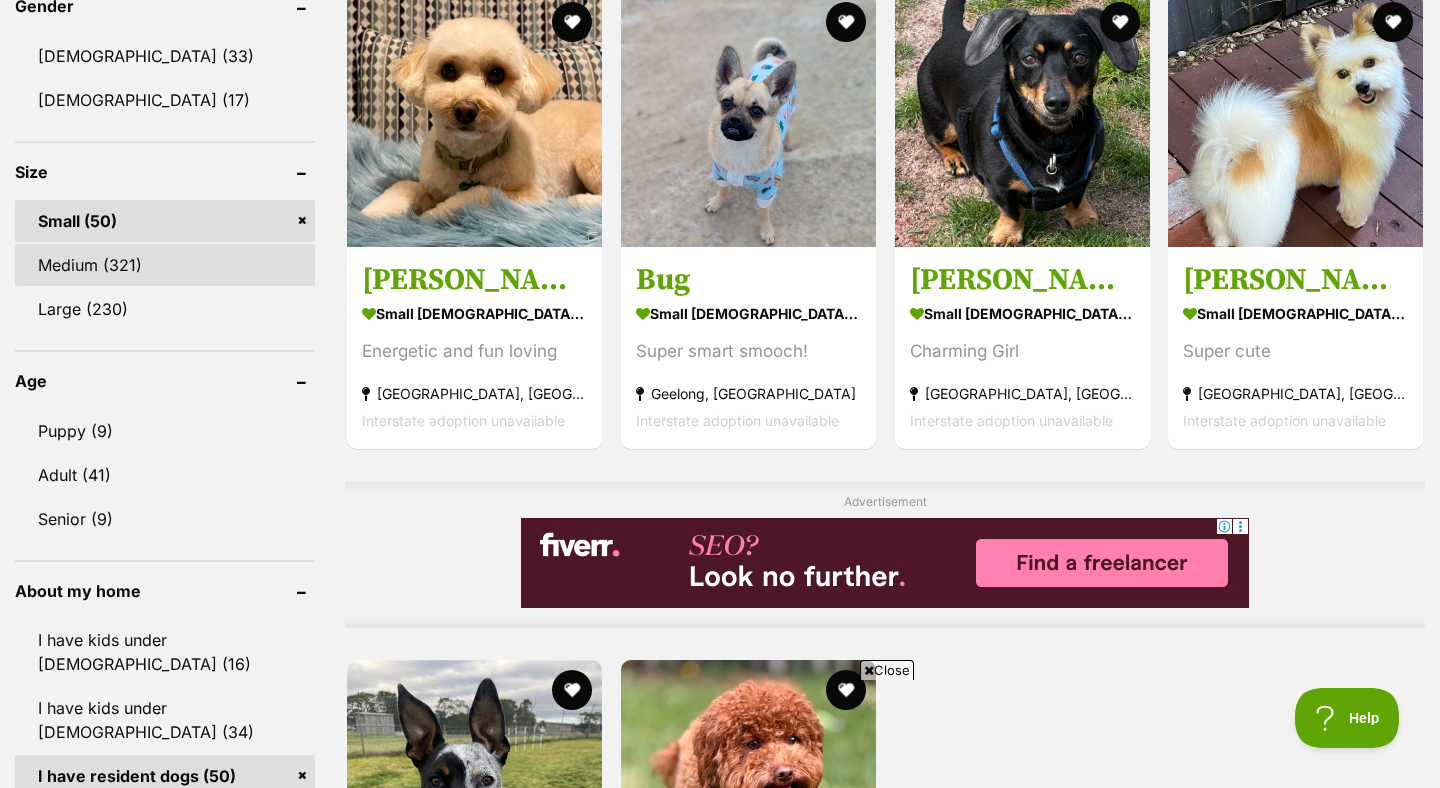 click on "Medium (321)" at bounding box center [165, 265] 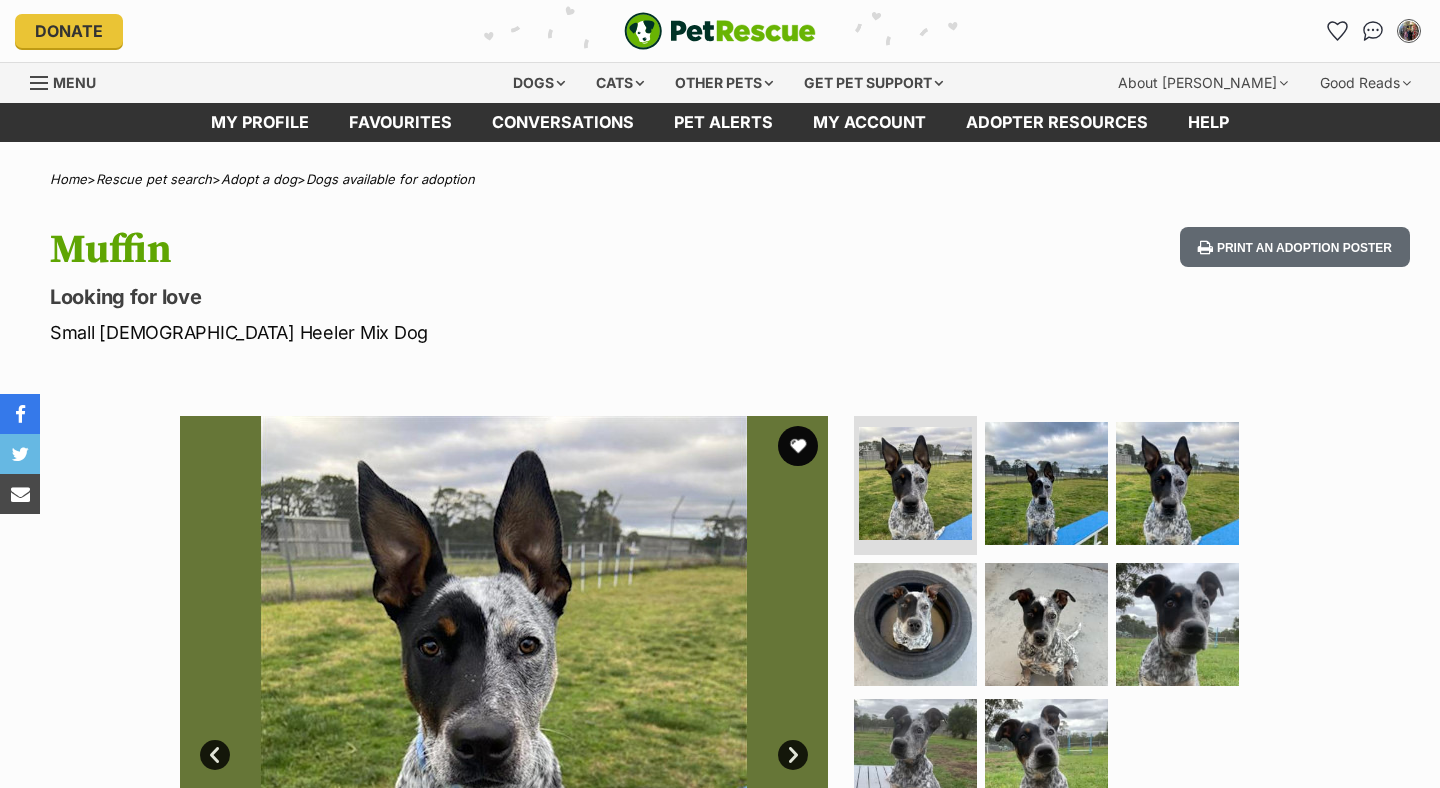 scroll, scrollTop: 0, scrollLeft: 0, axis: both 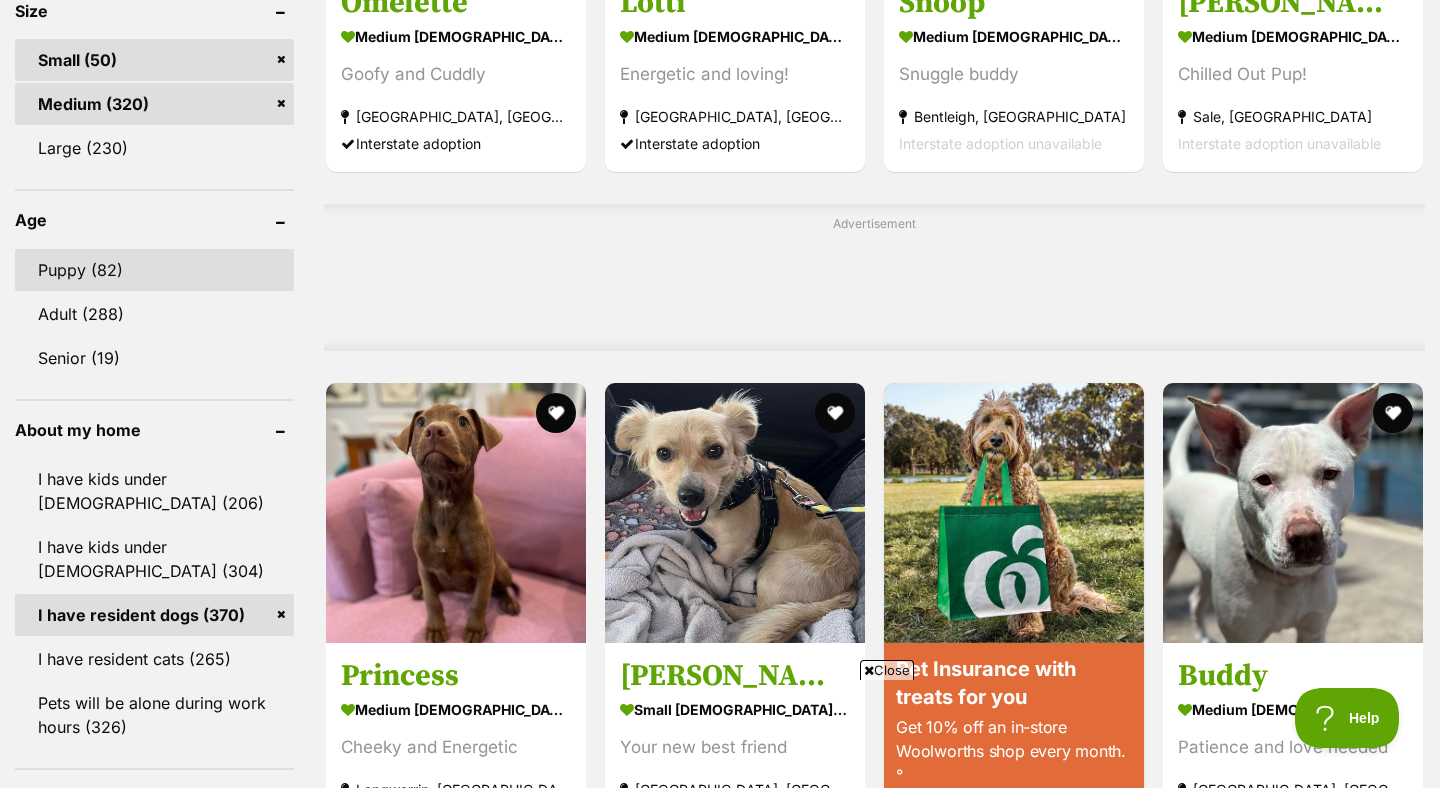 click on "Puppy (82)" at bounding box center [154, 270] 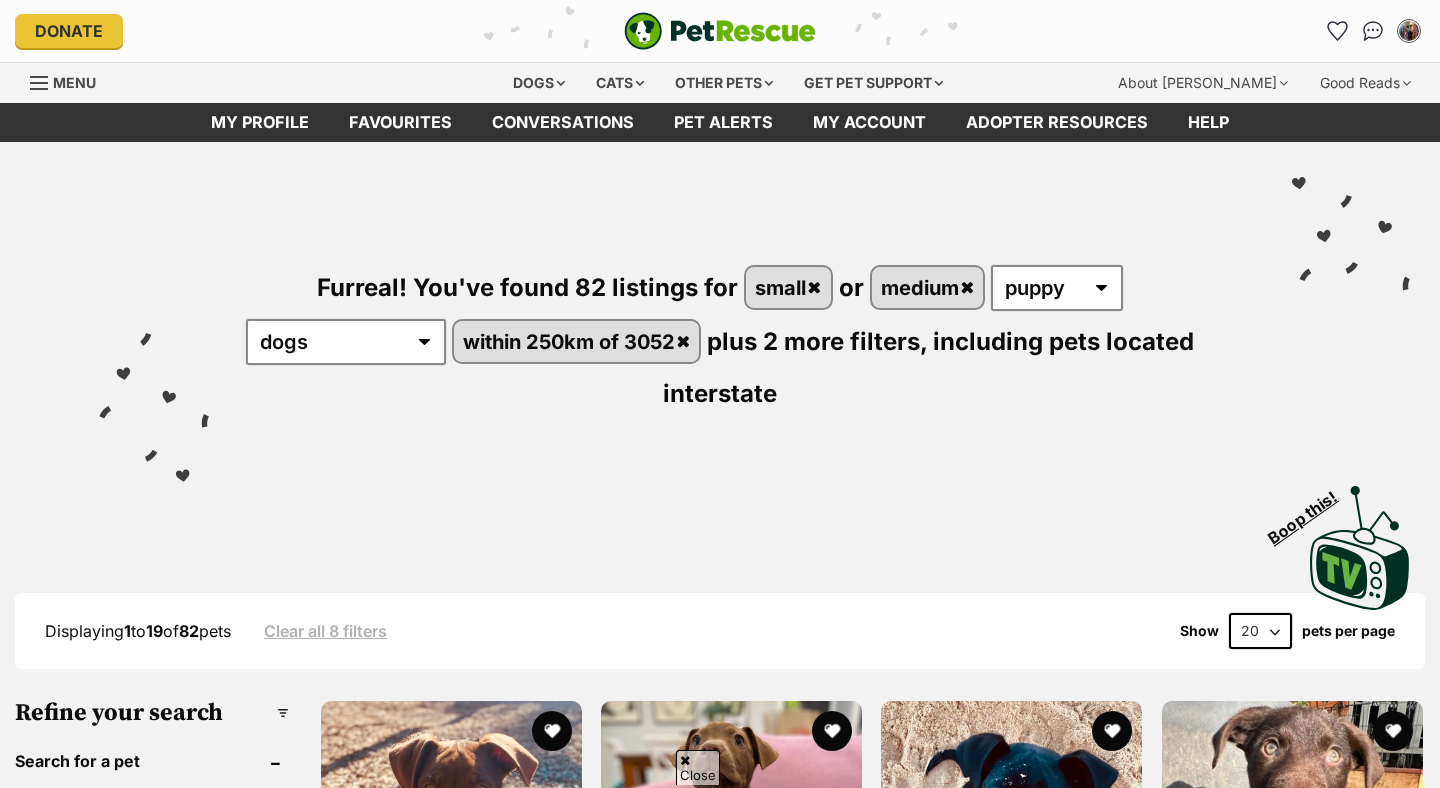 scroll, scrollTop: 555, scrollLeft: 0, axis: vertical 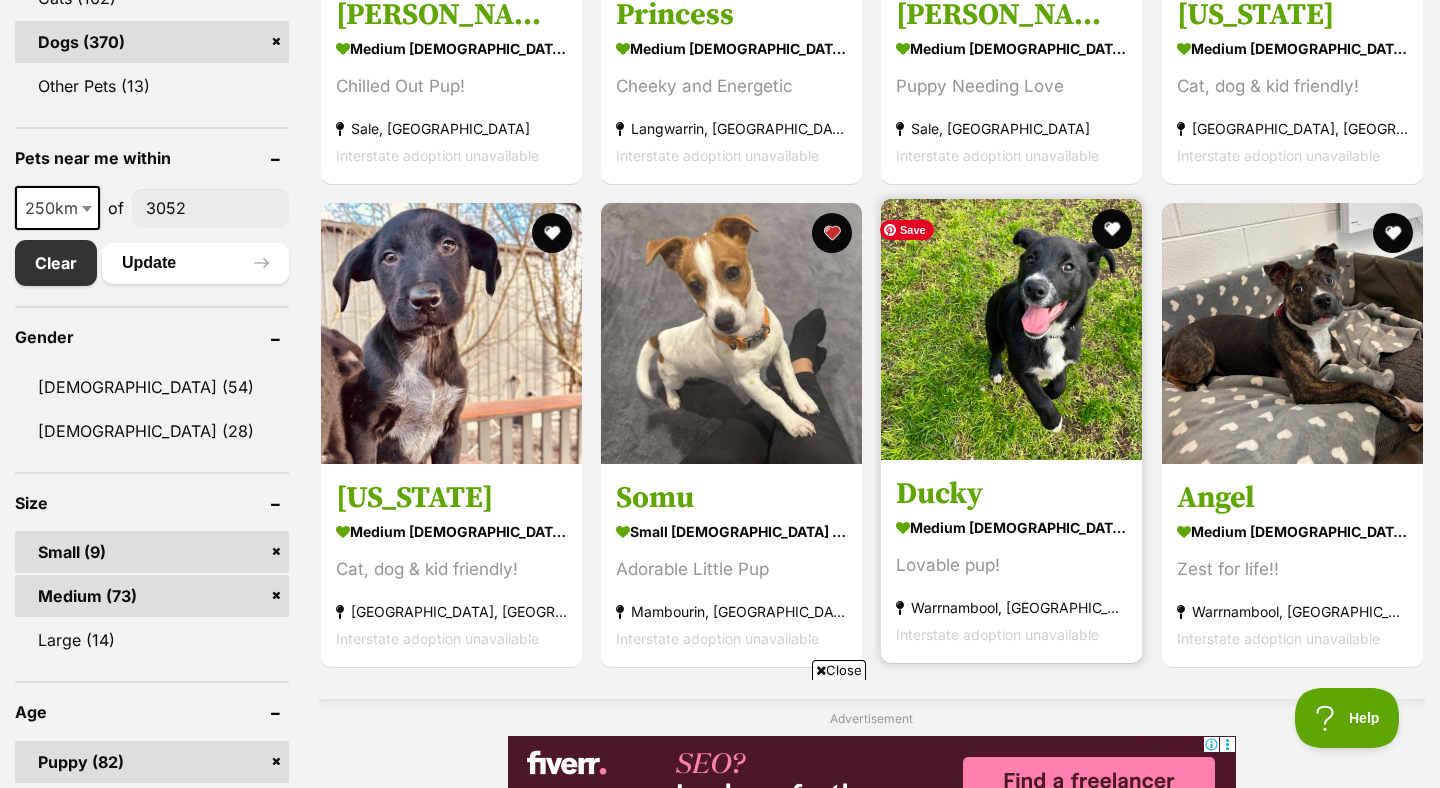 click at bounding box center [1011, 329] 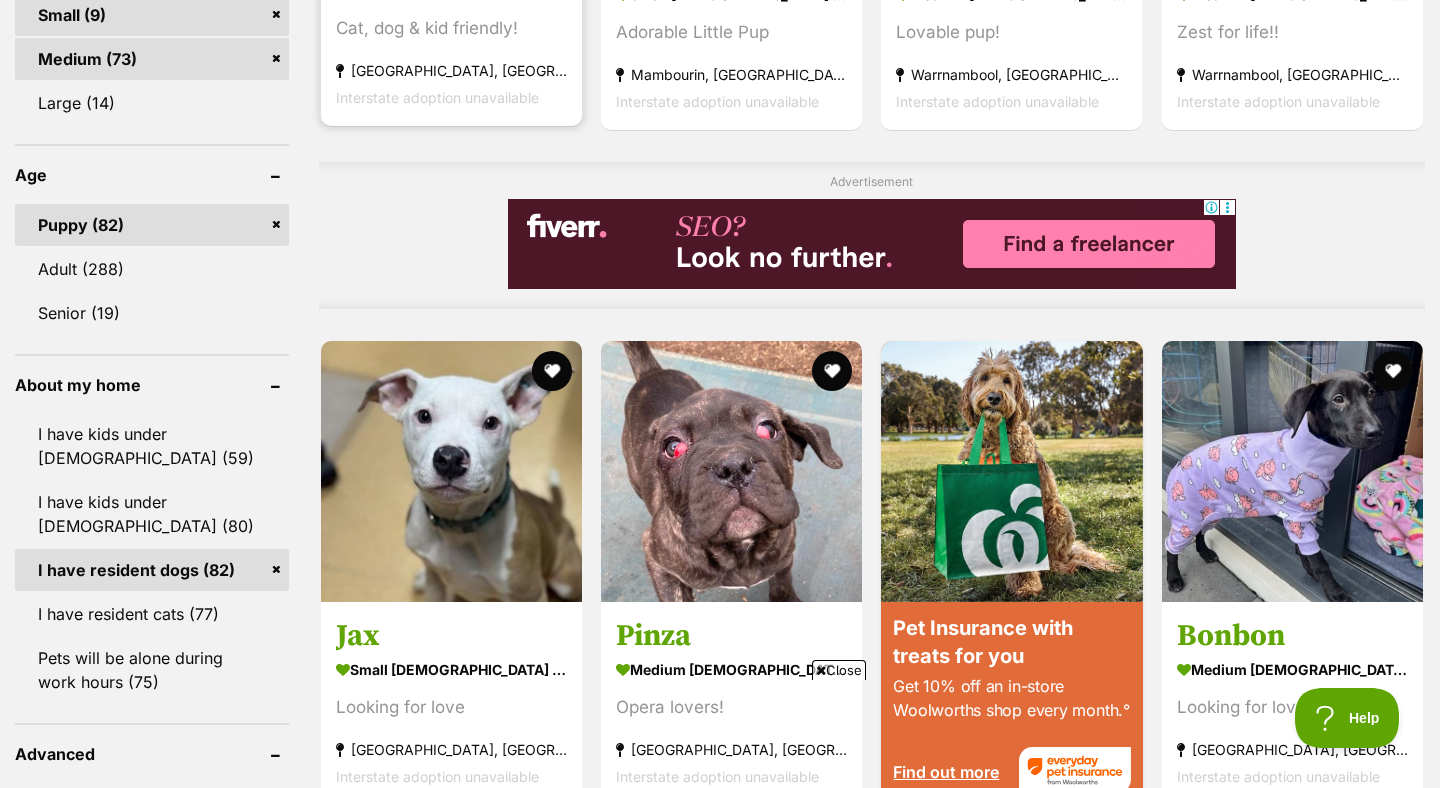 scroll, scrollTop: 1724, scrollLeft: 0, axis: vertical 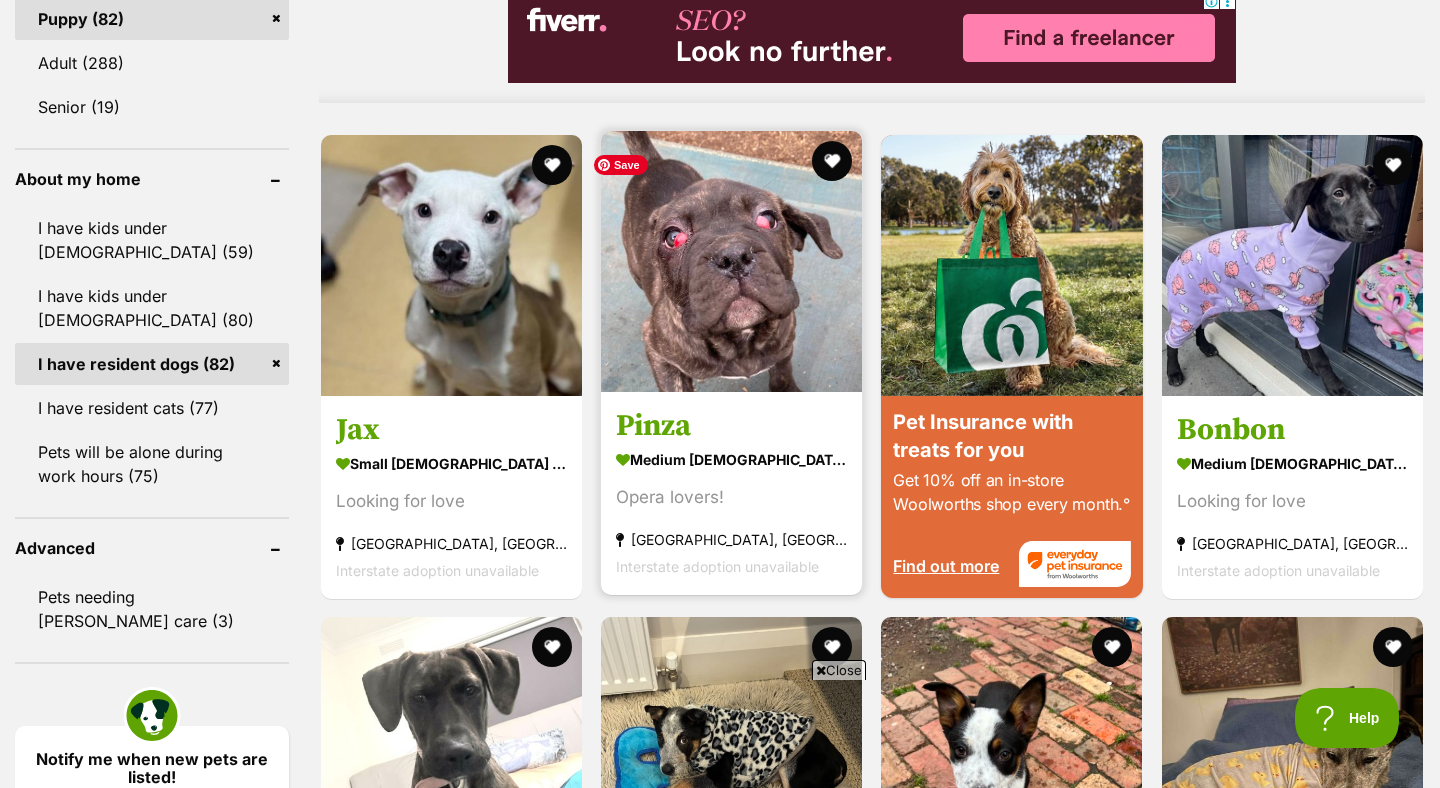 click at bounding box center [731, 261] 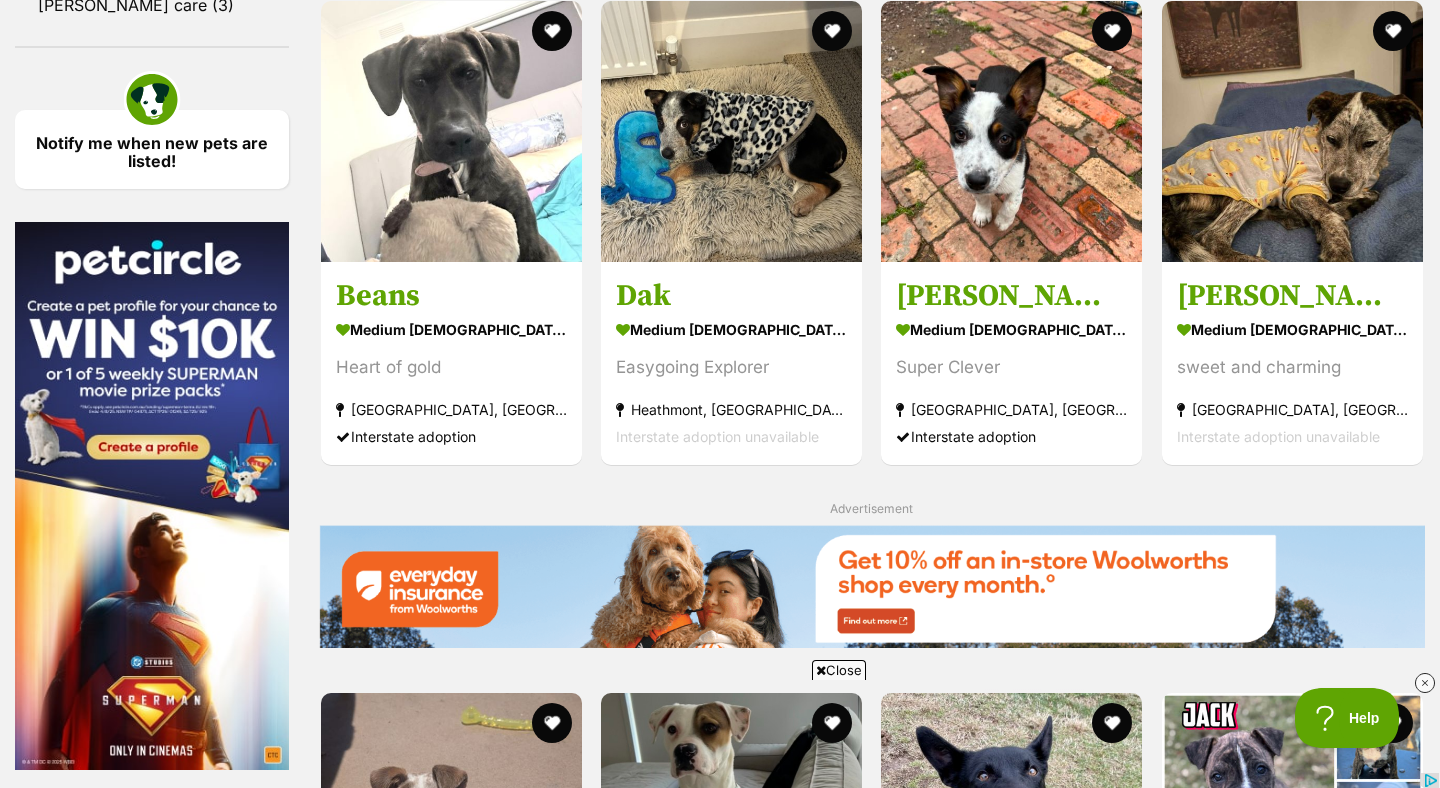 scroll, scrollTop: 0, scrollLeft: 0, axis: both 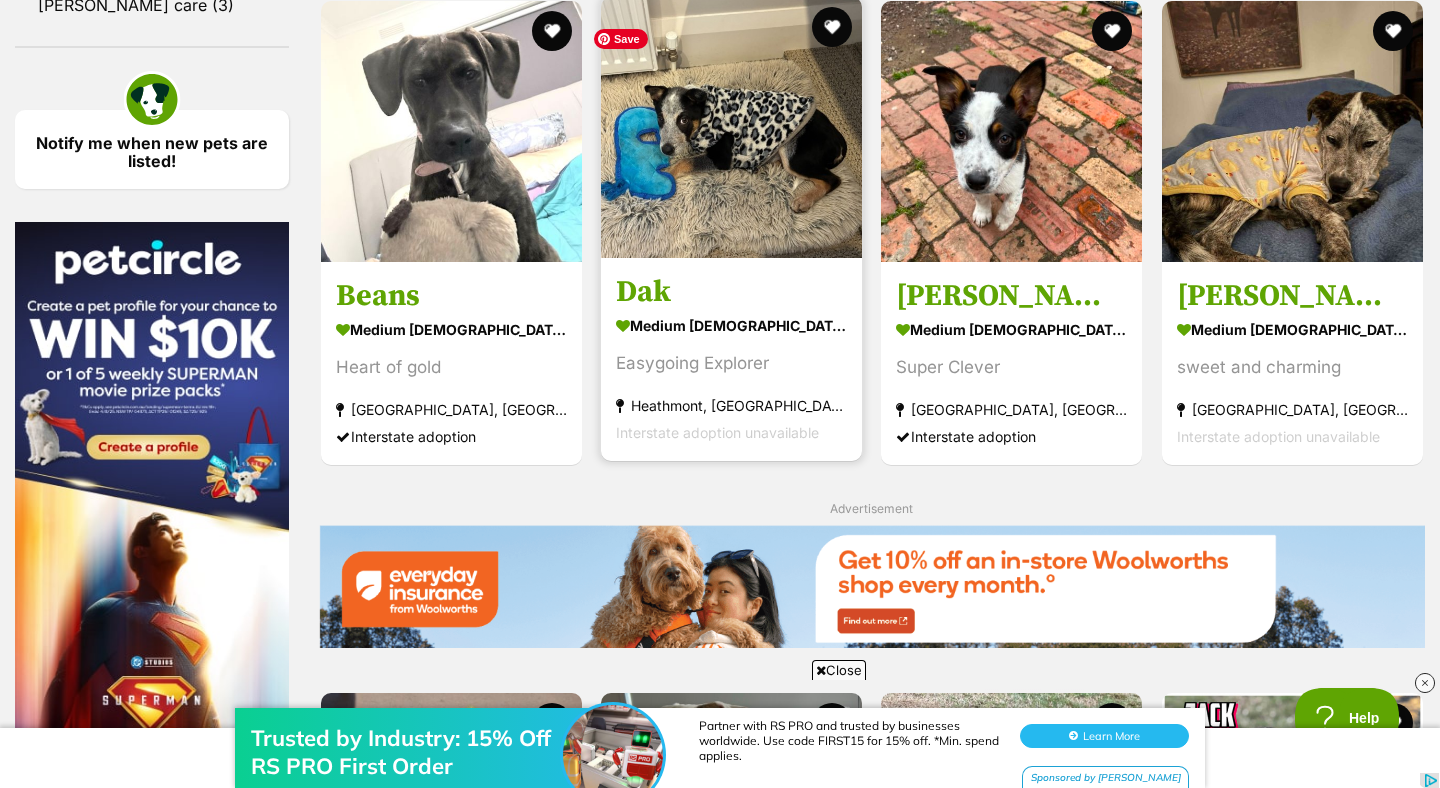 click at bounding box center (731, 127) 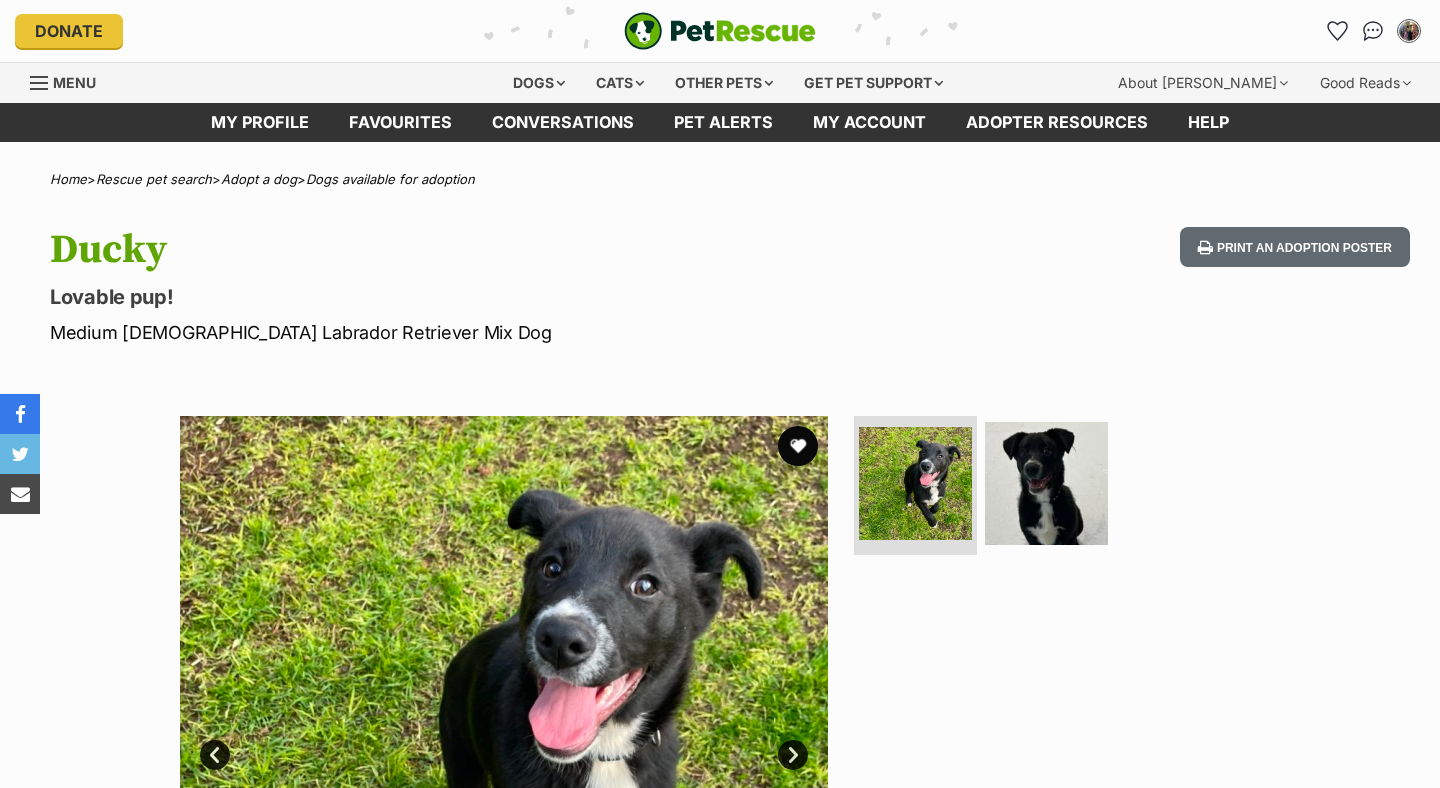 scroll, scrollTop: 0, scrollLeft: 0, axis: both 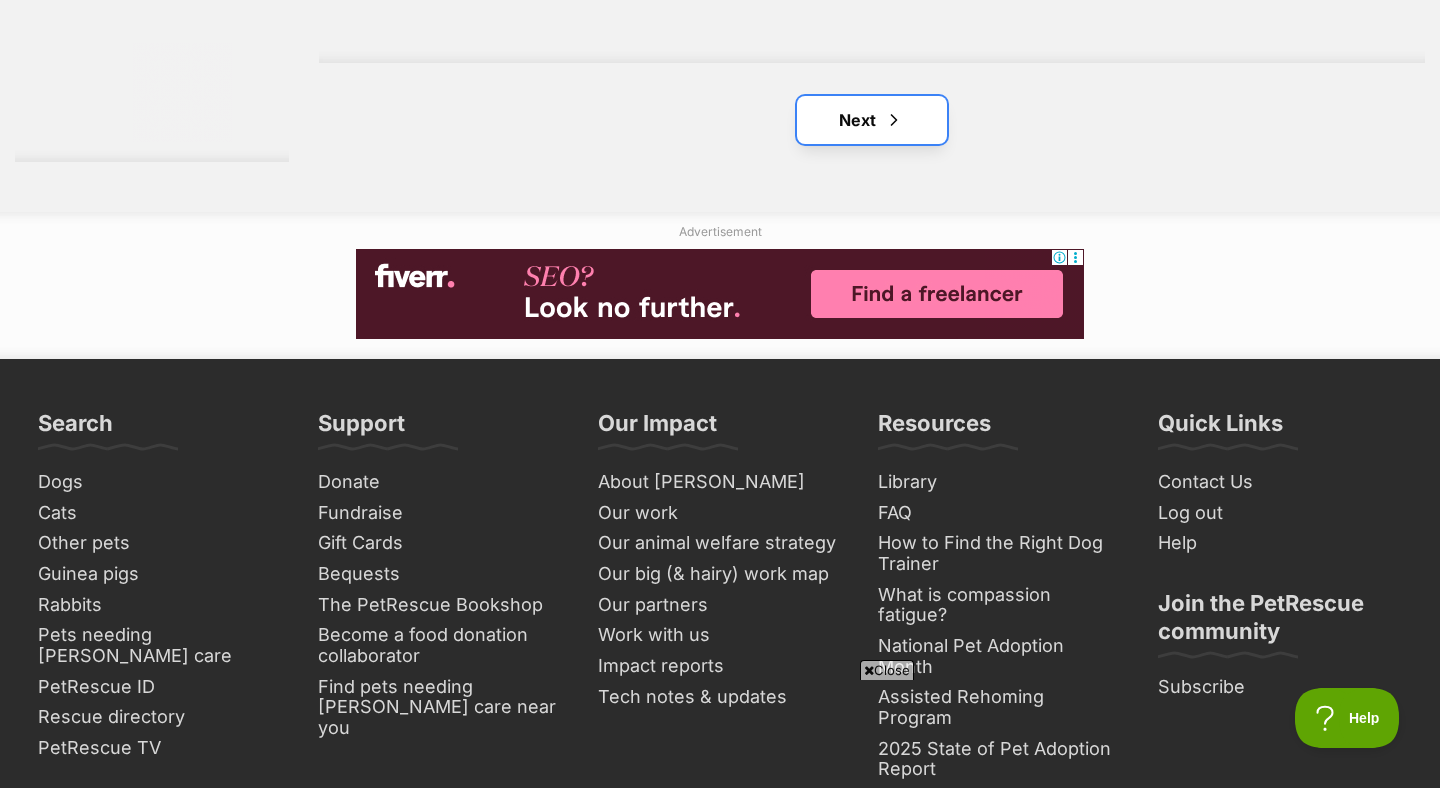 click on "Next" at bounding box center (872, 120) 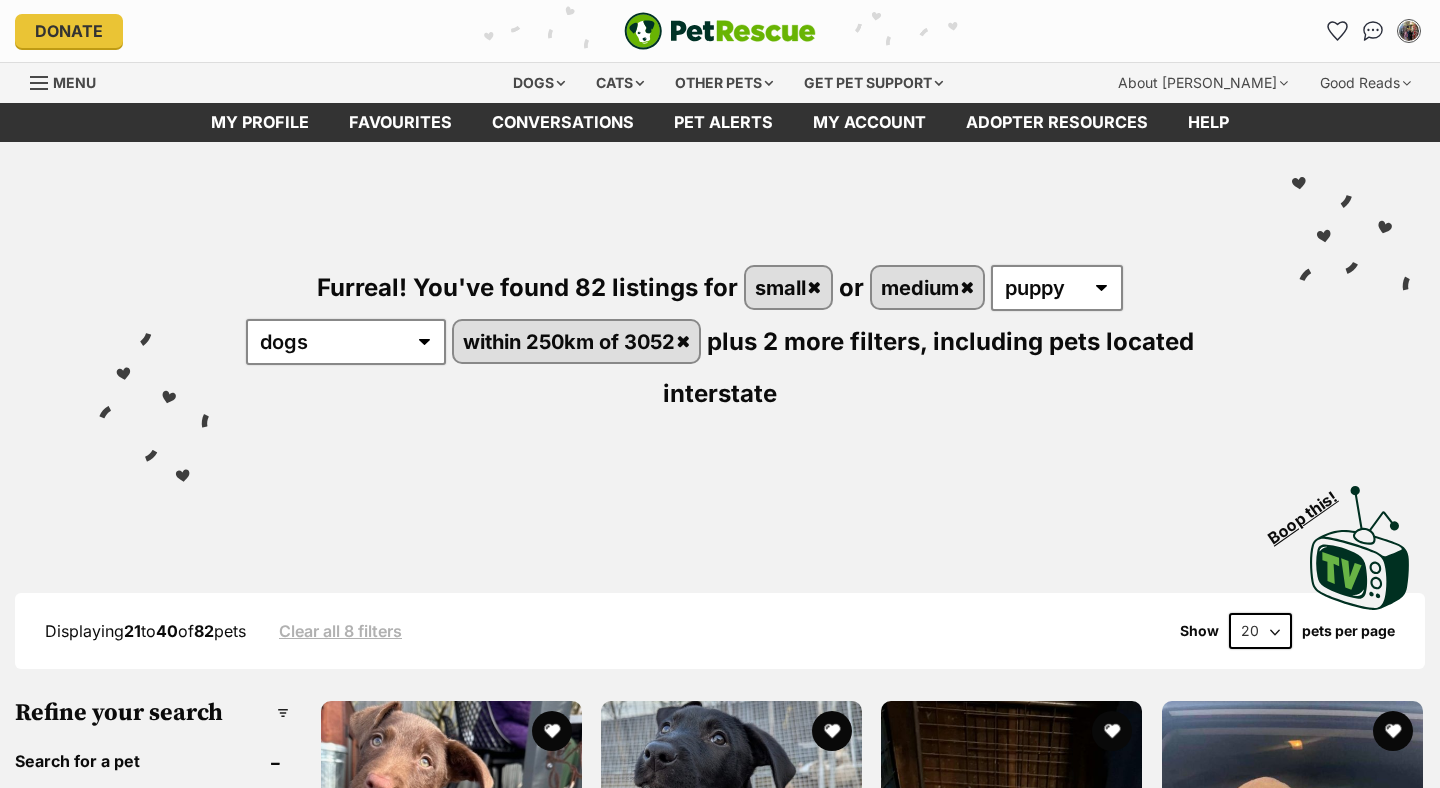 scroll, scrollTop: 0, scrollLeft: 0, axis: both 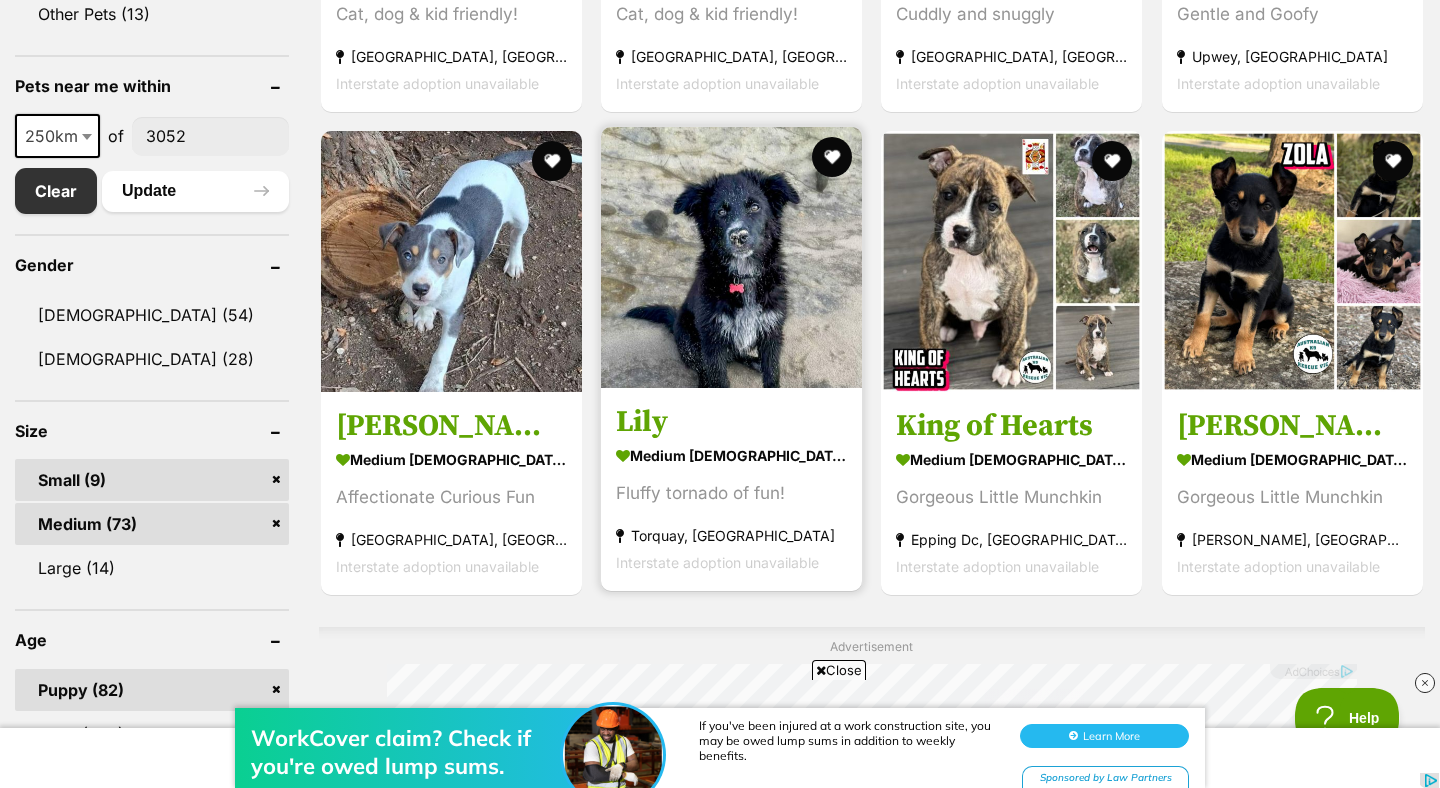 click at bounding box center [731, 257] 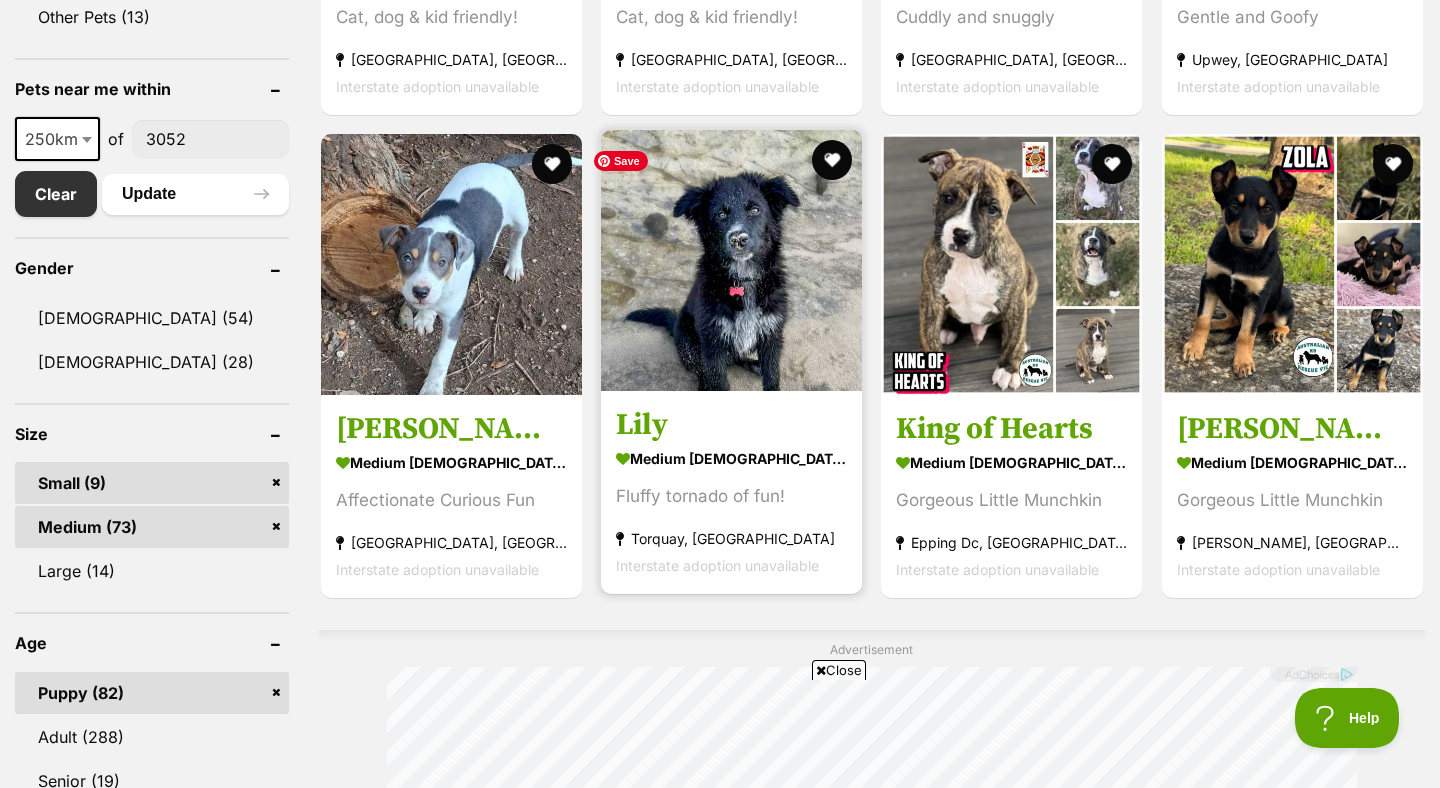 scroll, scrollTop: 1192, scrollLeft: 0, axis: vertical 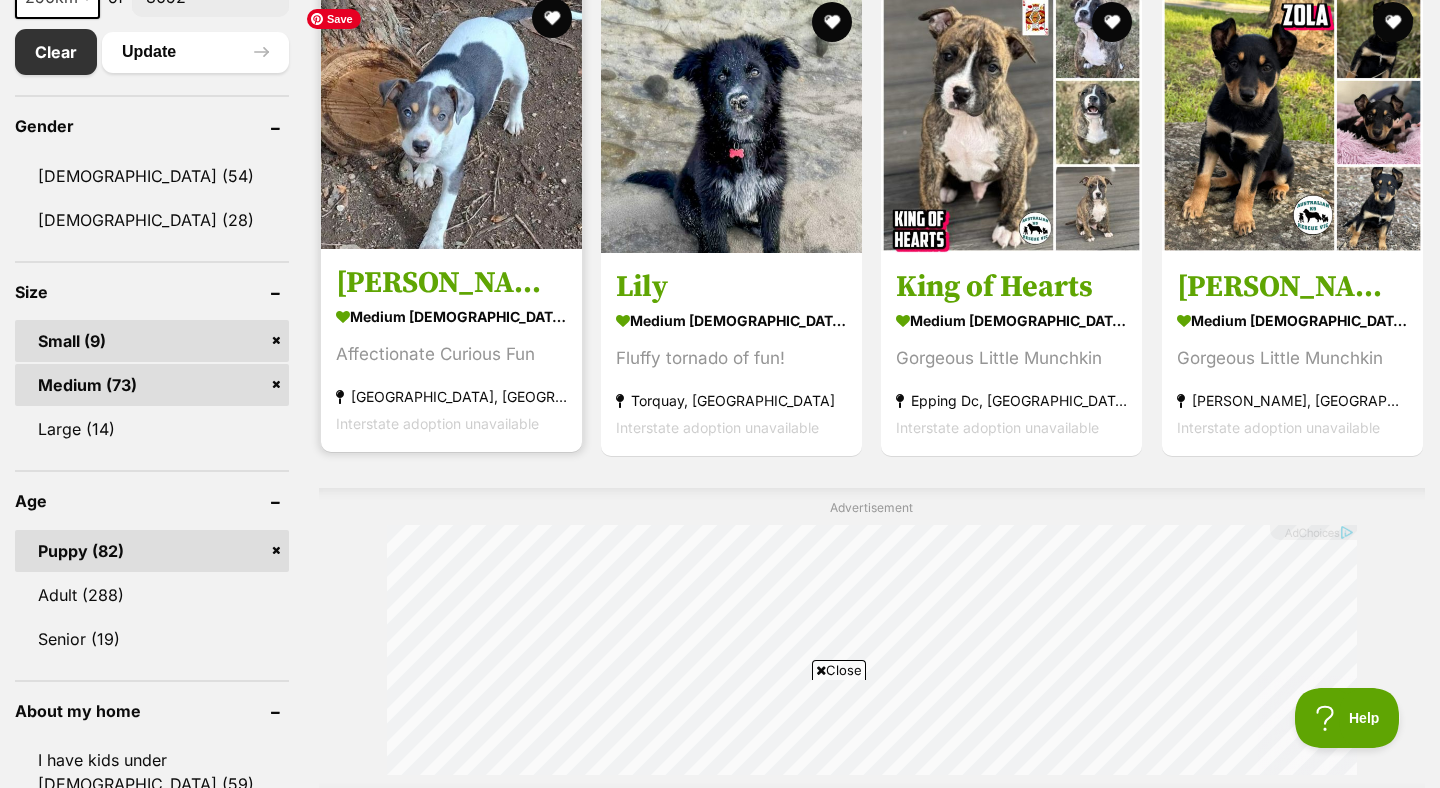 click at bounding box center [451, 118] 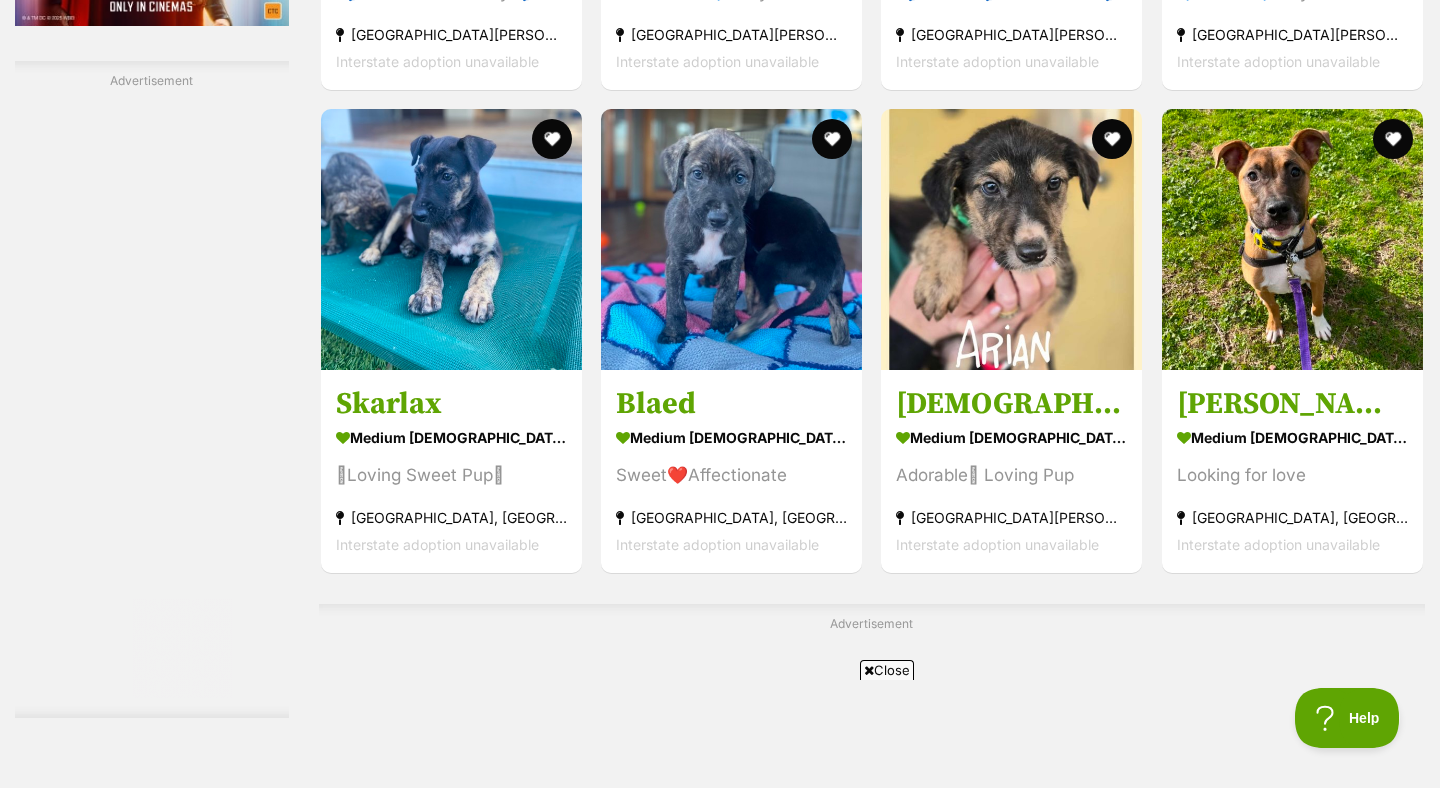 scroll, scrollTop: 3070, scrollLeft: 0, axis: vertical 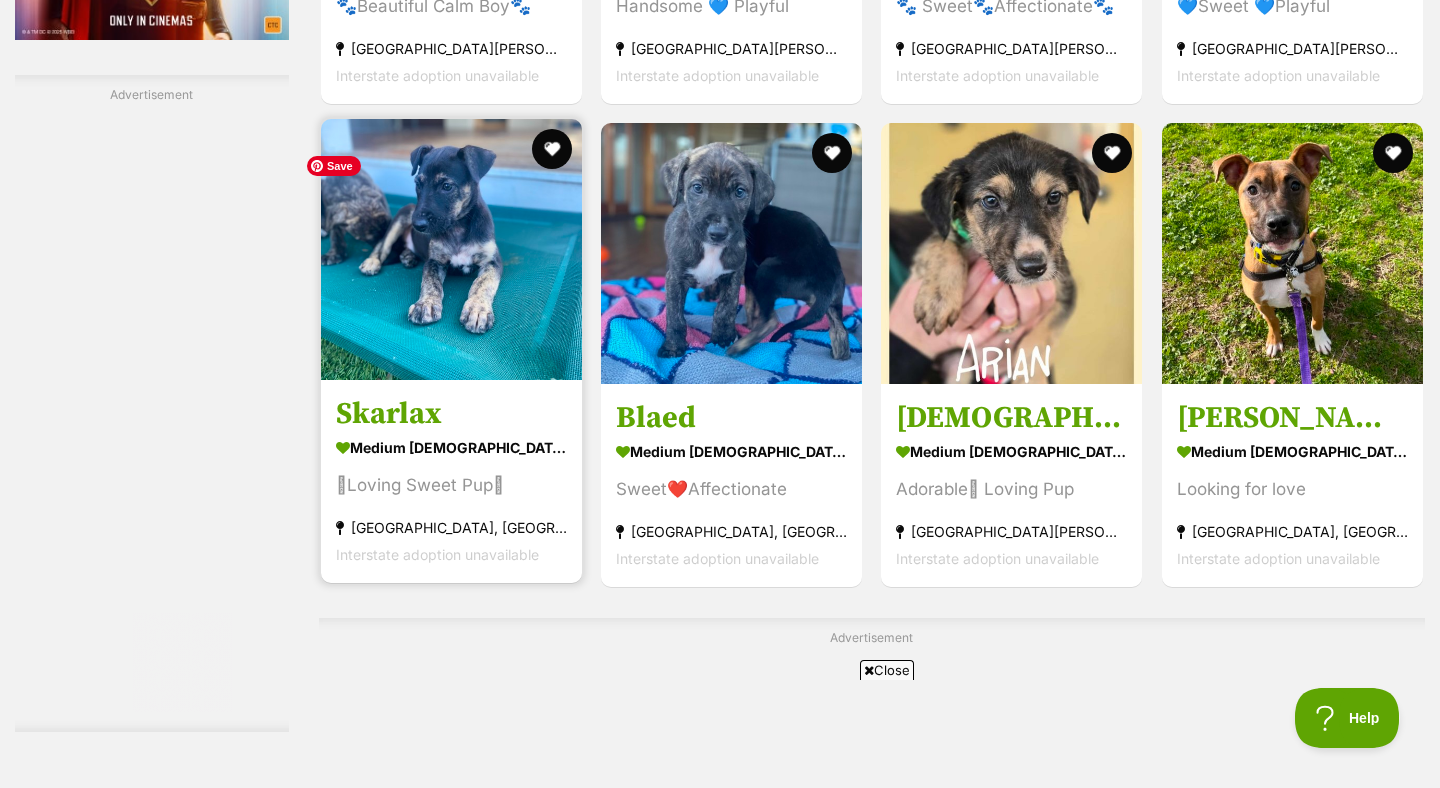 click at bounding box center [451, 249] 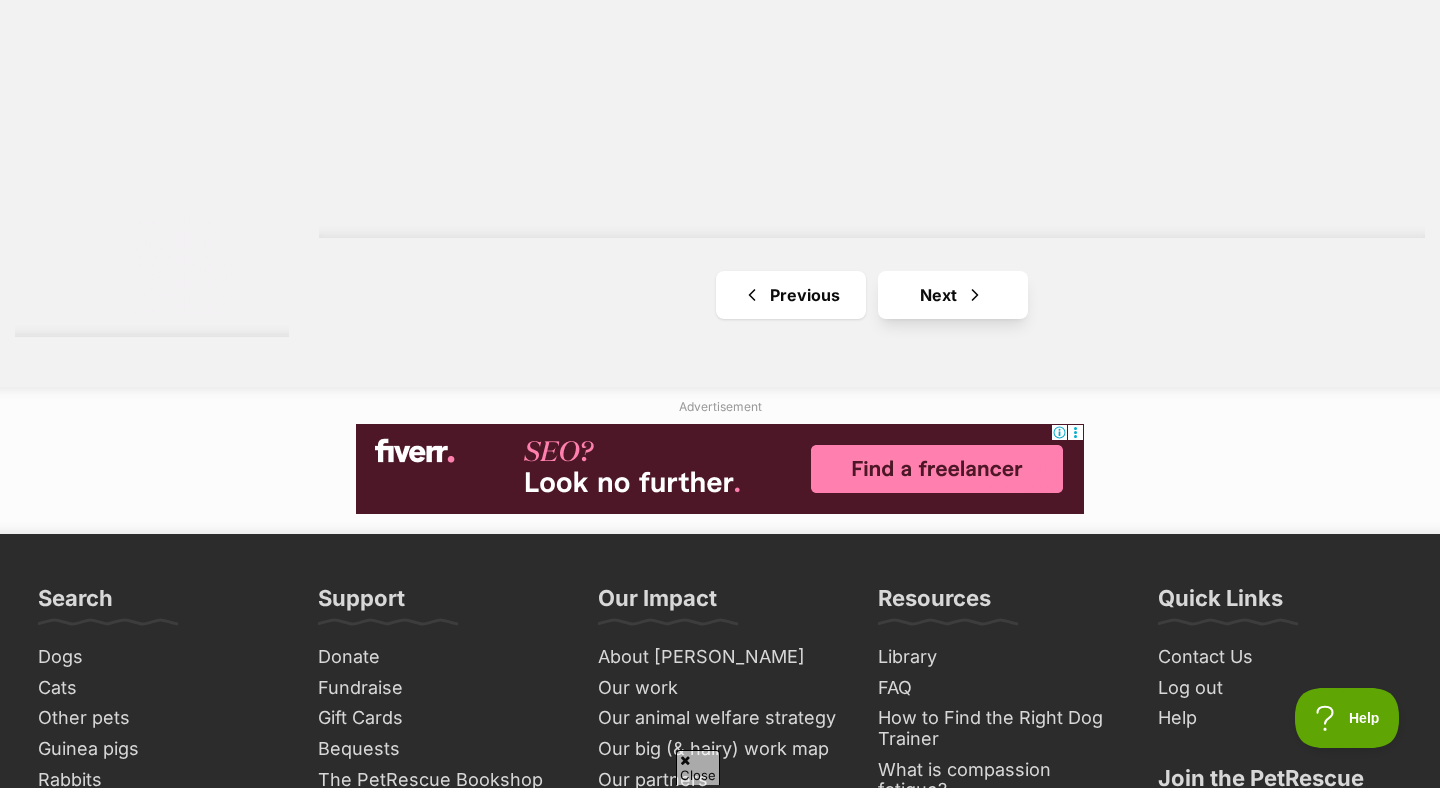 scroll, scrollTop: 0, scrollLeft: 0, axis: both 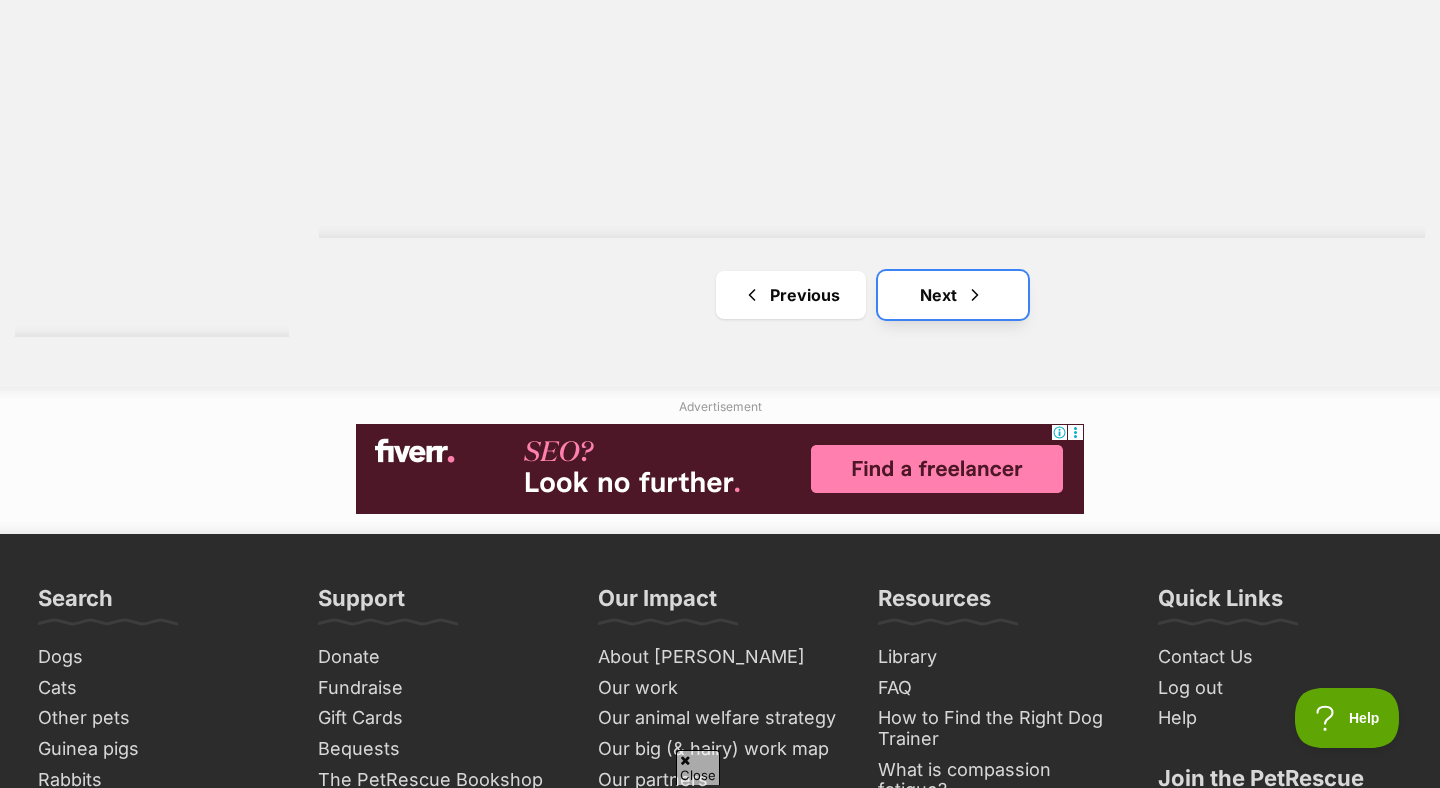 click on "Next" at bounding box center [953, 295] 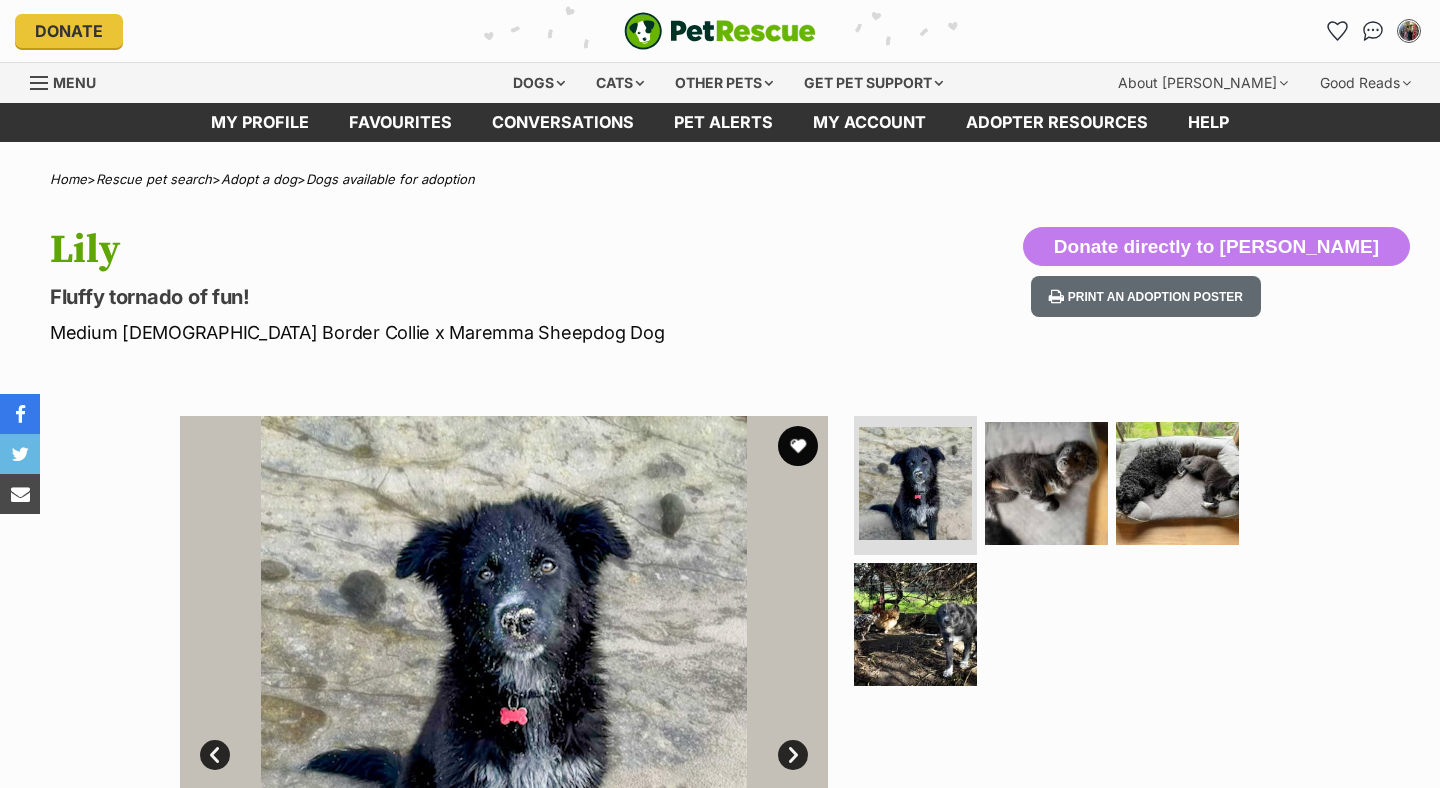 scroll, scrollTop: 0, scrollLeft: 0, axis: both 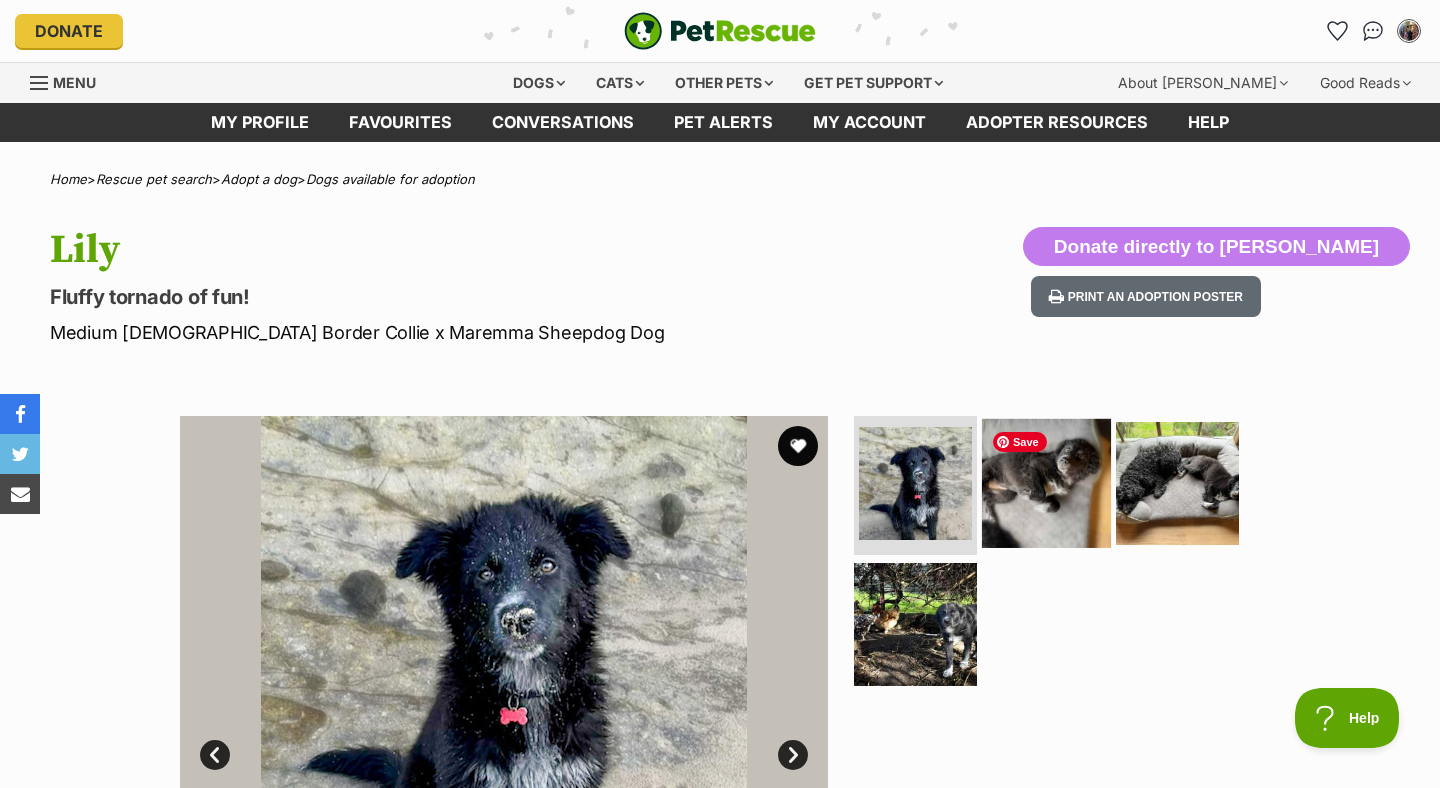 click at bounding box center (1046, 482) 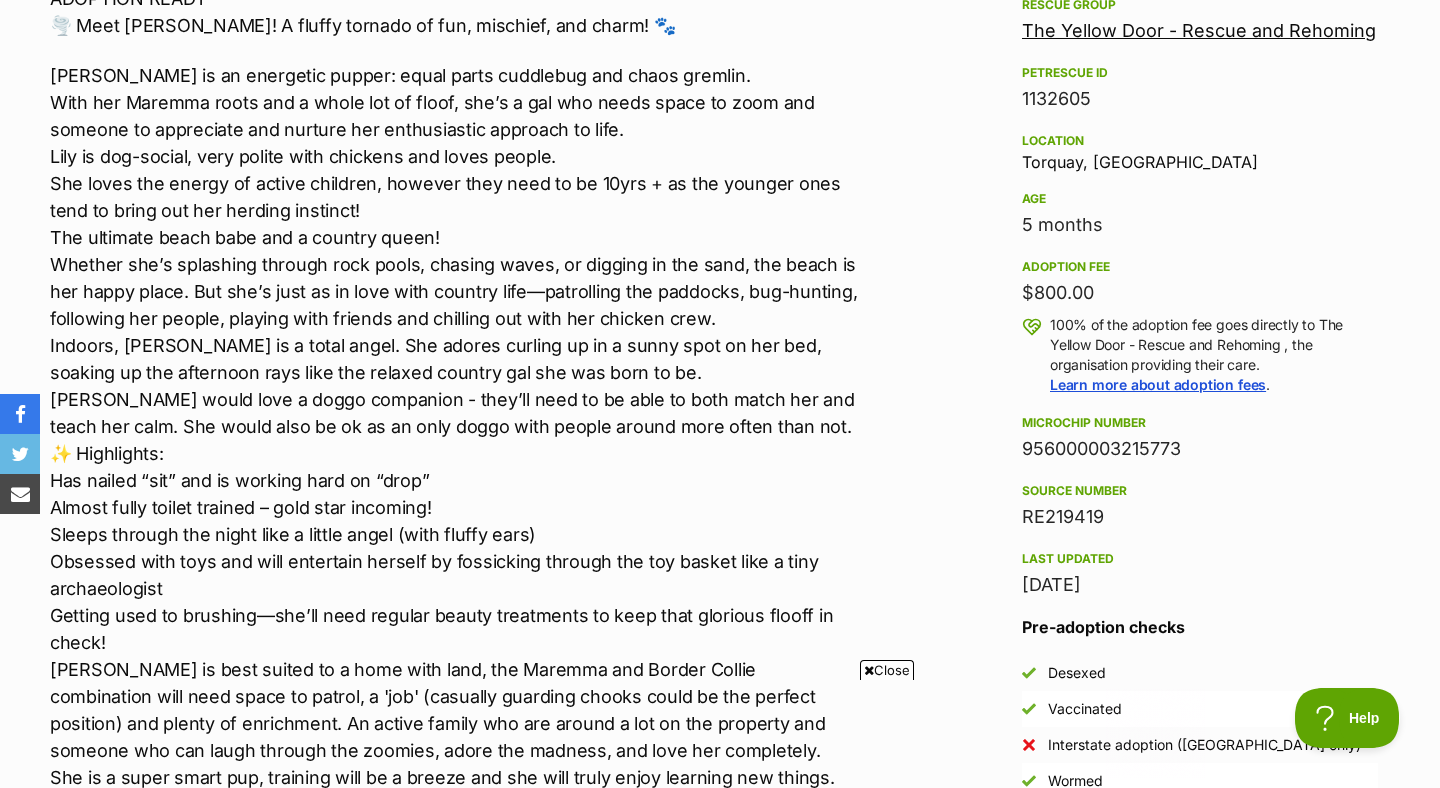 scroll, scrollTop: 0, scrollLeft: 0, axis: both 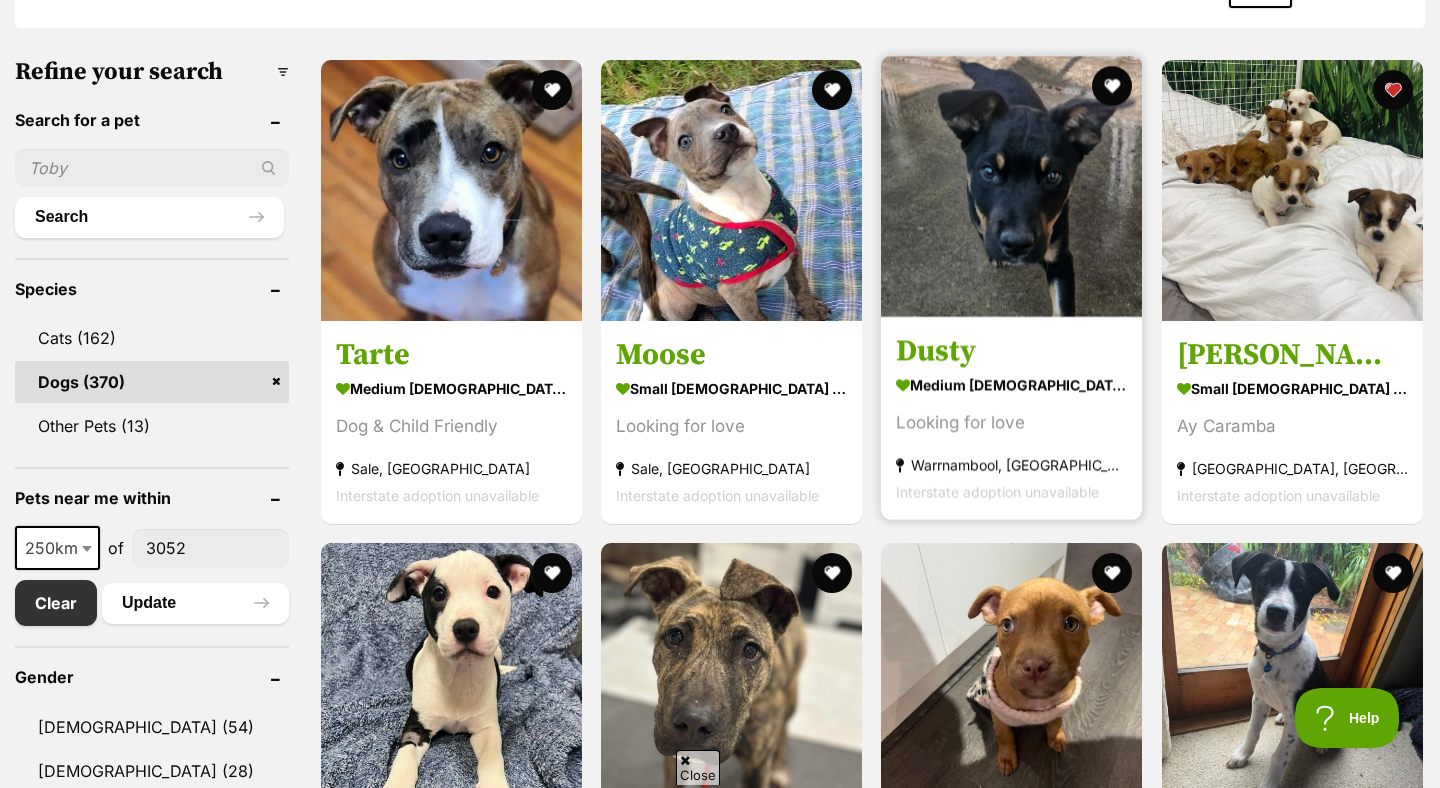 click at bounding box center (1011, 186) 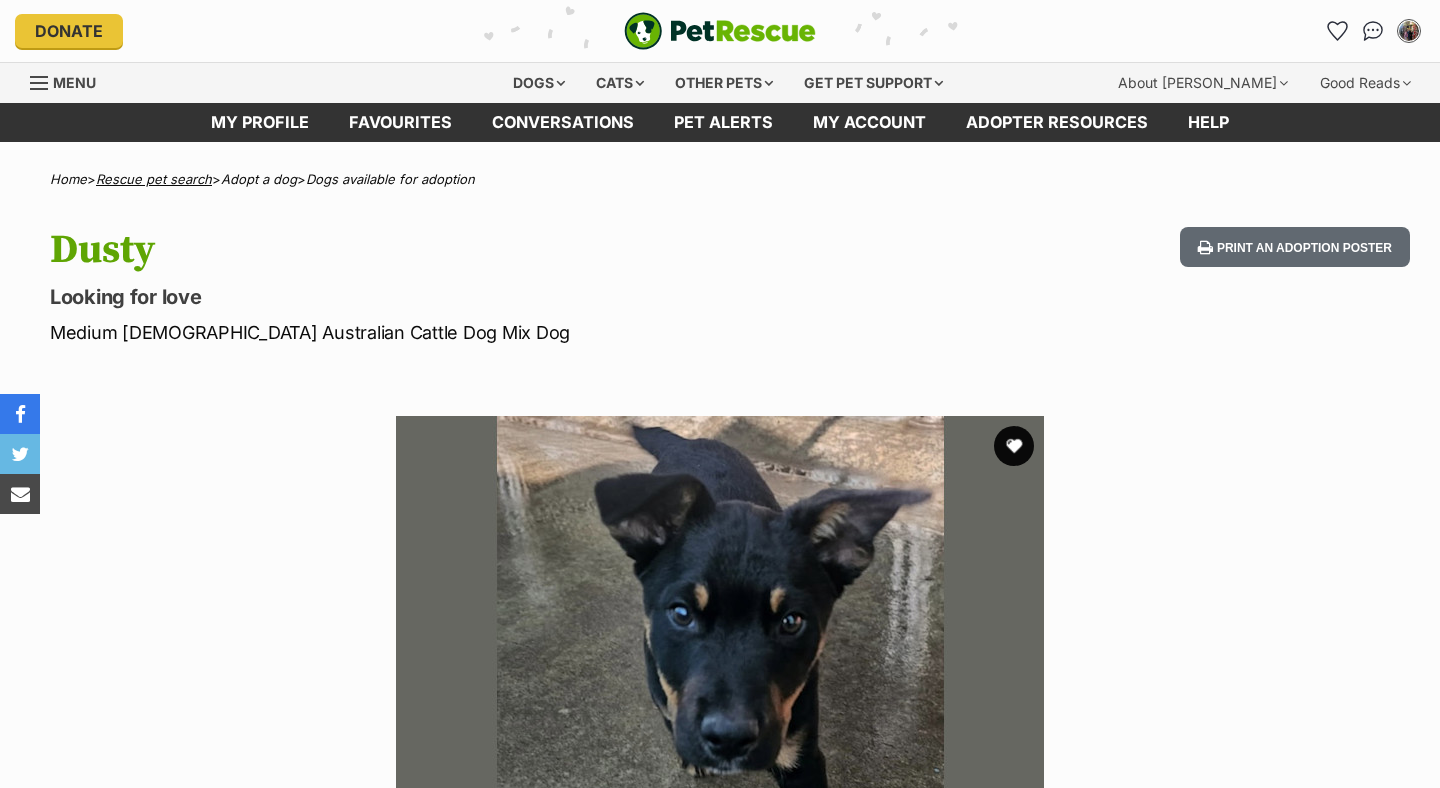 scroll, scrollTop: 0, scrollLeft: 0, axis: both 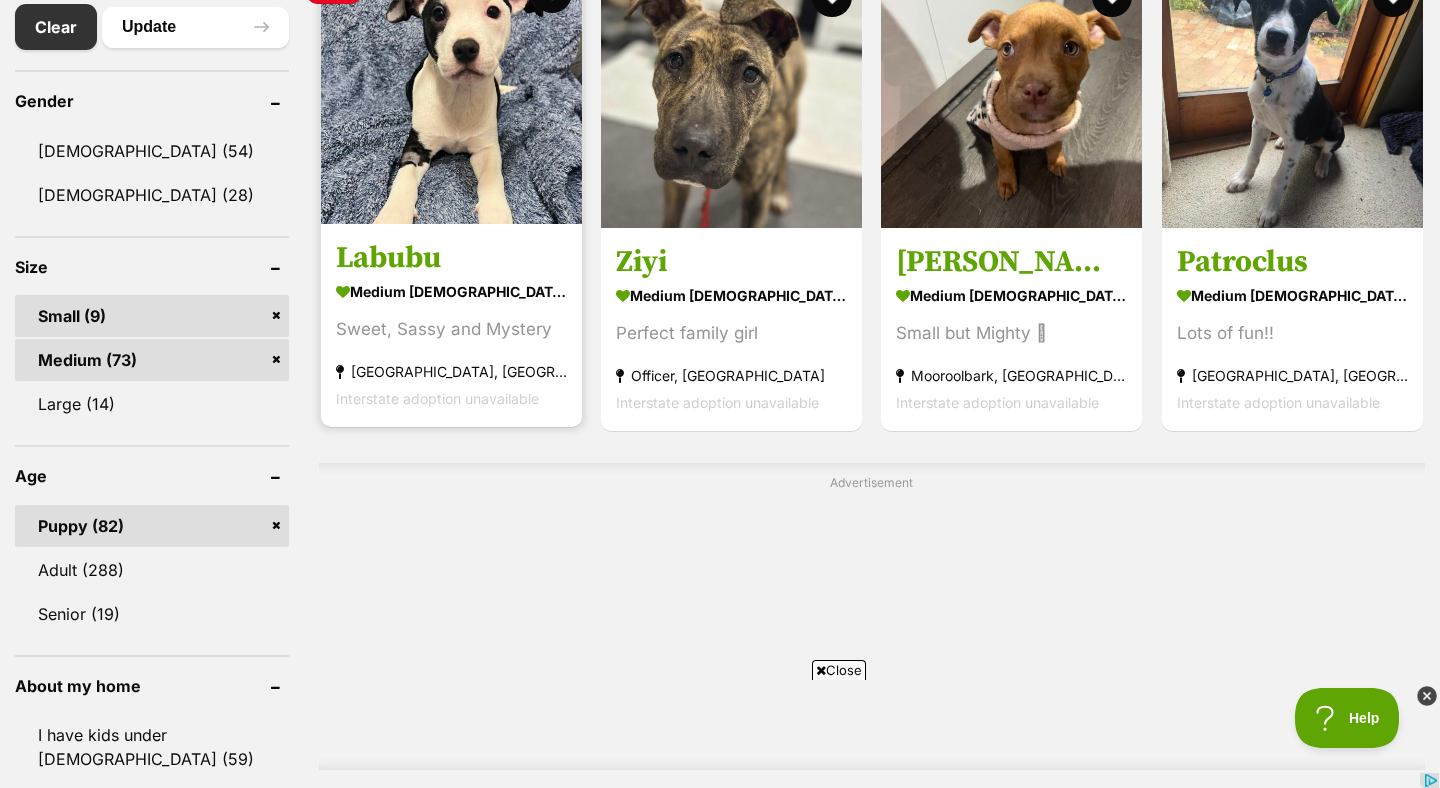 click at bounding box center [451, 93] 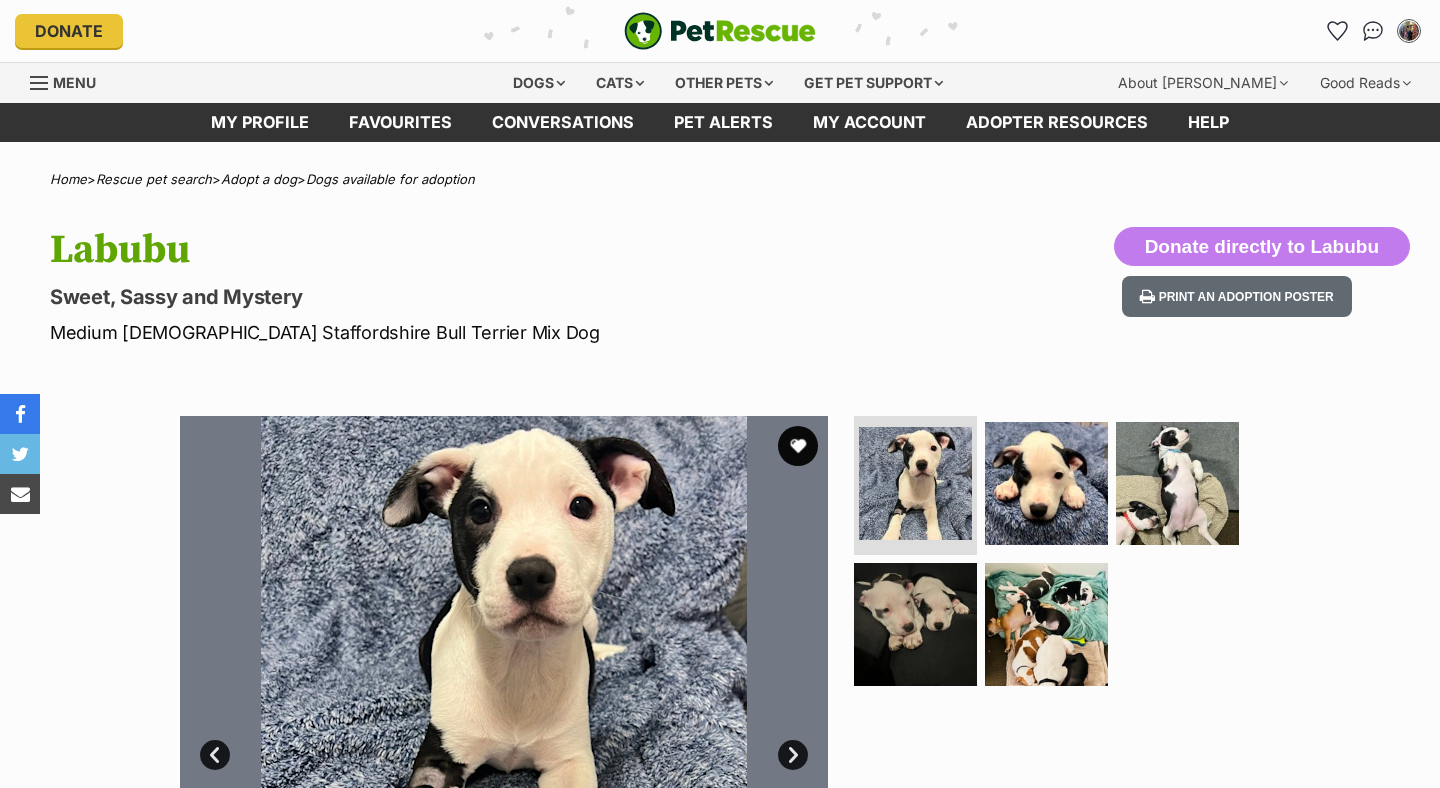 scroll, scrollTop: 0, scrollLeft: 0, axis: both 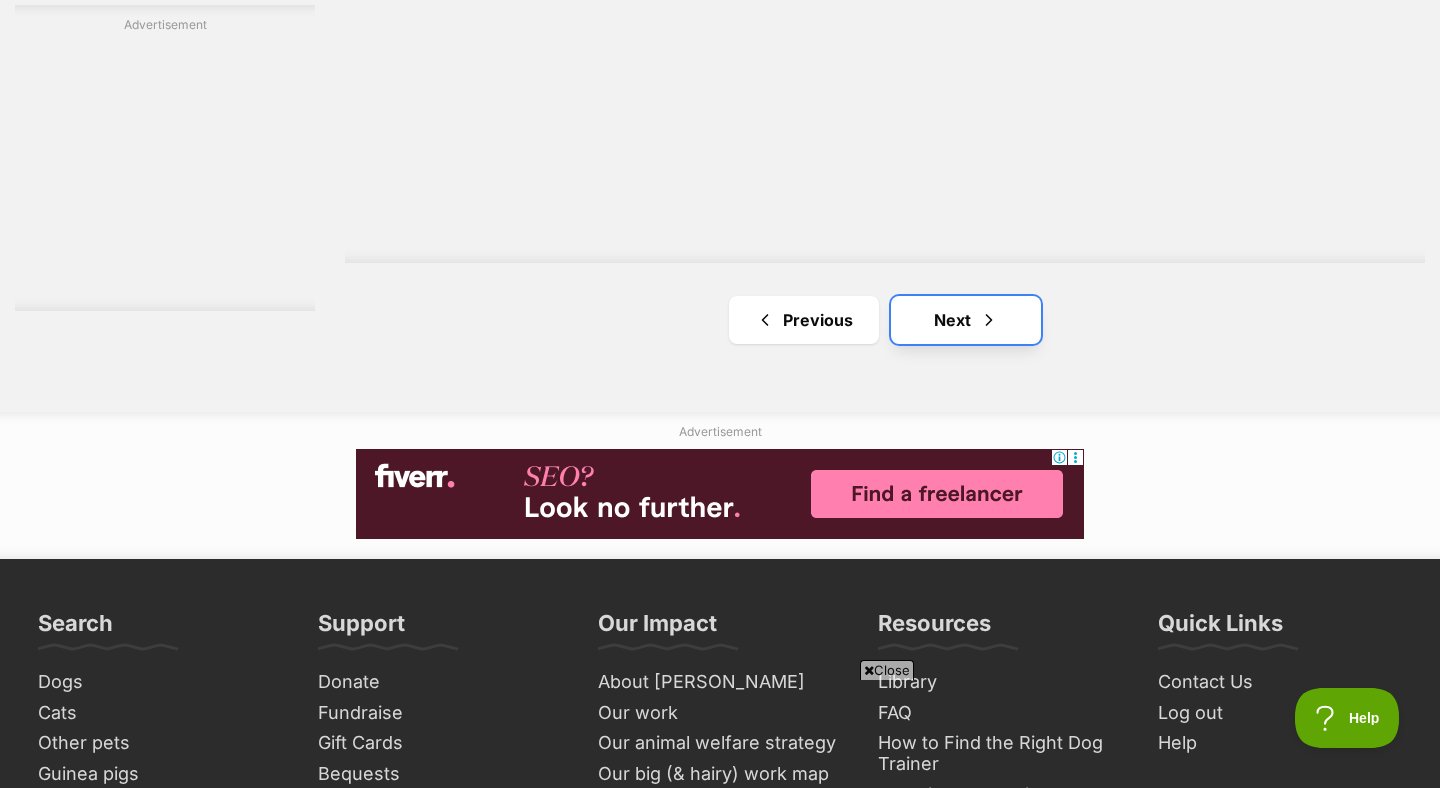 click on "Next" at bounding box center (966, 320) 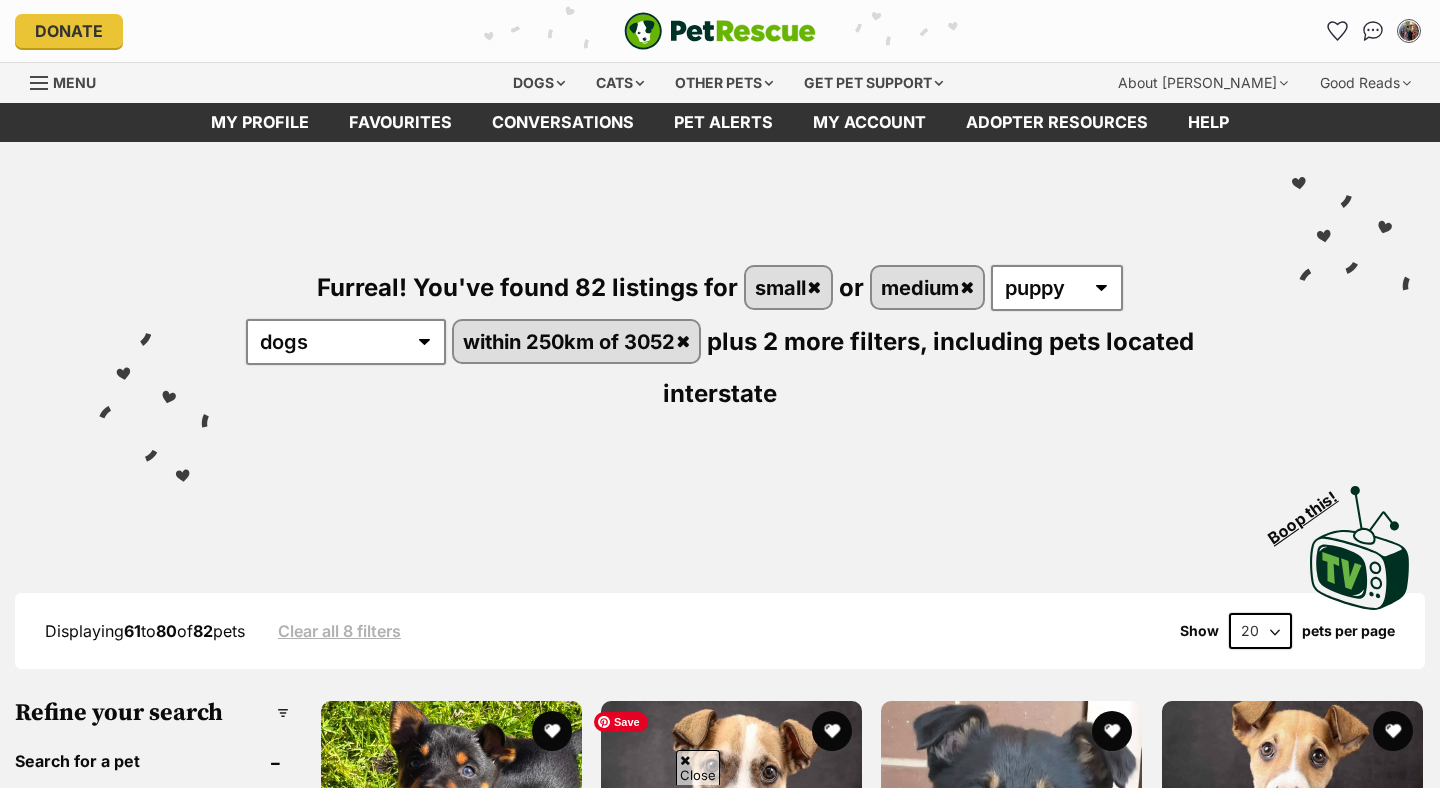 scroll, scrollTop: 568, scrollLeft: 0, axis: vertical 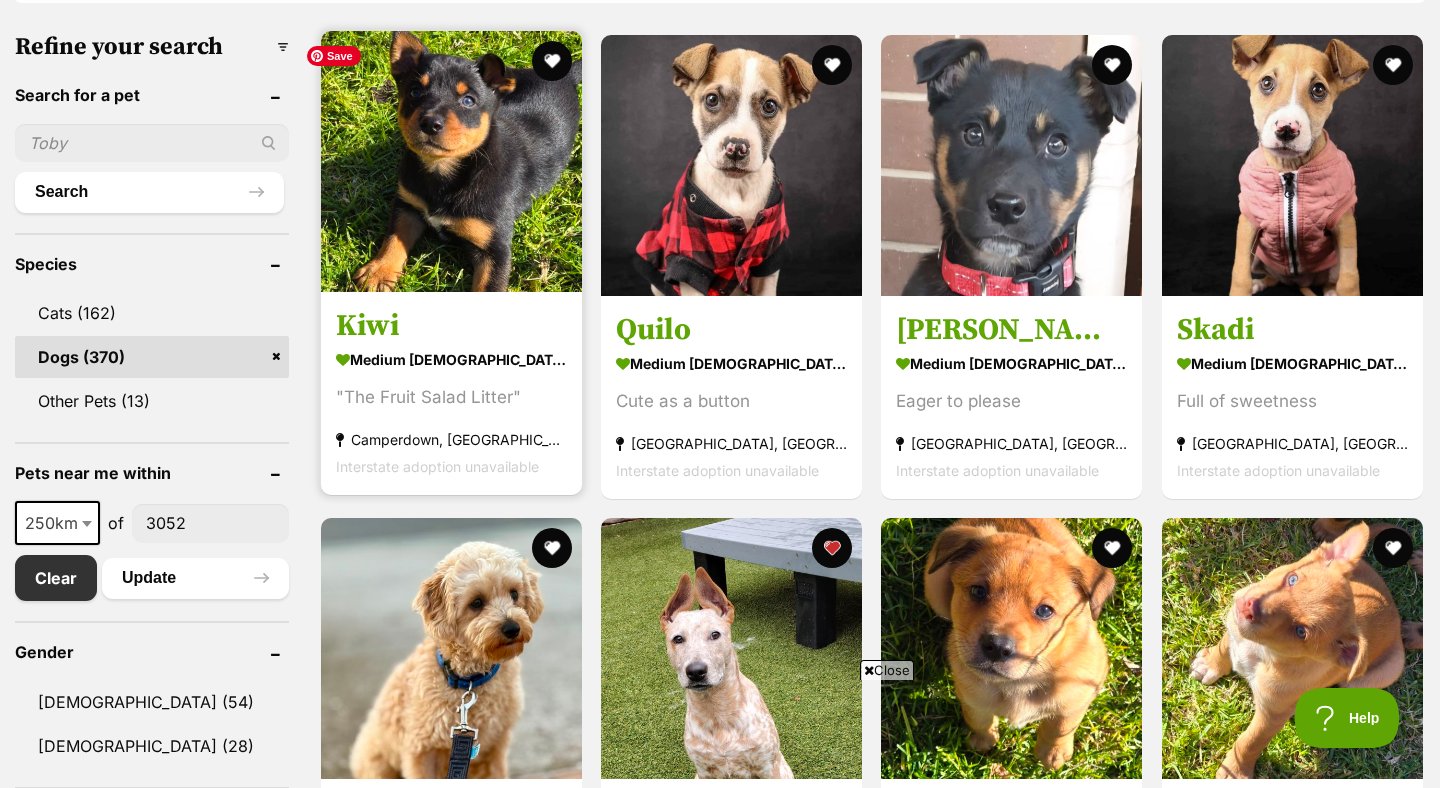 click on "medium female Dog" at bounding box center (451, 359) 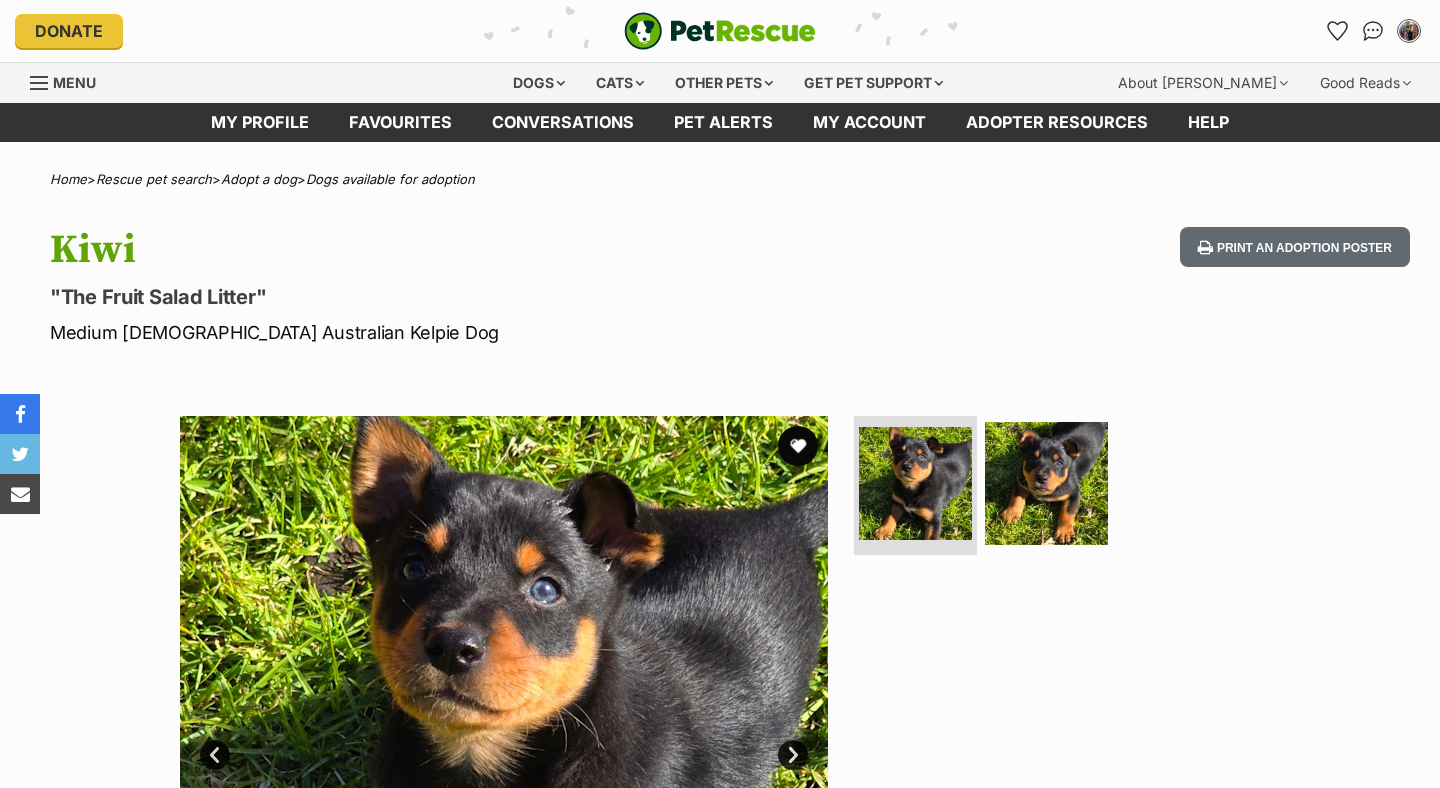 scroll, scrollTop: 0, scrollLeft: 0, axis: both 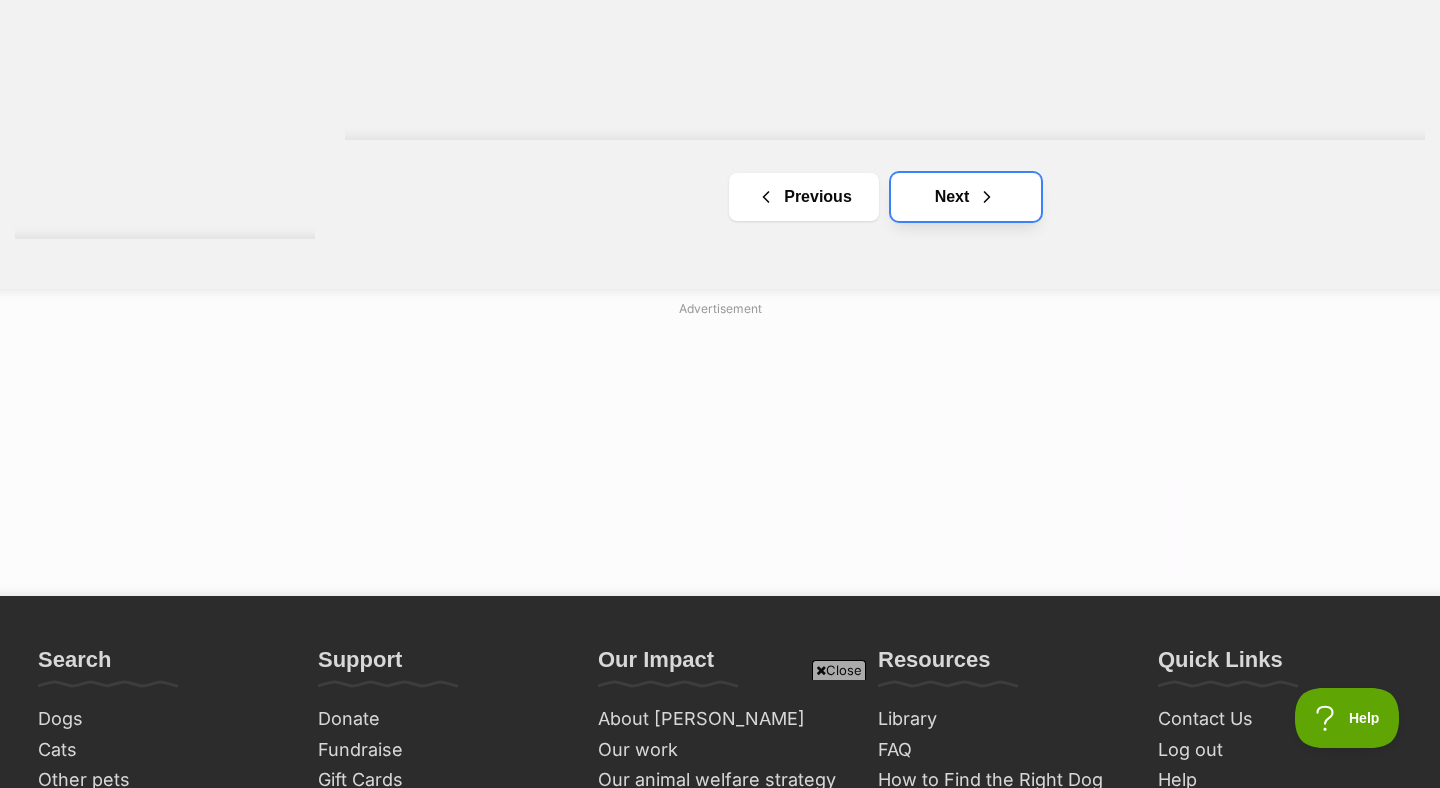 click on "Next" at bounding box center (966, 197) 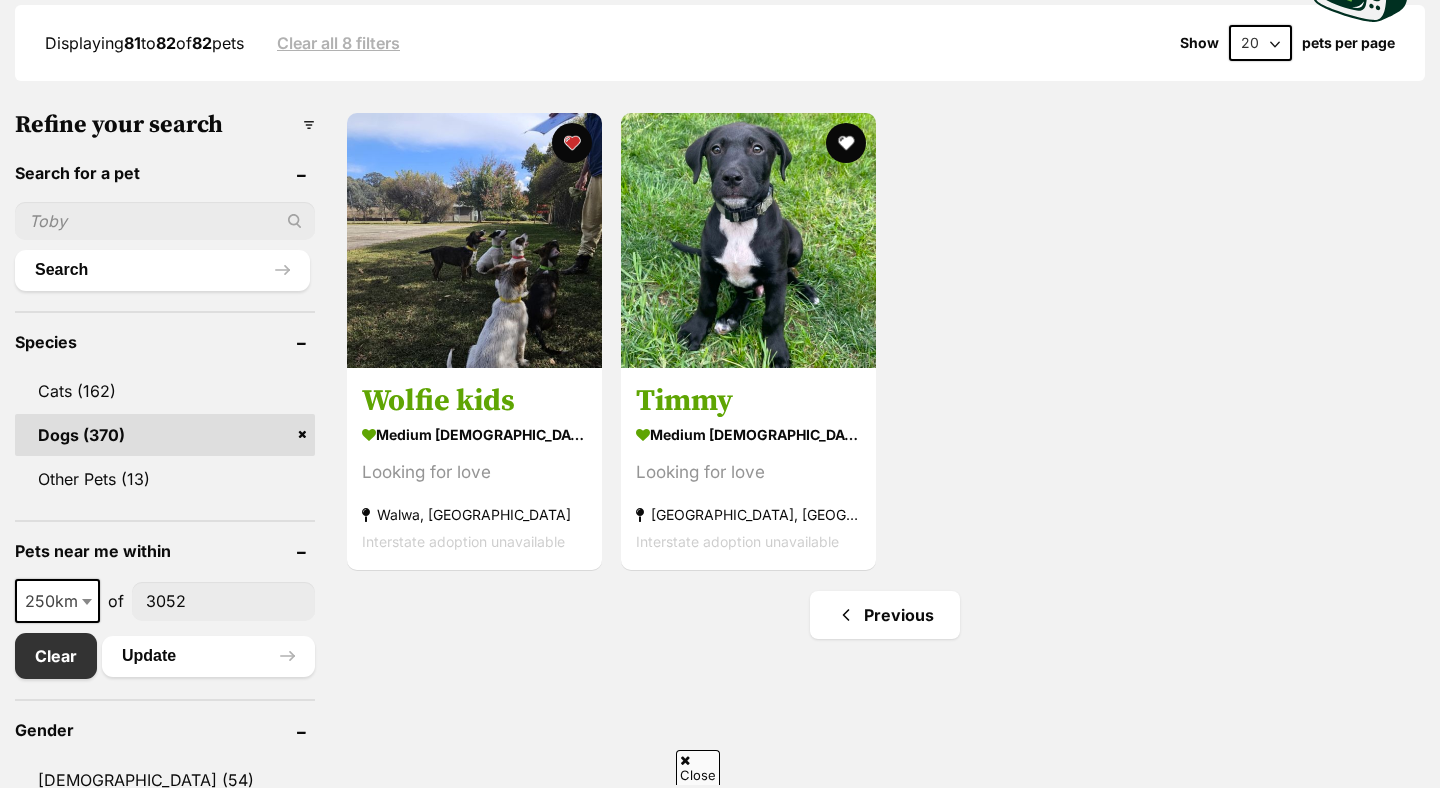 scroll, scrollTop: 840, scrollLeft: 0, axis: vertical 